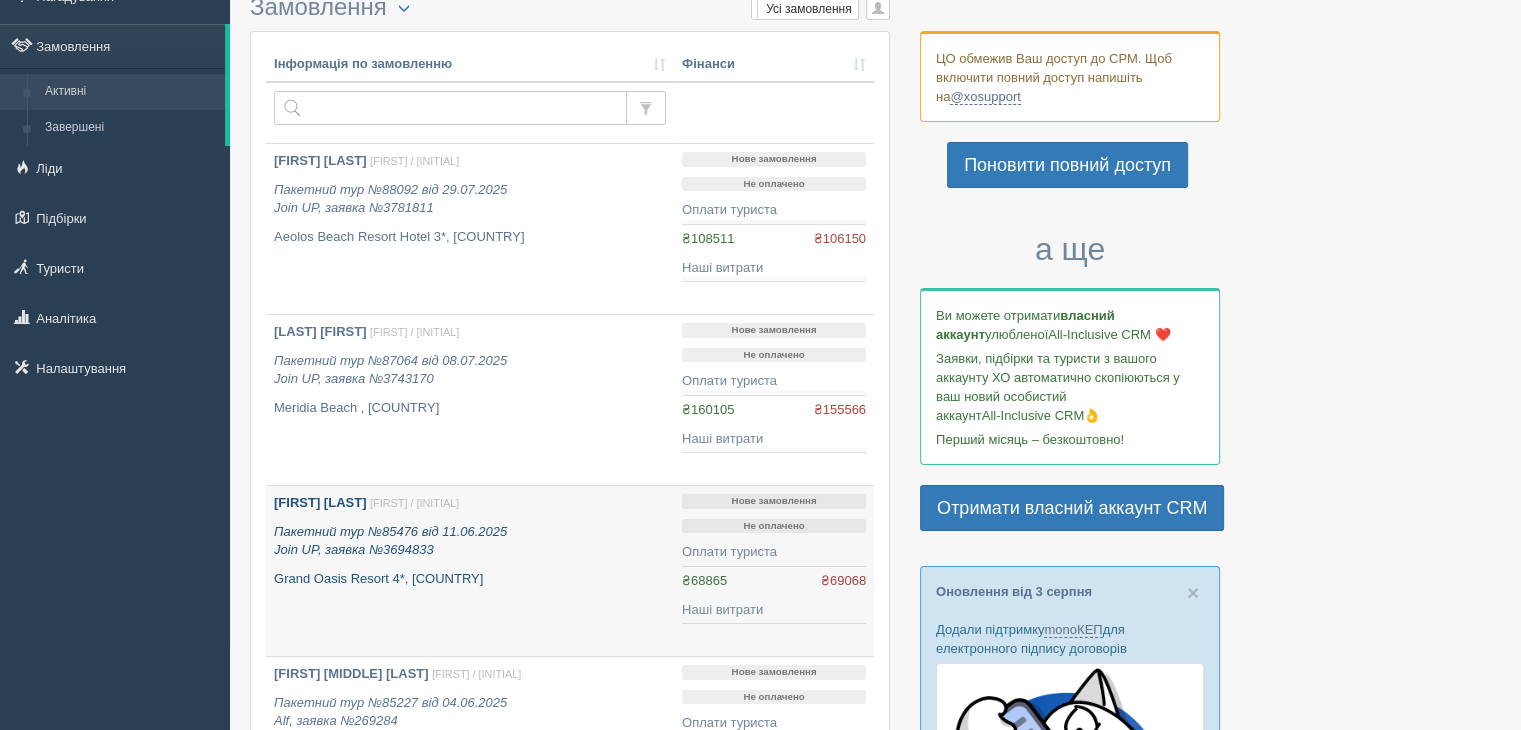 scroll, scrollTop: 300, scrollLeft: 0, axis: vertical 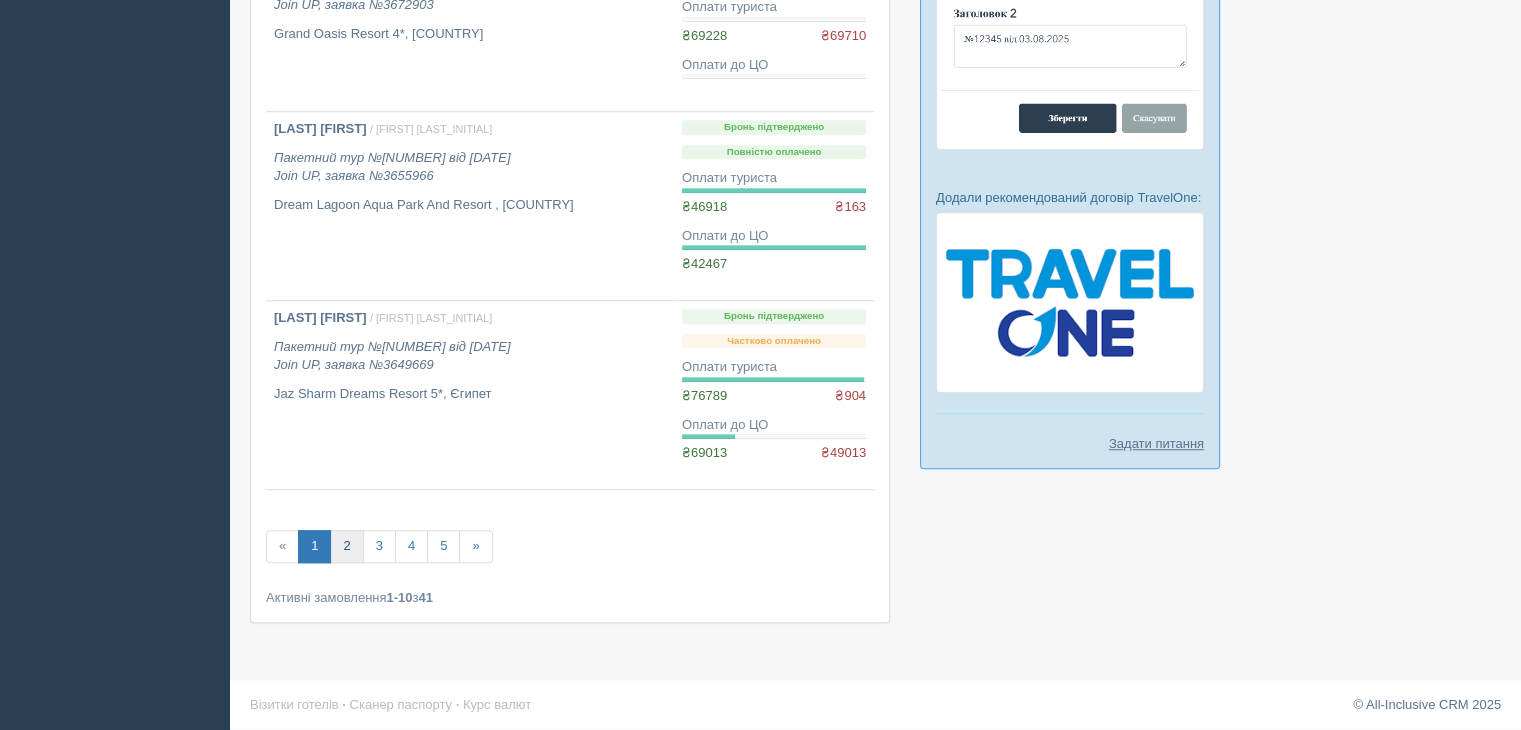 click on "2" at bounding box center (346, 546) 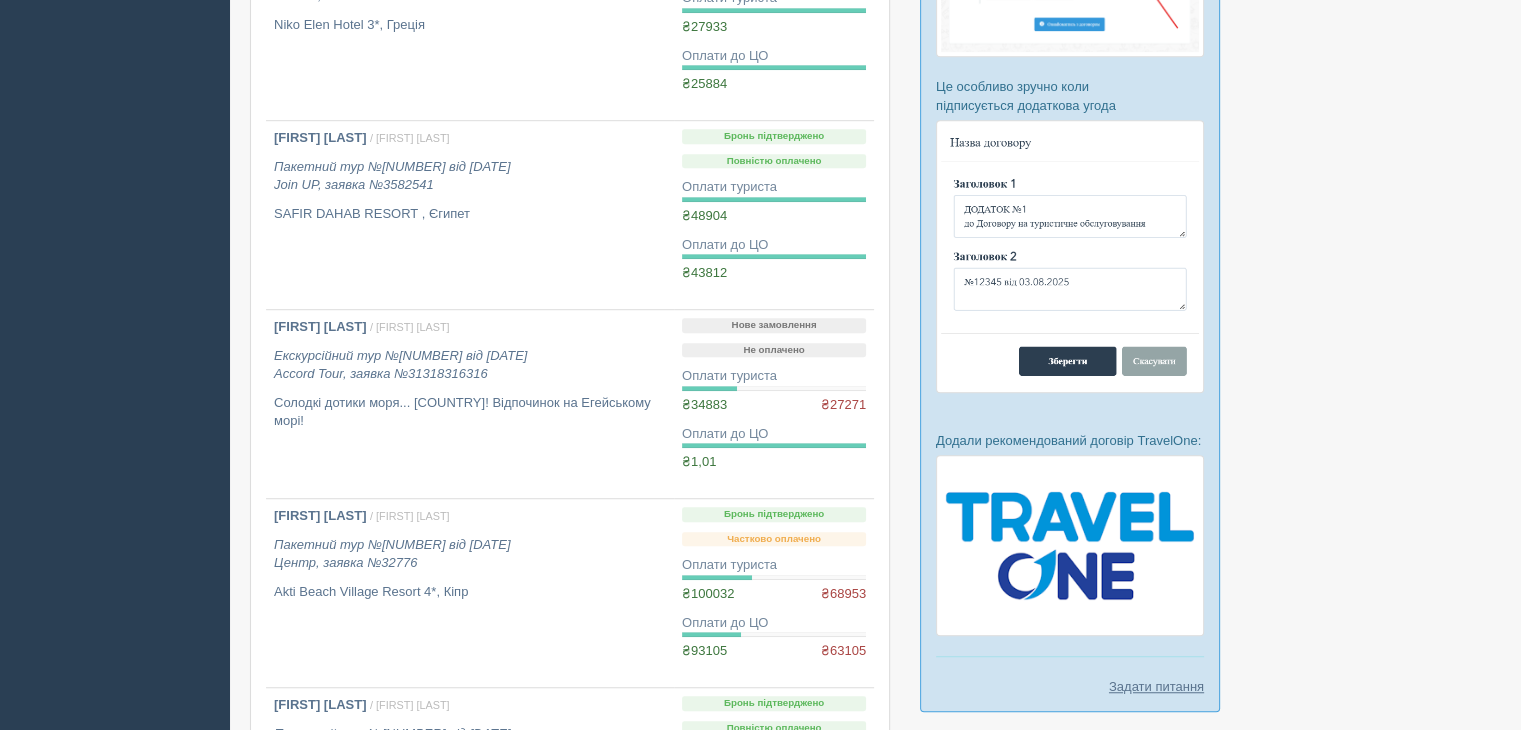scroll, scrollTop: 1500, scrollLeft: 0, axis: vertical 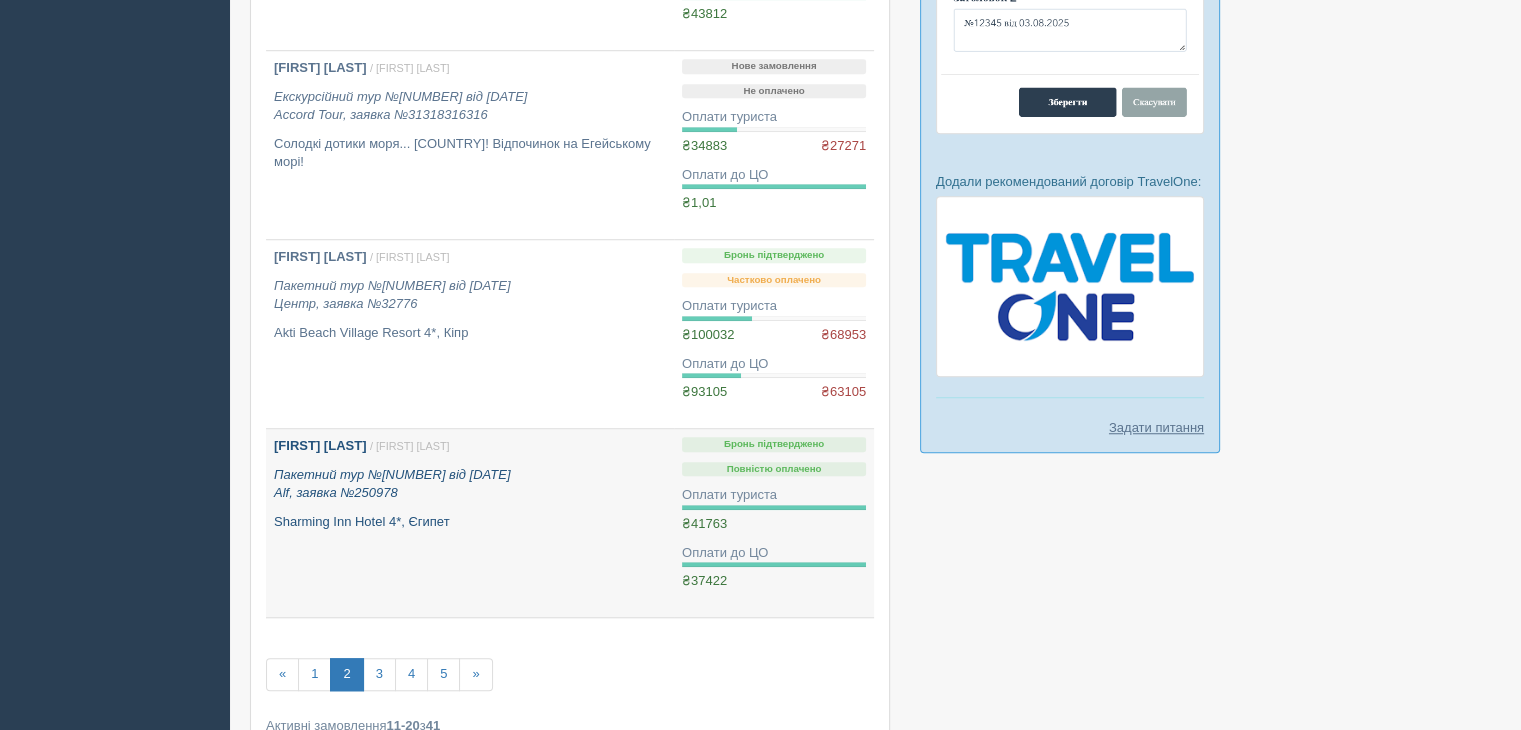 click on "KONOVALENKO ALLA" at bounding box center [320, 445] 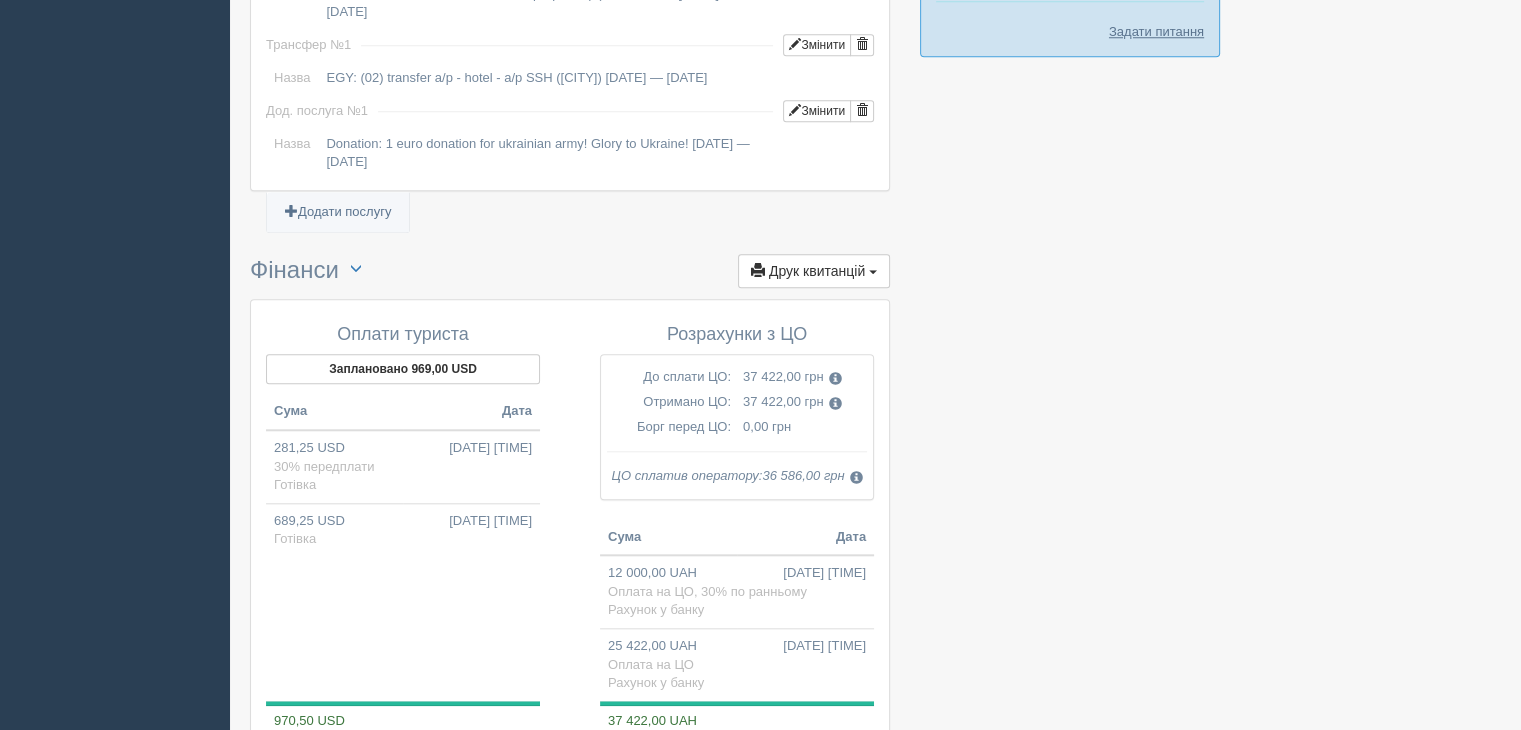 scroll, scrollTop: 2000, scrollLeft: 0, axis: vertical 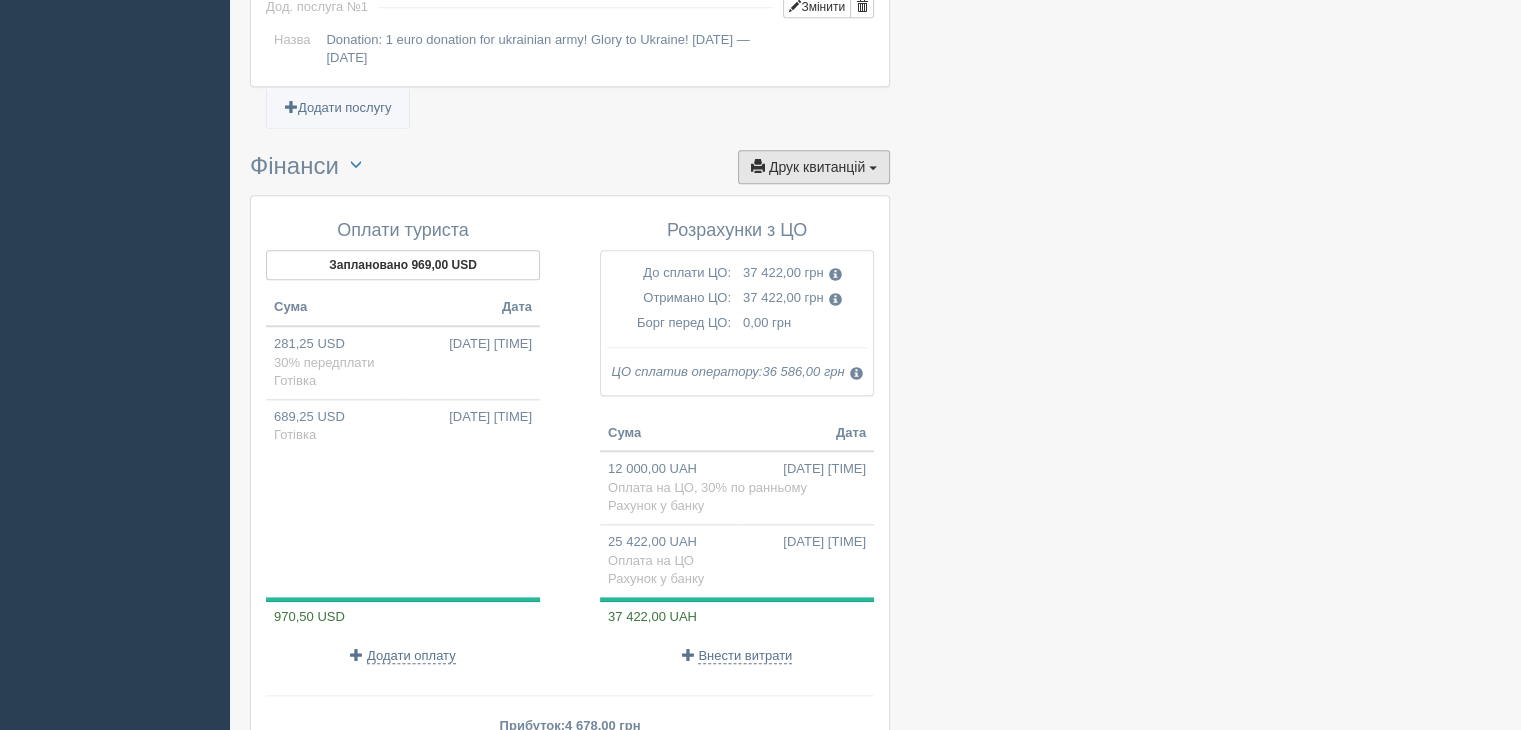click on "Друк квитанцій" at bounding box center (817, 167) 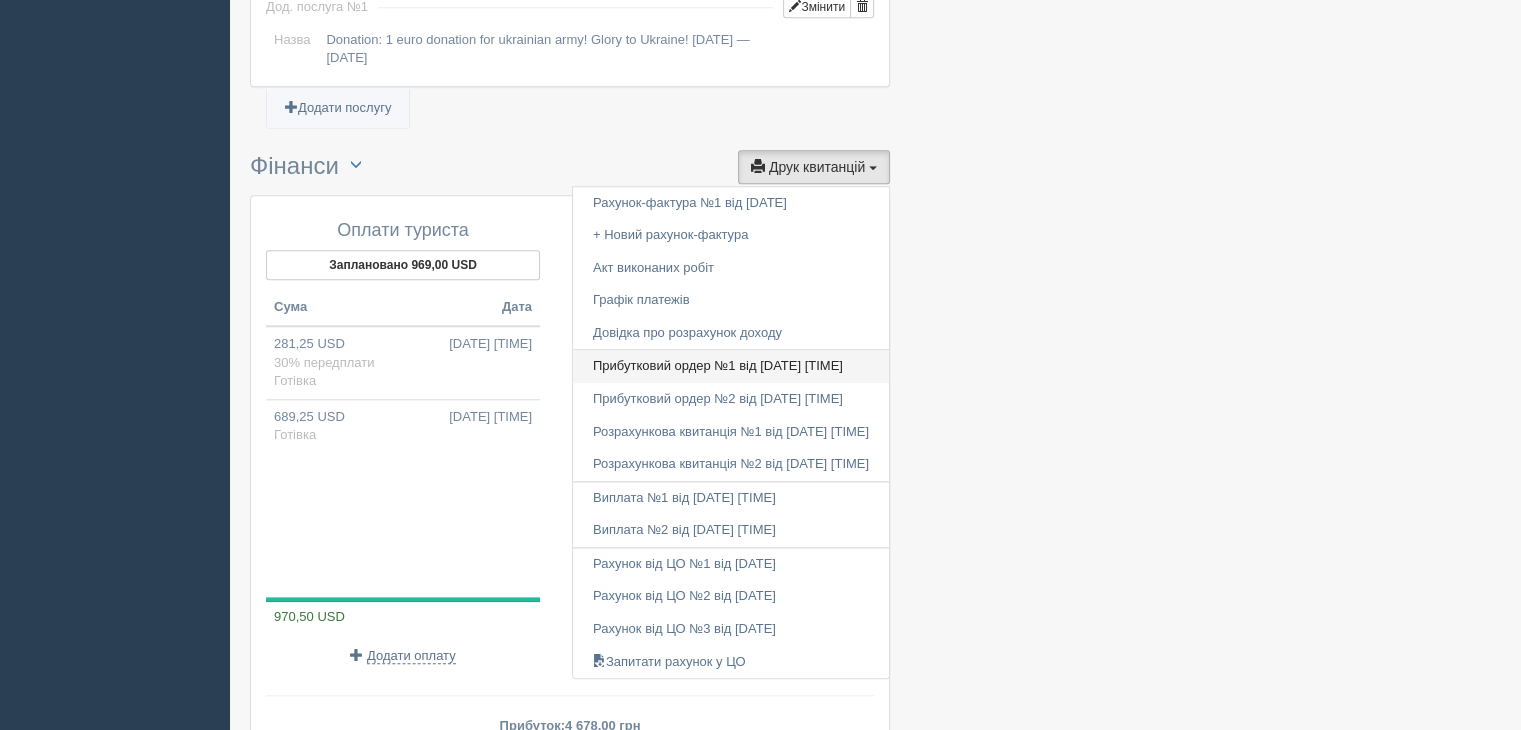 click on "Прибутковий ордер №1 від 27.01.2025 14:42" at bounding box center (731, 366) 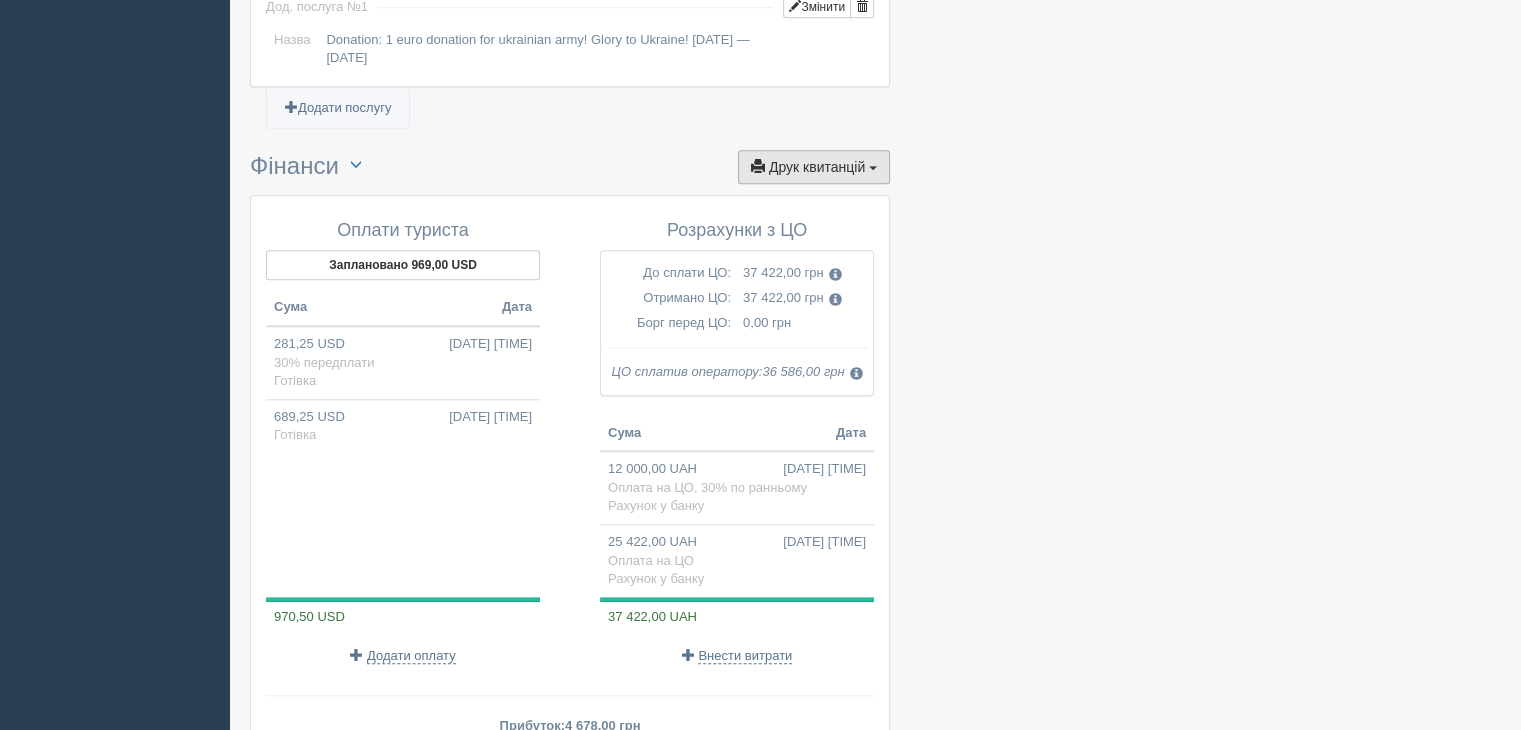 click on "Друк квитанцій
Друк" at bounding box center (814, 167) 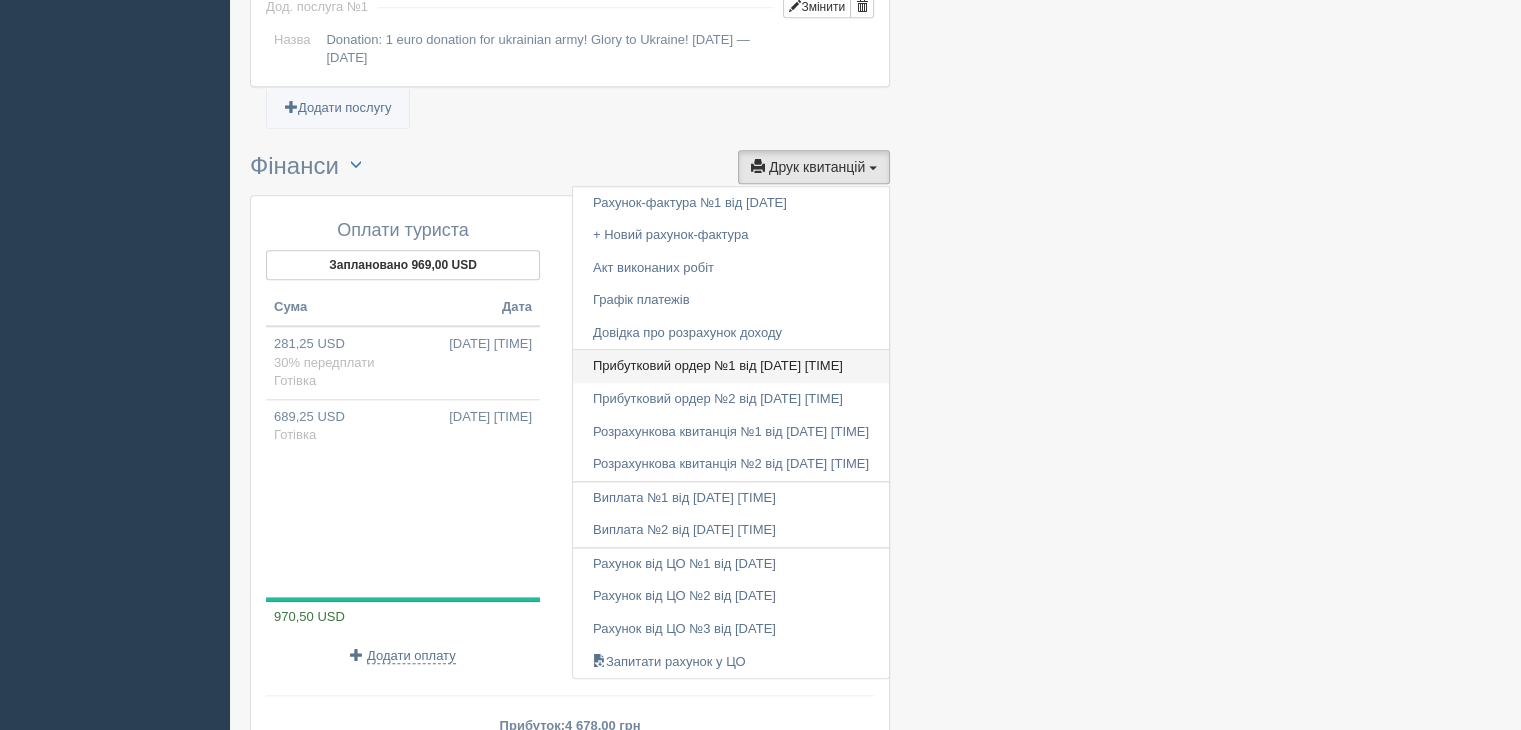 click on "Прибутковий ордер №1 від 27.01.2025 14:42" at bounding box center (731, 366) 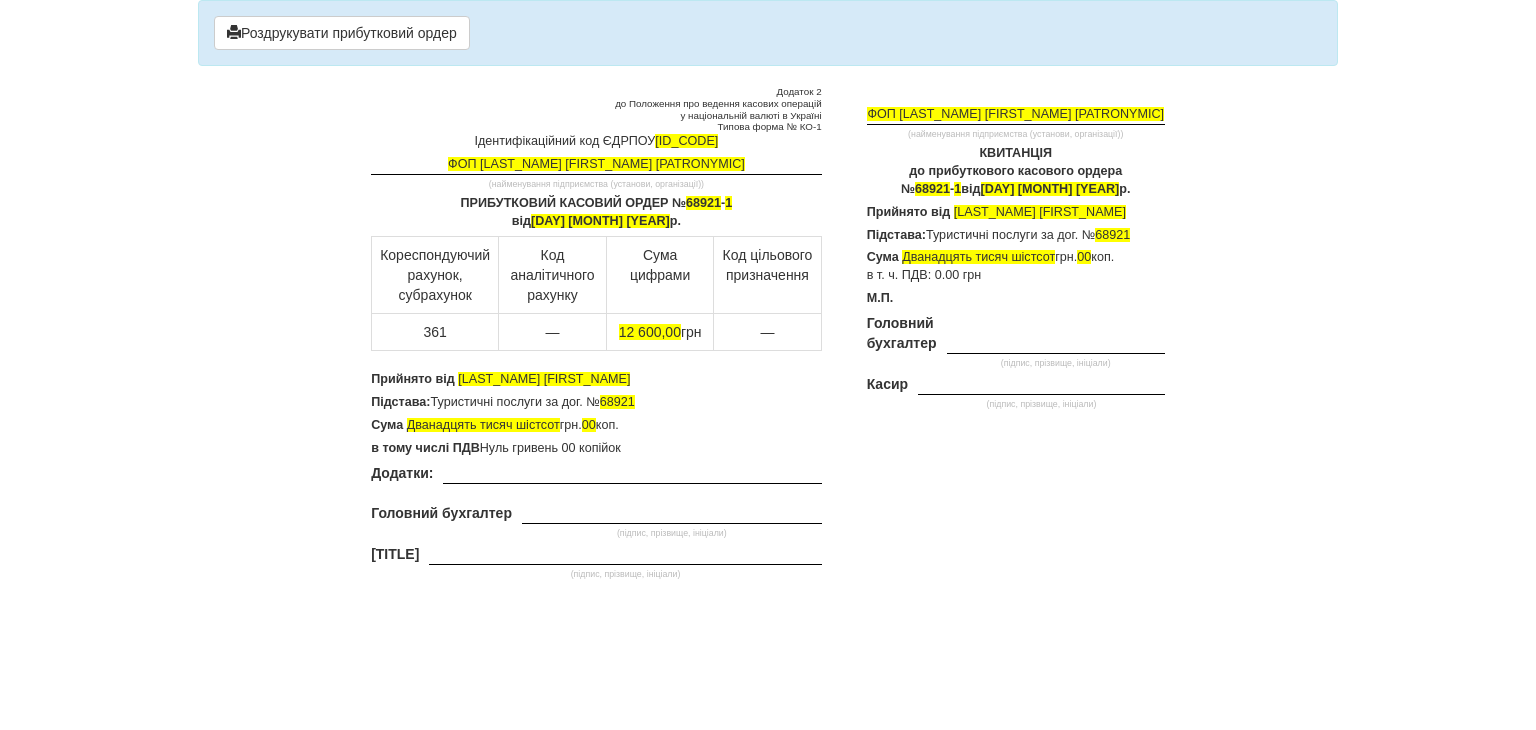 scroll, scrollTop: 0, scrollLeft: 0, axis: both 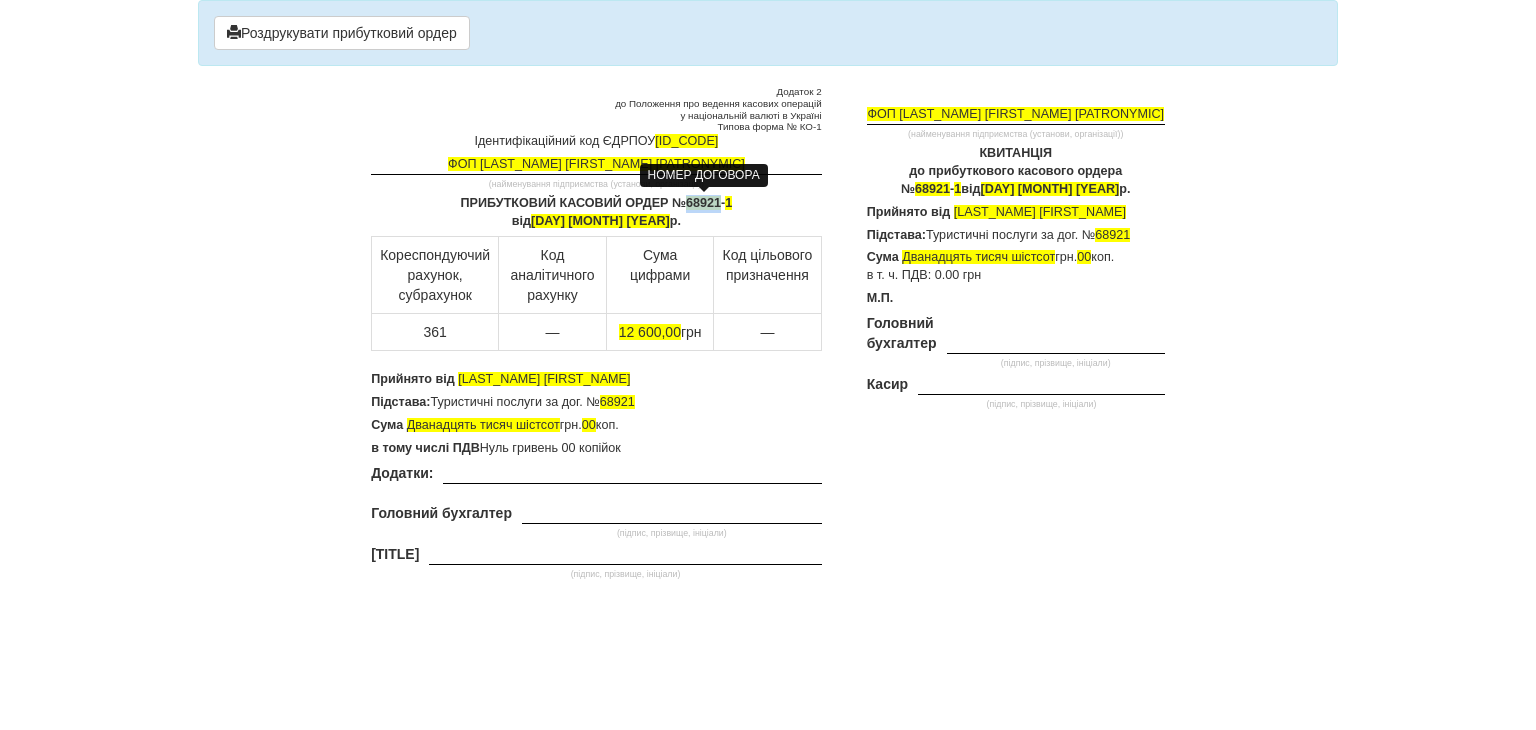drag, startPoint x: 720, startPoint y: 201, endPoint x: 688, endPoint y: 204, distance: 32.140316 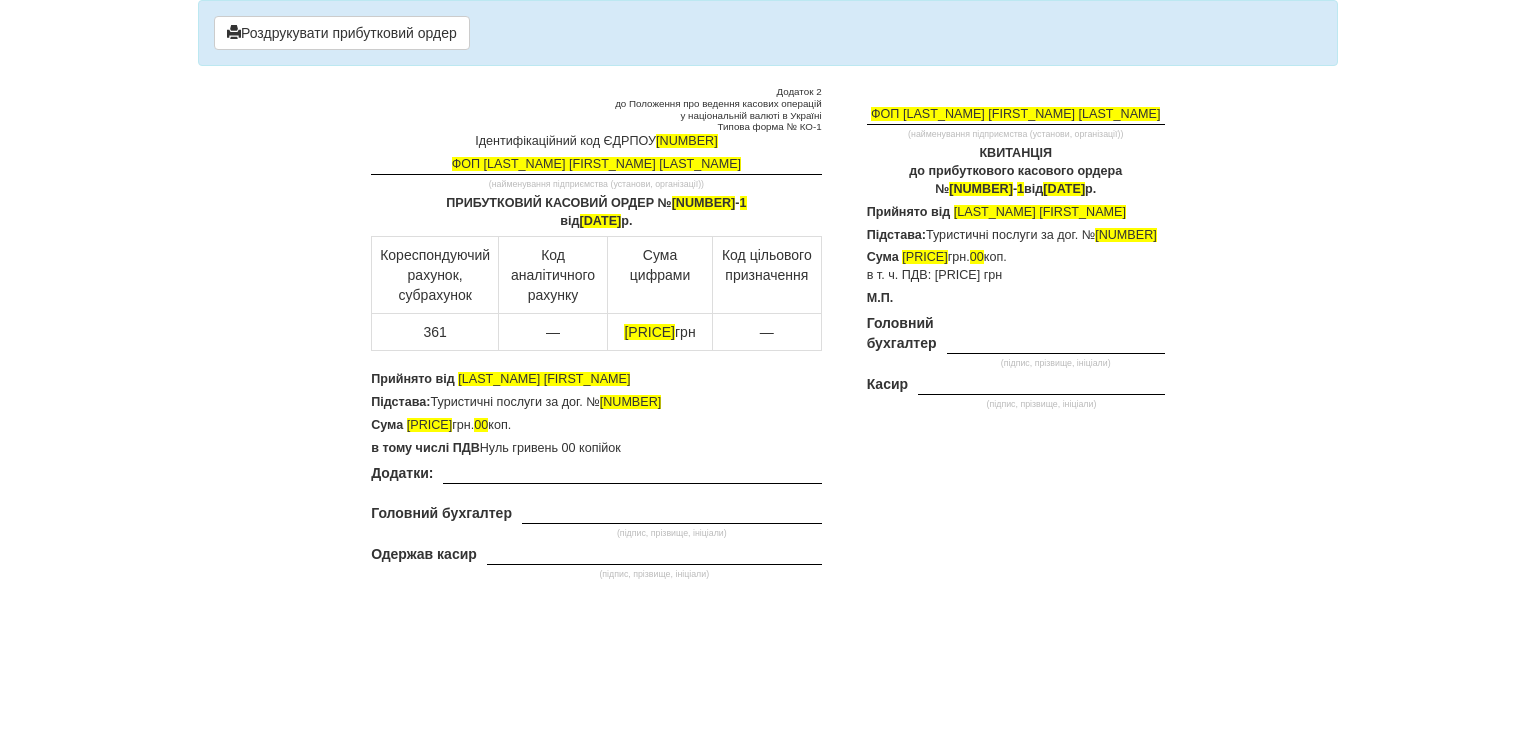 scroll, scrollTop: 0, scrollLeft: 0, axis: both 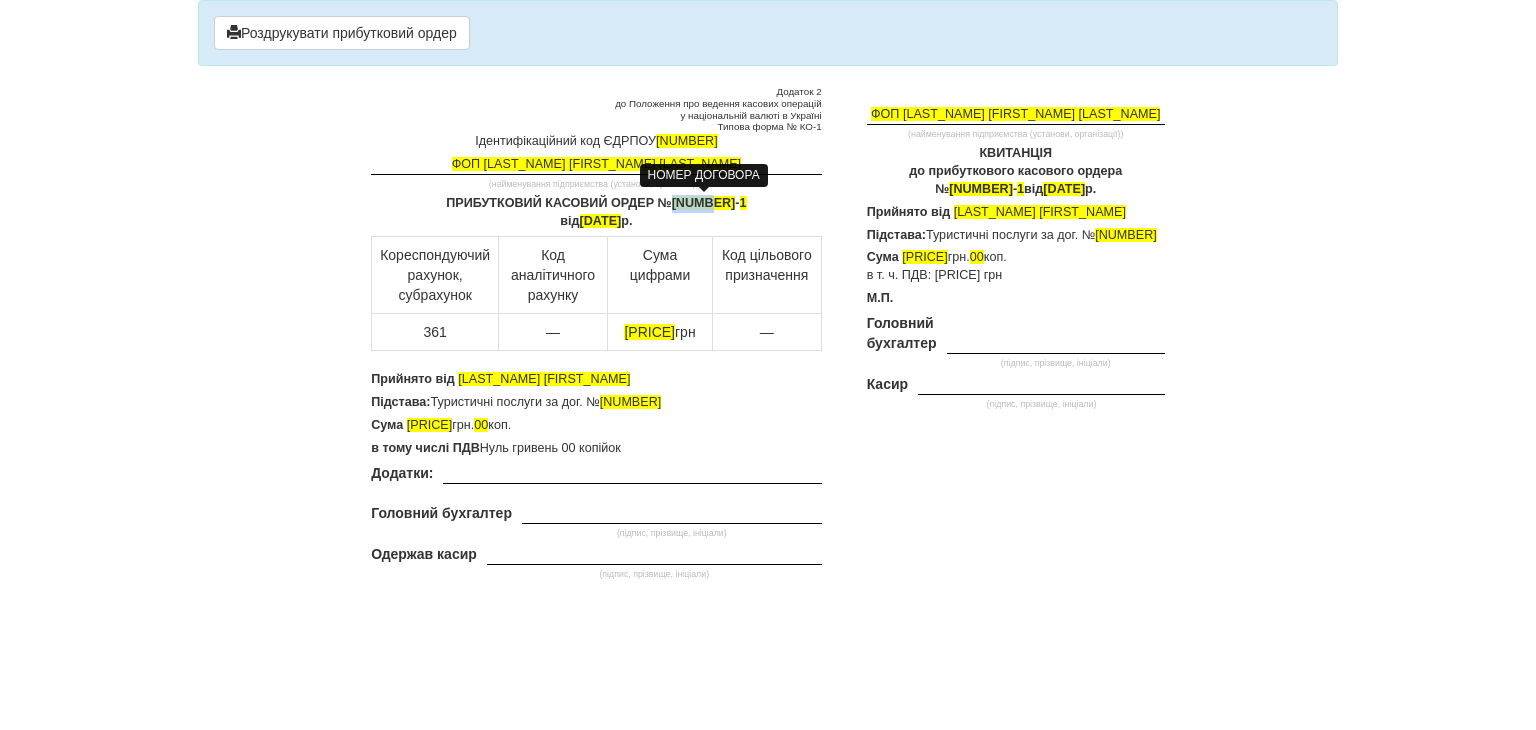 drag, startPoint x: 720, startPoint y: 198, endPoint x: 686, endPoint y: 194, distance: 34.234486 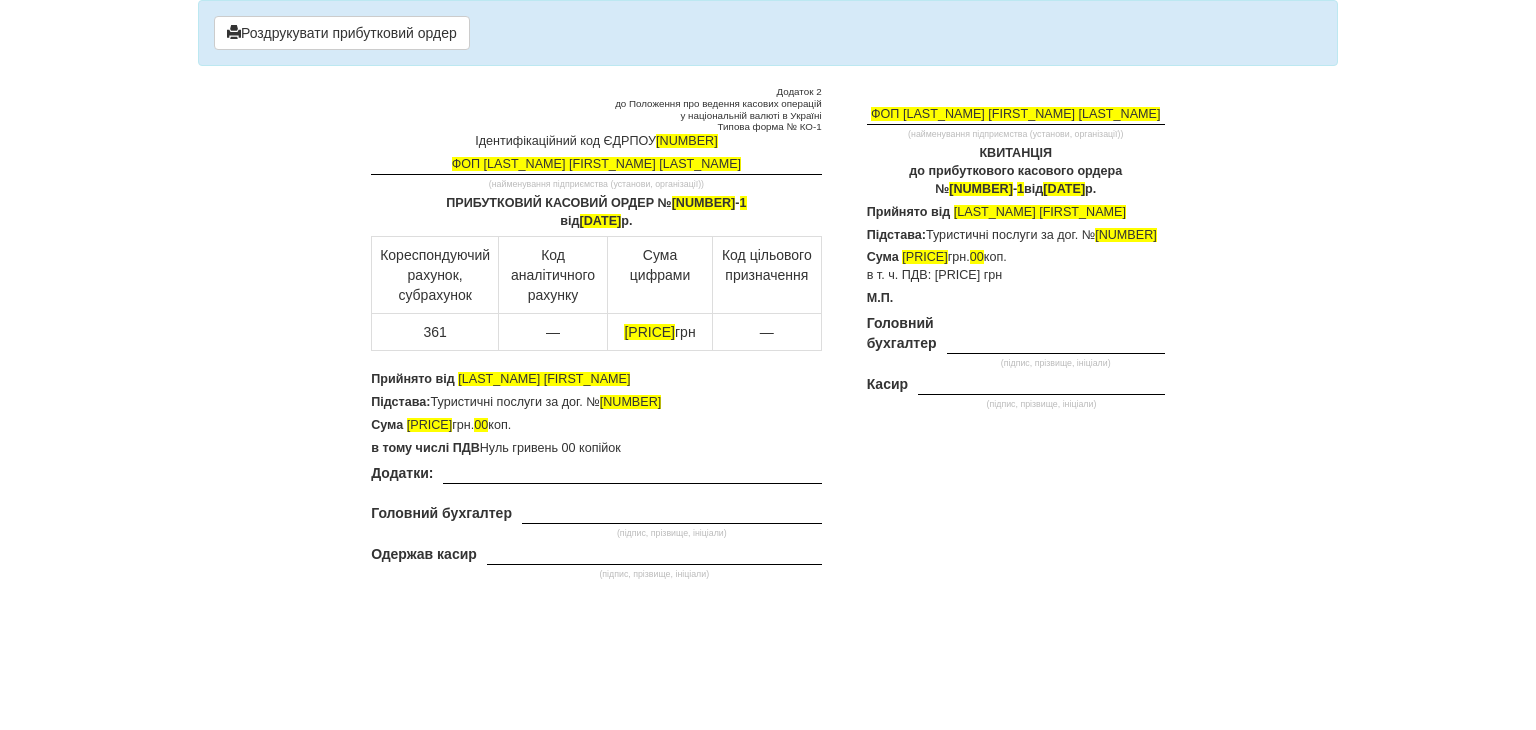 click on "Ідентифікаційний код ЄДРПОУ	 [NUMBER]
-" at bounding box center (768, 365) 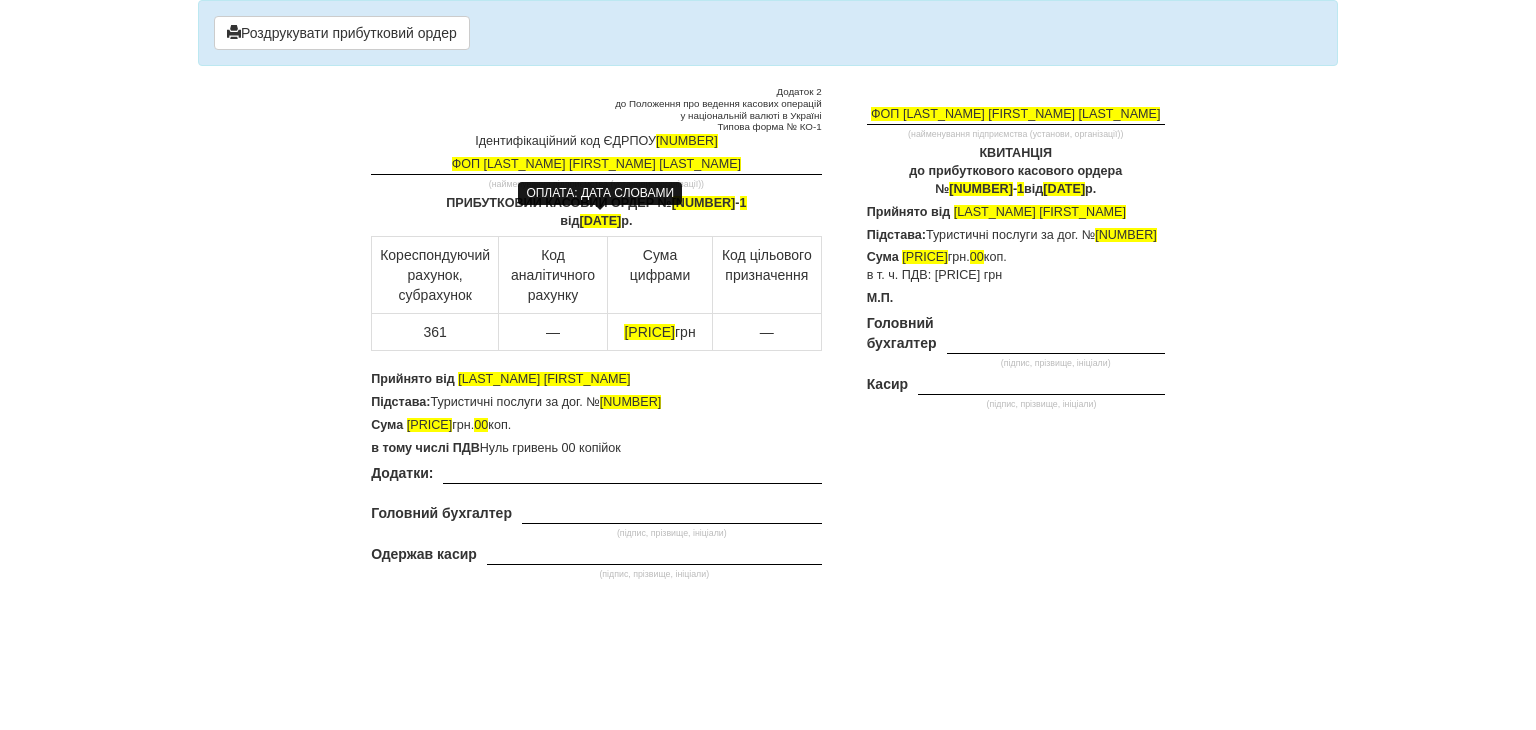 click on "[DATE]" at bounding box center (601, 221) 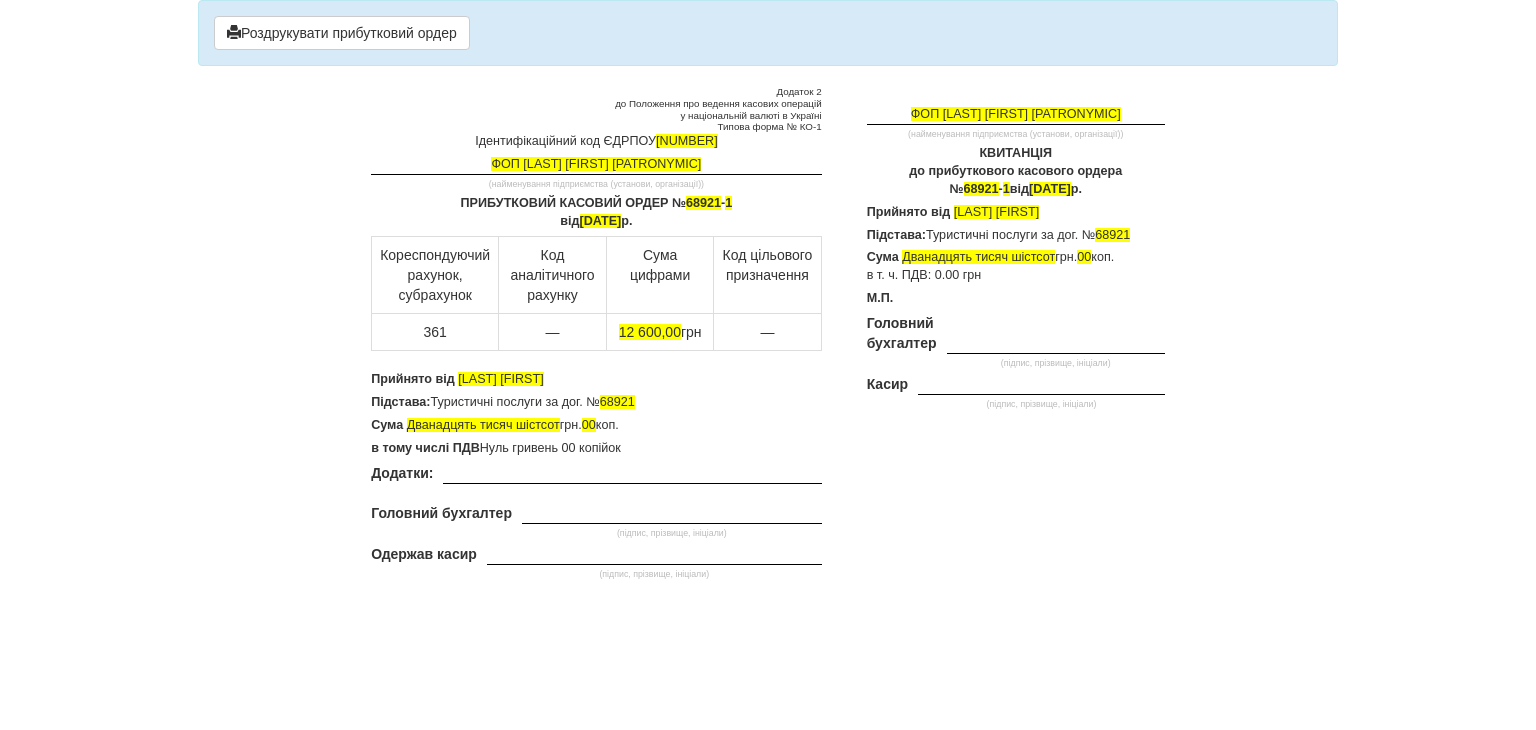 scroll, scrollTop: 0, scrollLeft: 0, axis: both 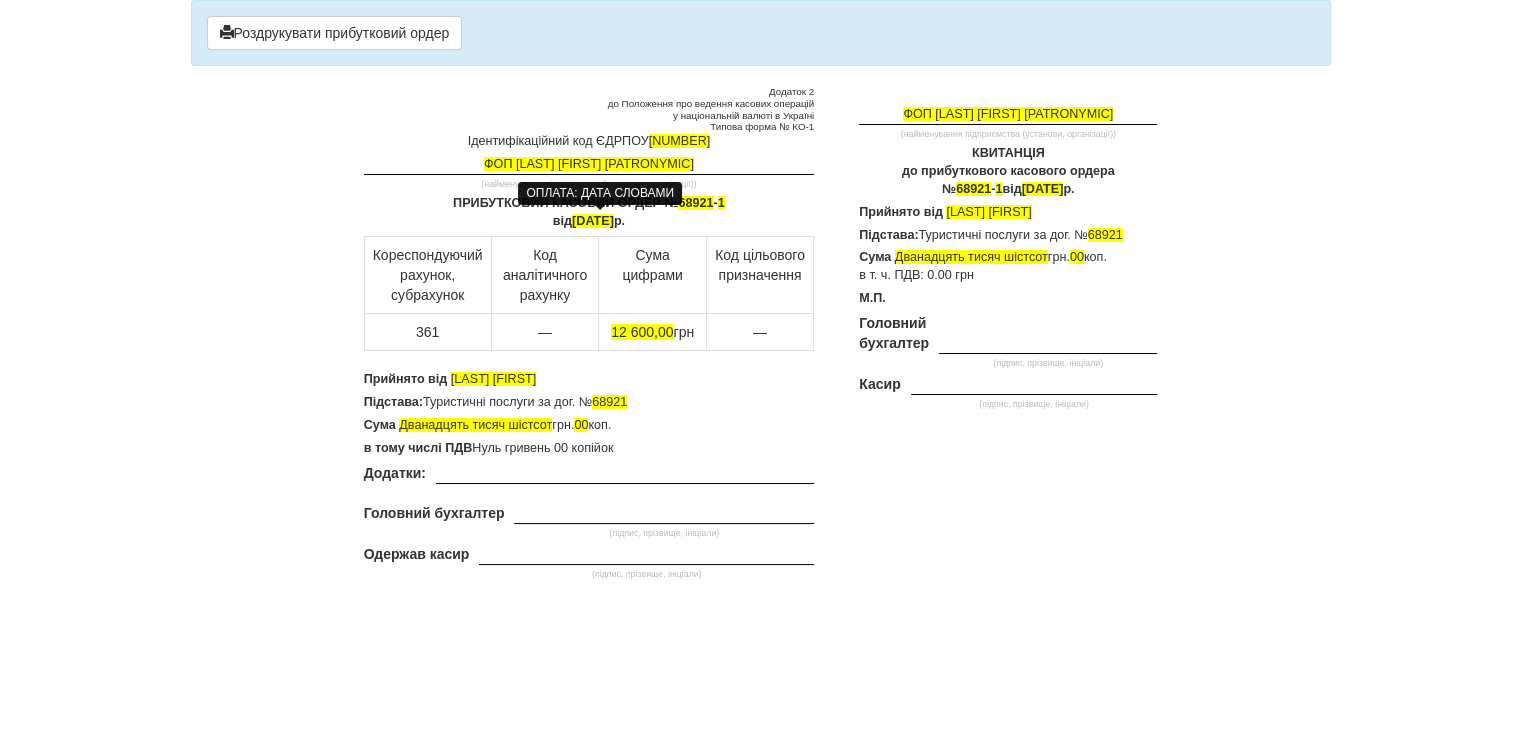 click on "[DATE]" at bounding box center [593, 221] 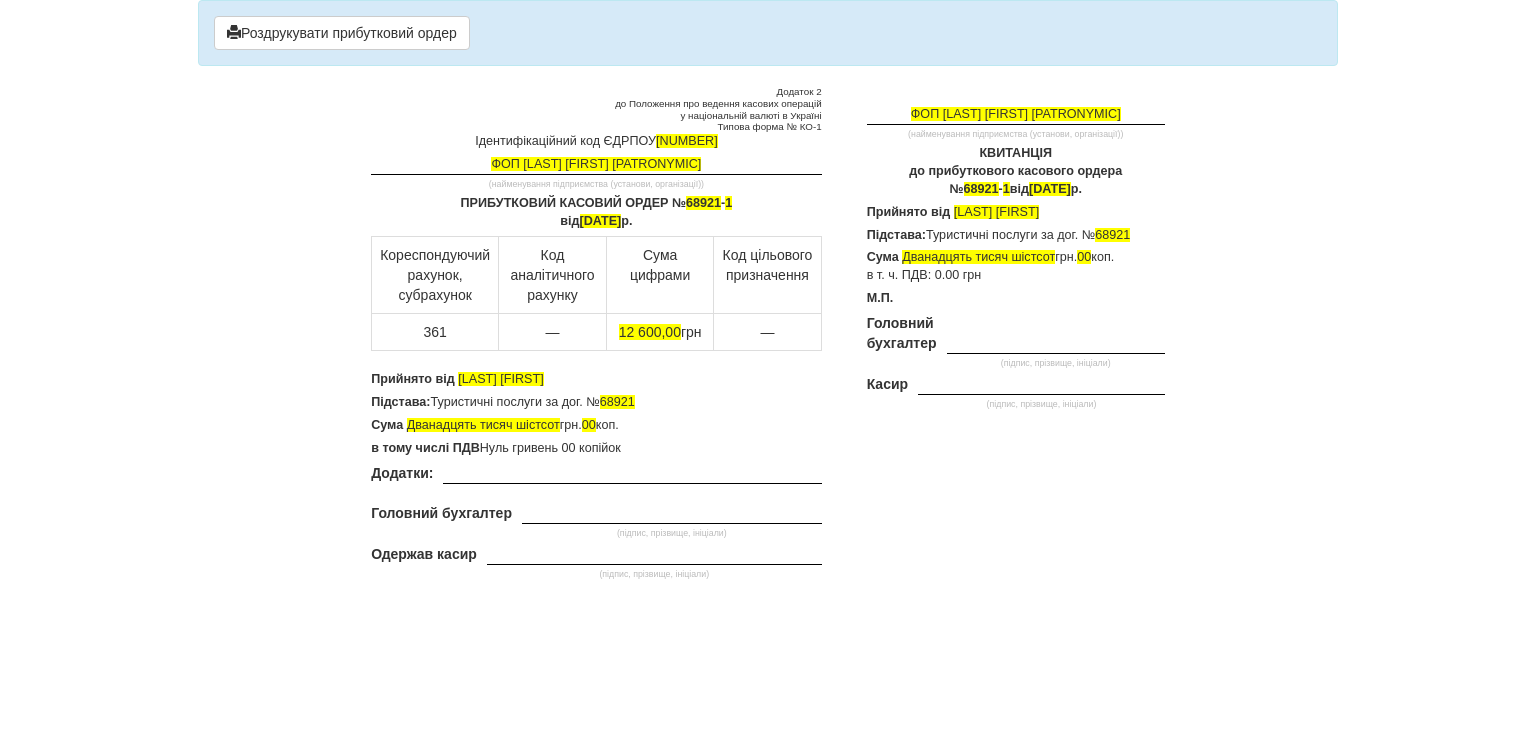type 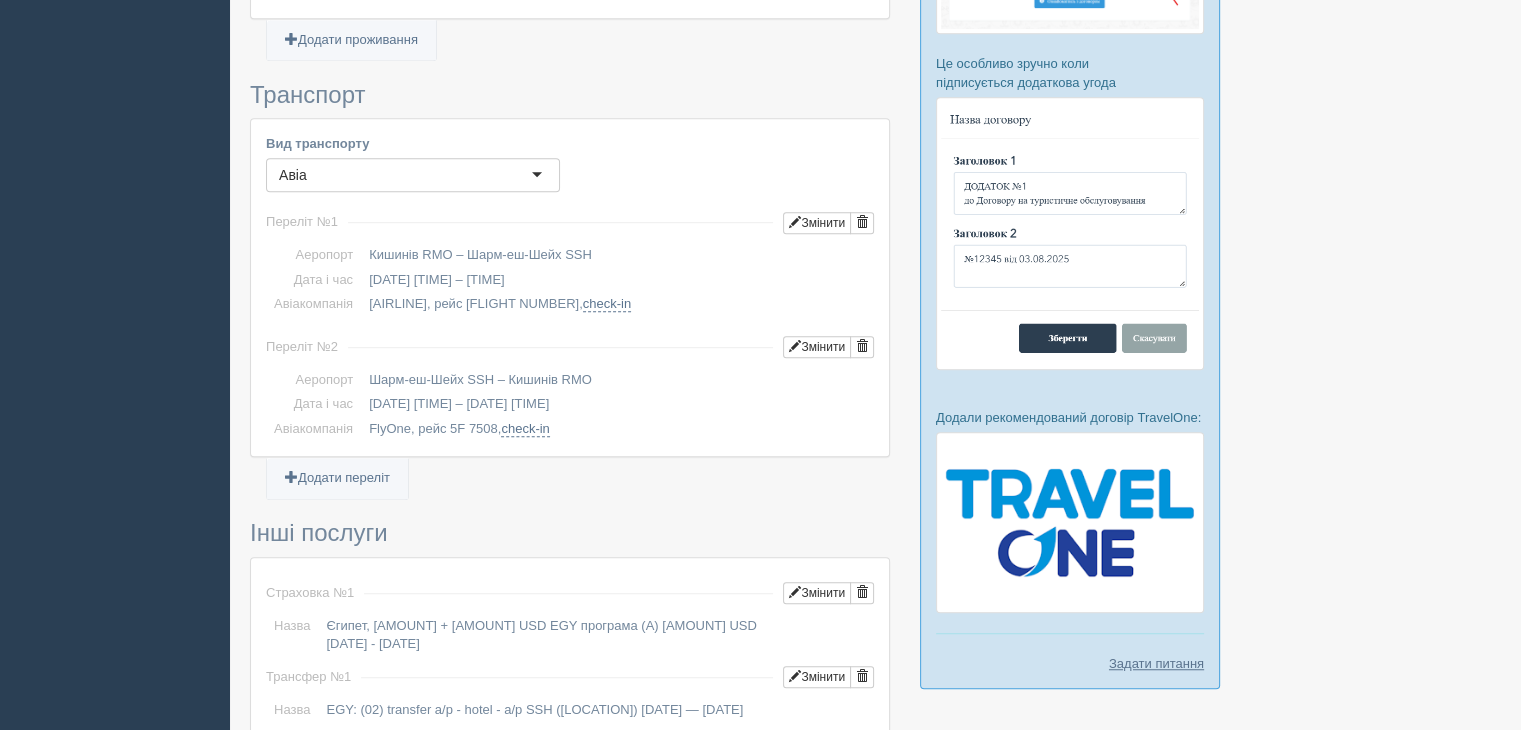 scroll, scrollTop: 1000, scrollLeft: 0, axis: vertical 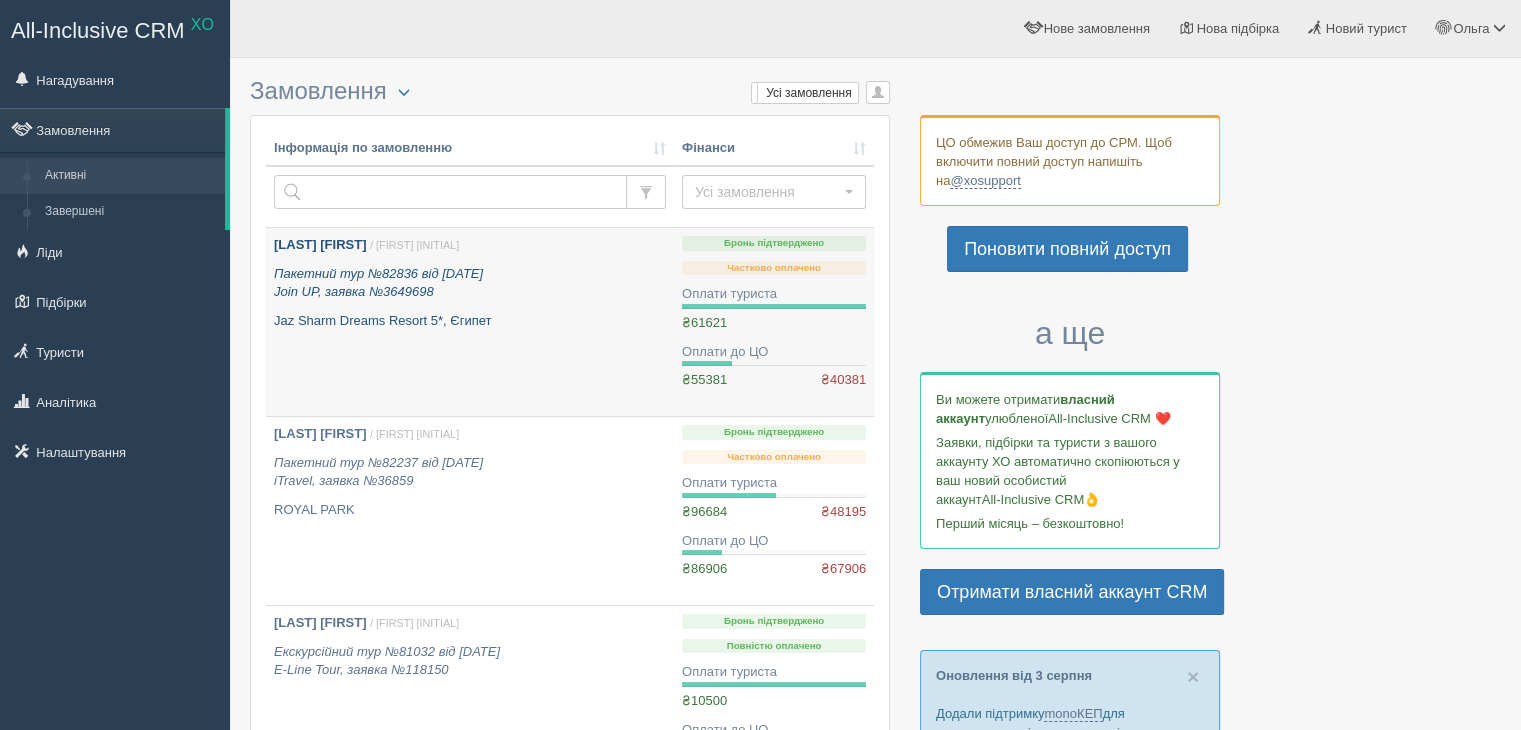 click on "[LAST] [FIRST]" at bounding box center (320, 244) 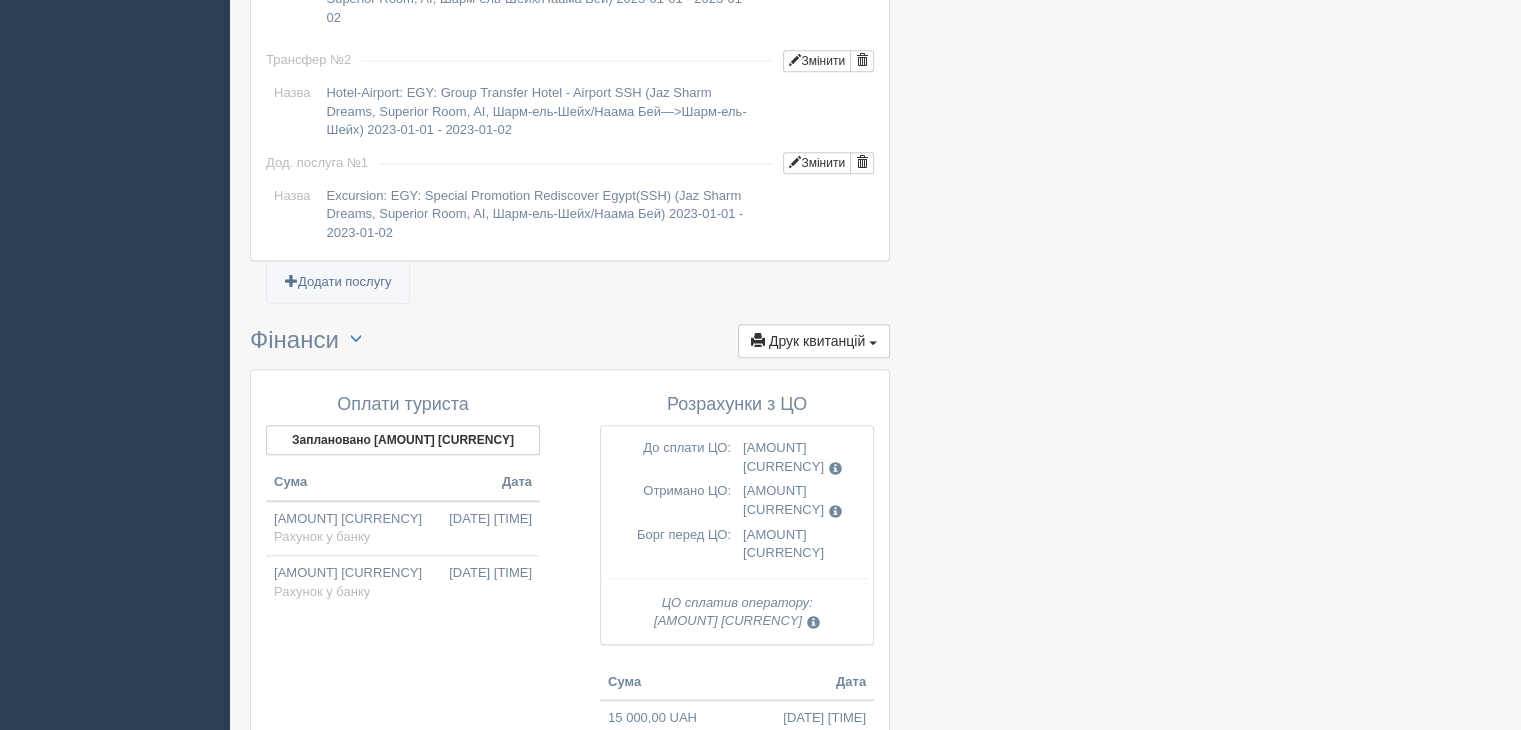 scroll, scrollTop: 2100, scrollLeft: 0, axis: vertical 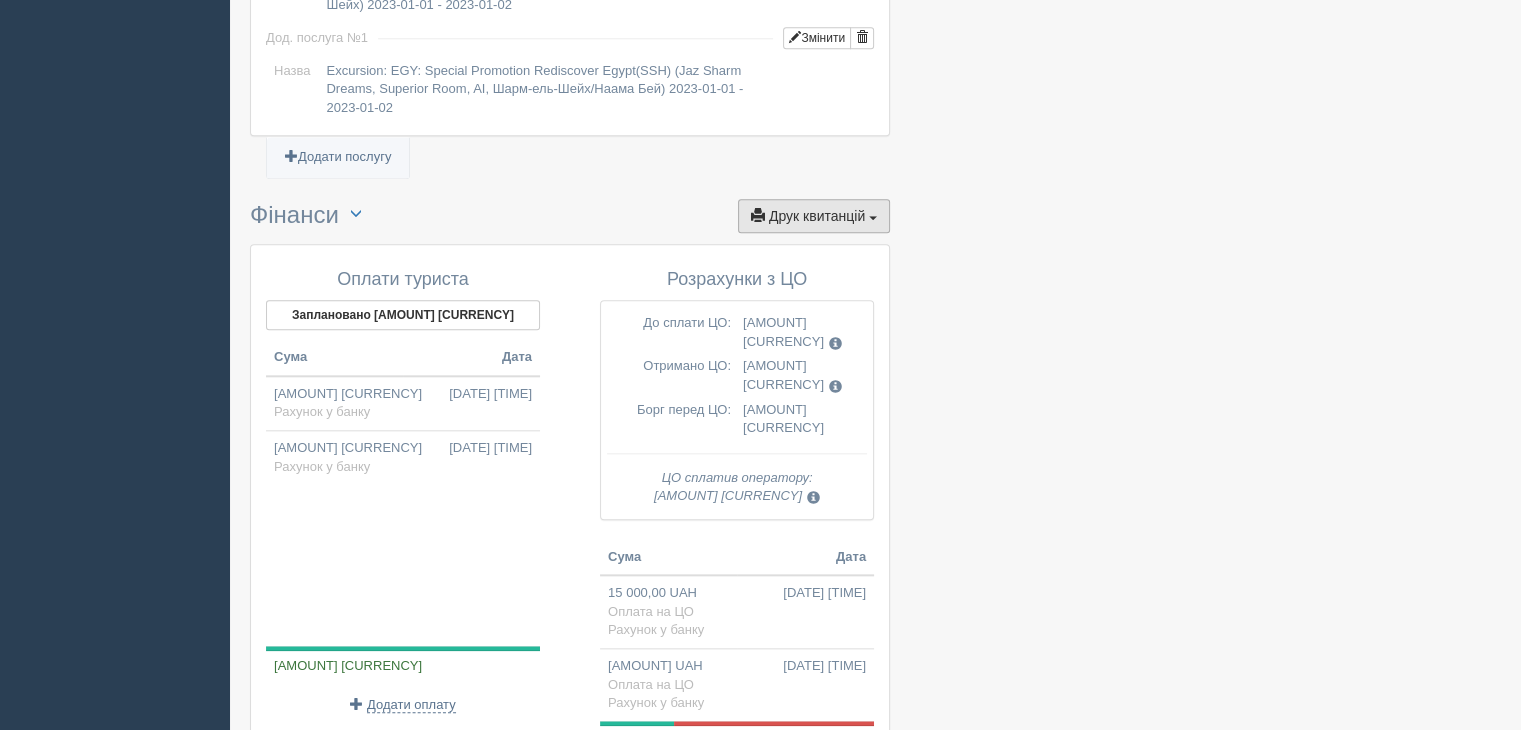 click on "Друк квитанцій" at bounding box center [817, 216] 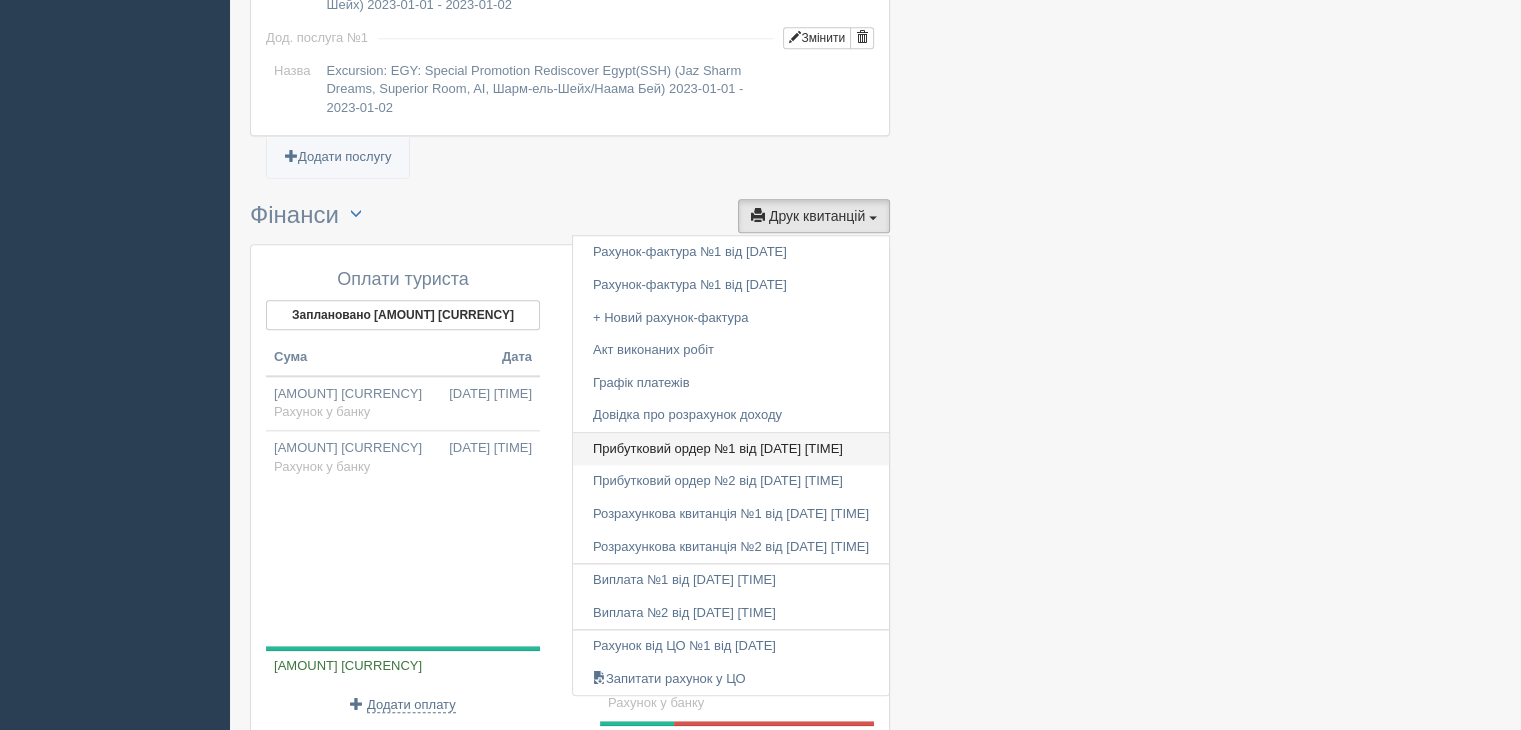 click on "Прибутковий ордер №1 від 14.05.2025 15:01" at bounding box center (731, 449) 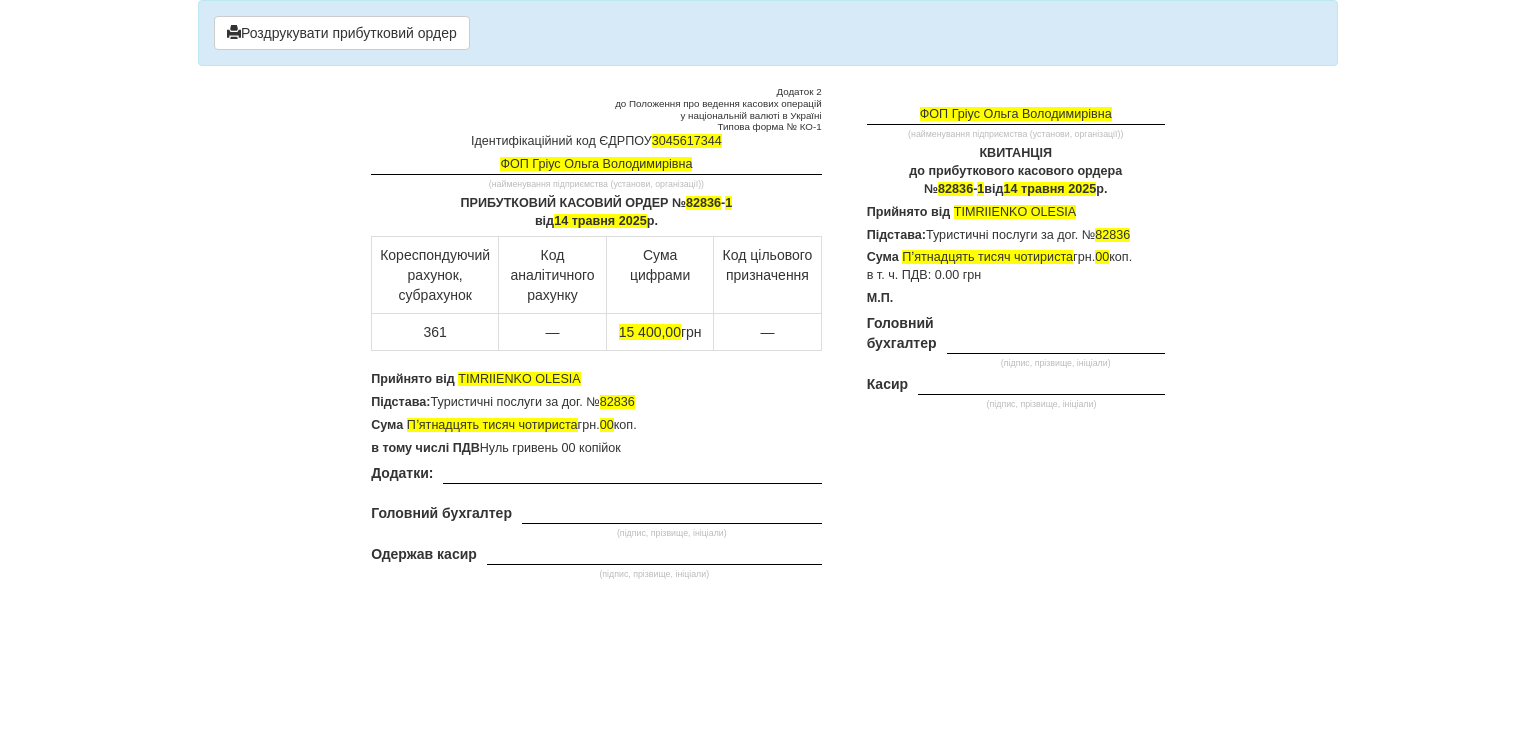 scroll, scrollTop: 0, scrollLeft: 0, axis: both 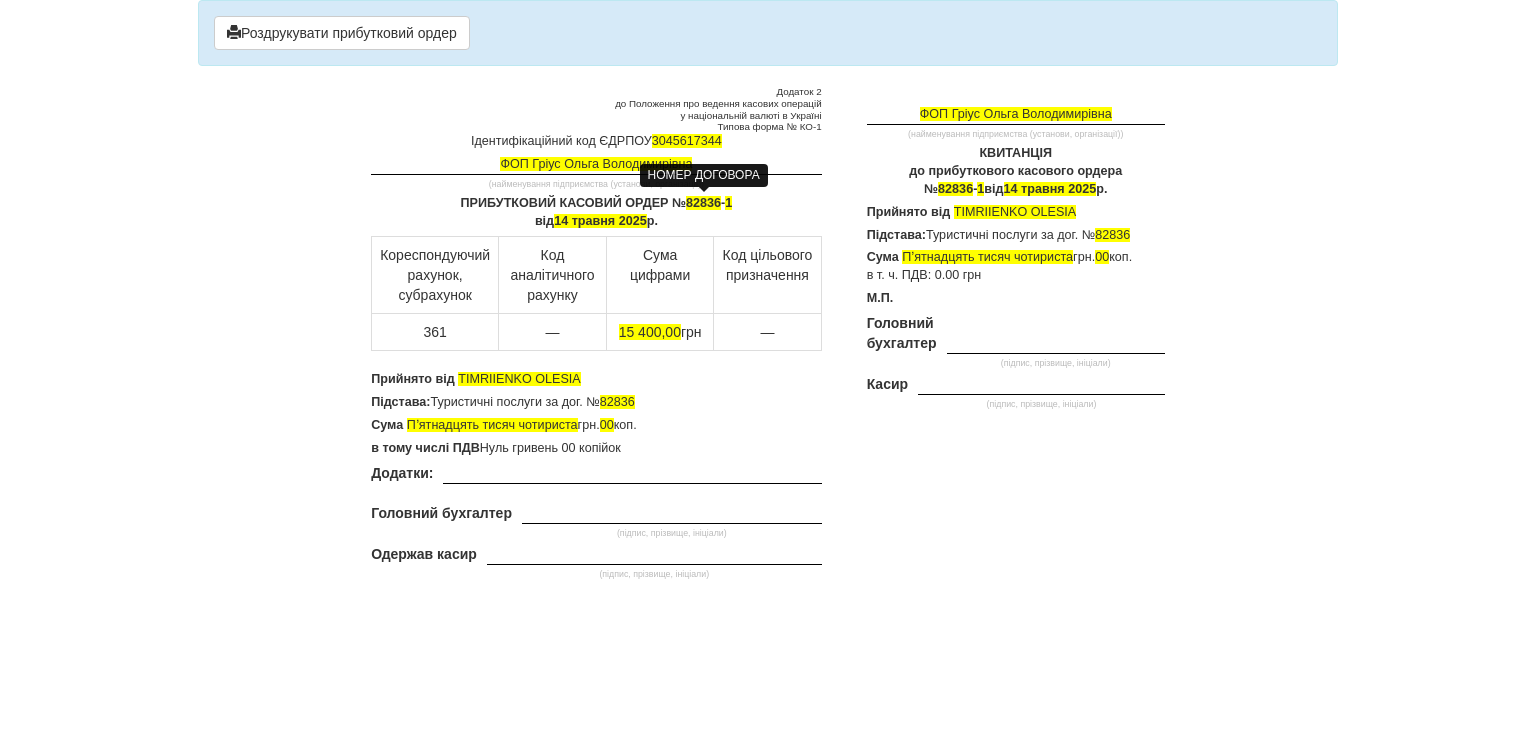 click on "82836" at bounding box center (703, 203) 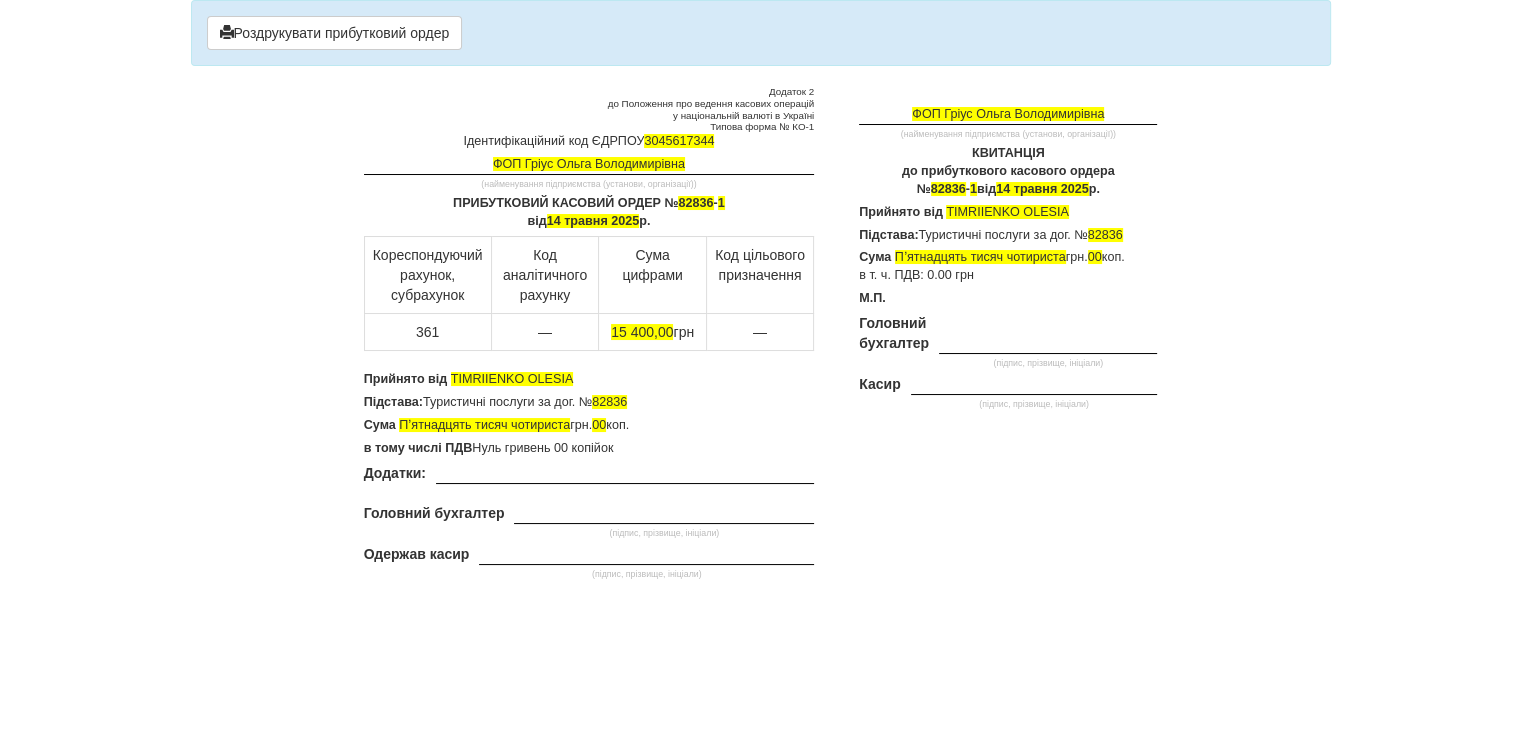 type 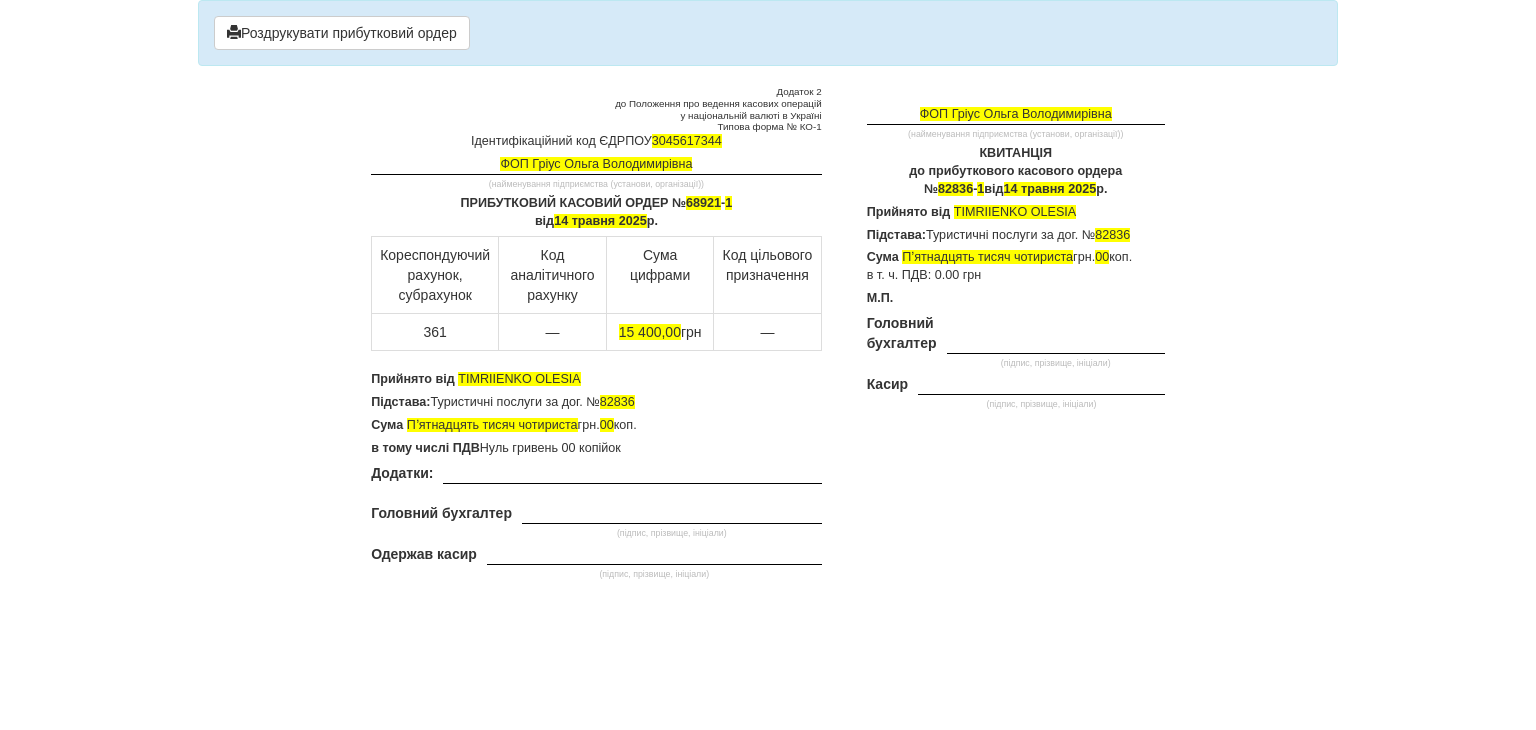 click on "68921" at bounding box center [703, 203] 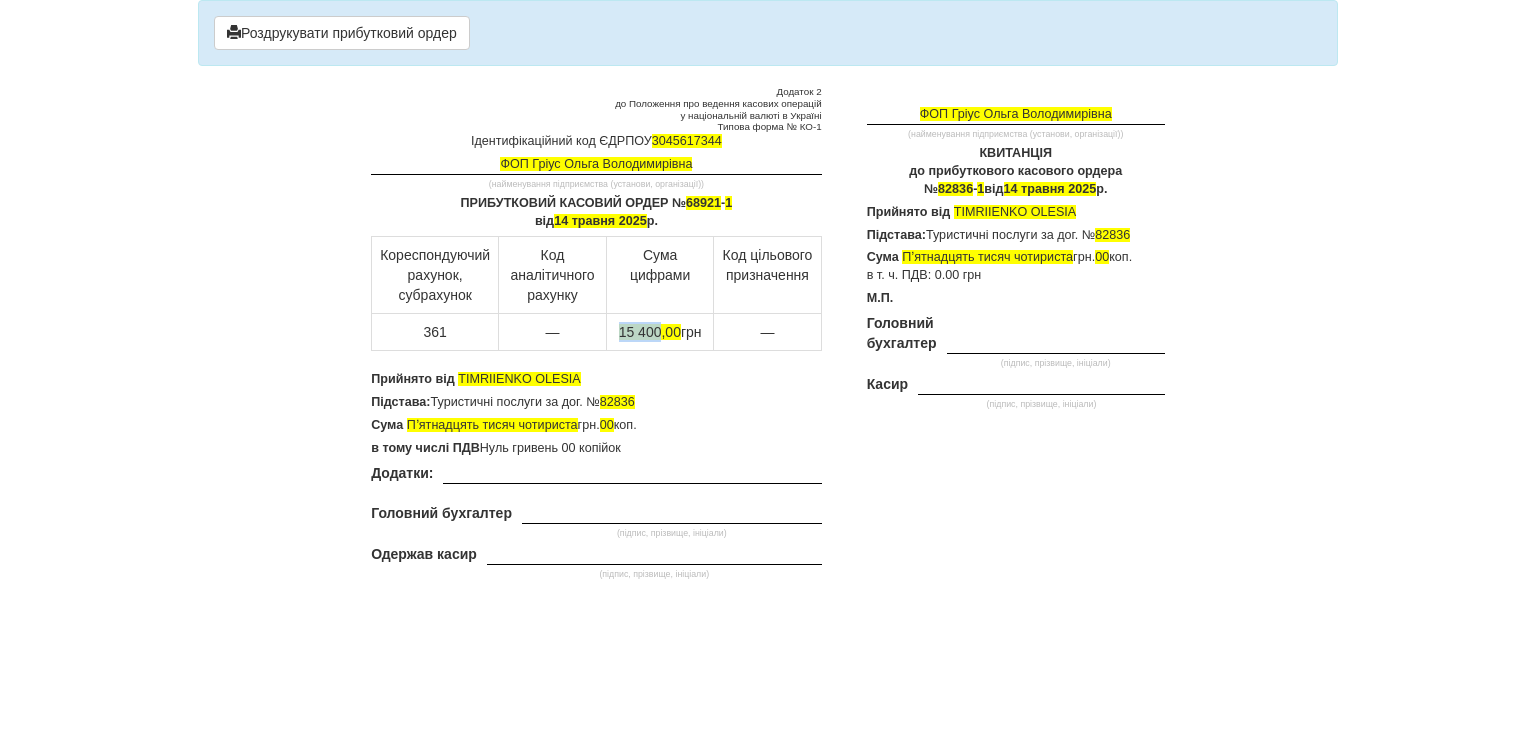 drag, startPoint x: 657, startPoint y: 330, endPoint x: 624, endPoint y: 334, distance: 33.24154 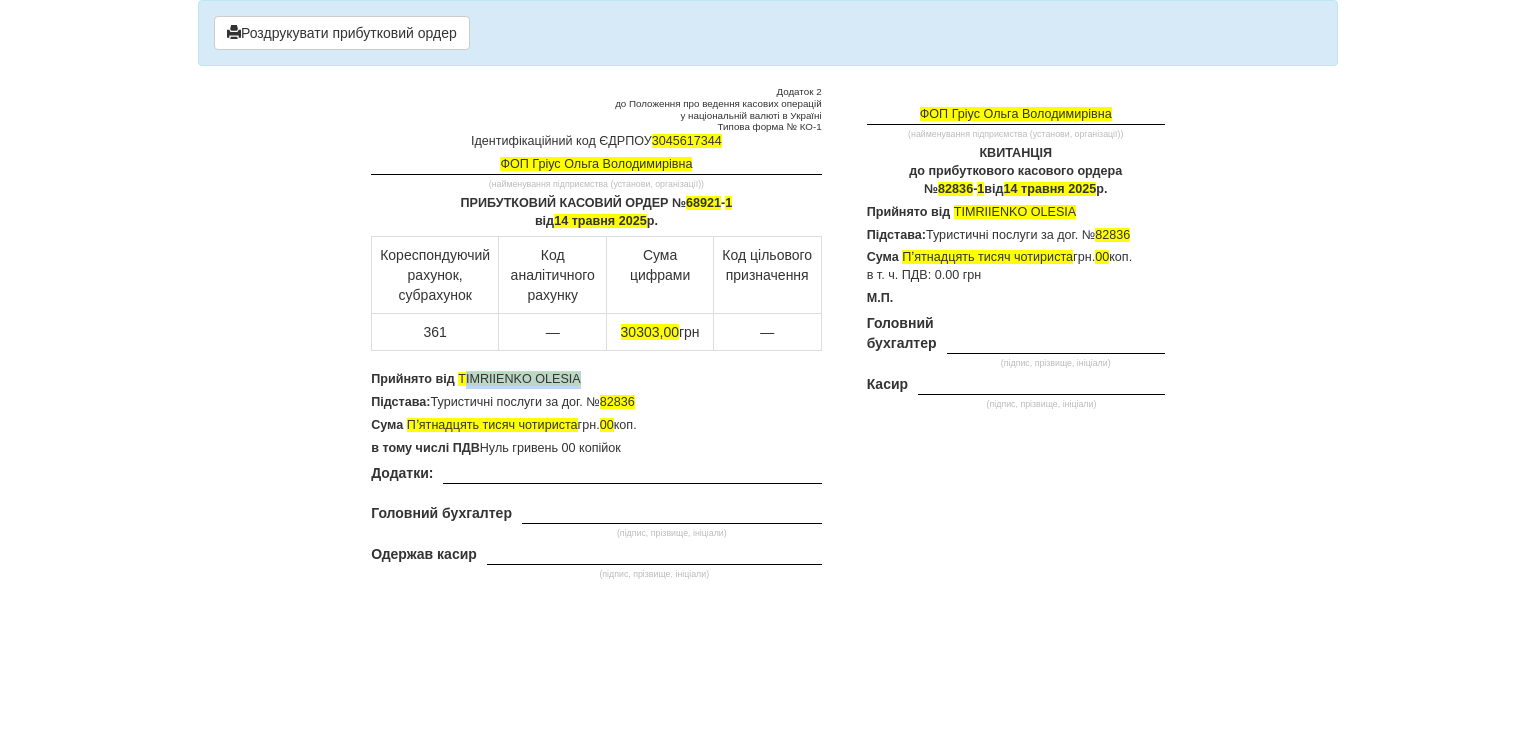 drag, startPoint x: 579, startPoint y: 375, endPoint x: 463, endPoint y: 368, distance: 116.21101 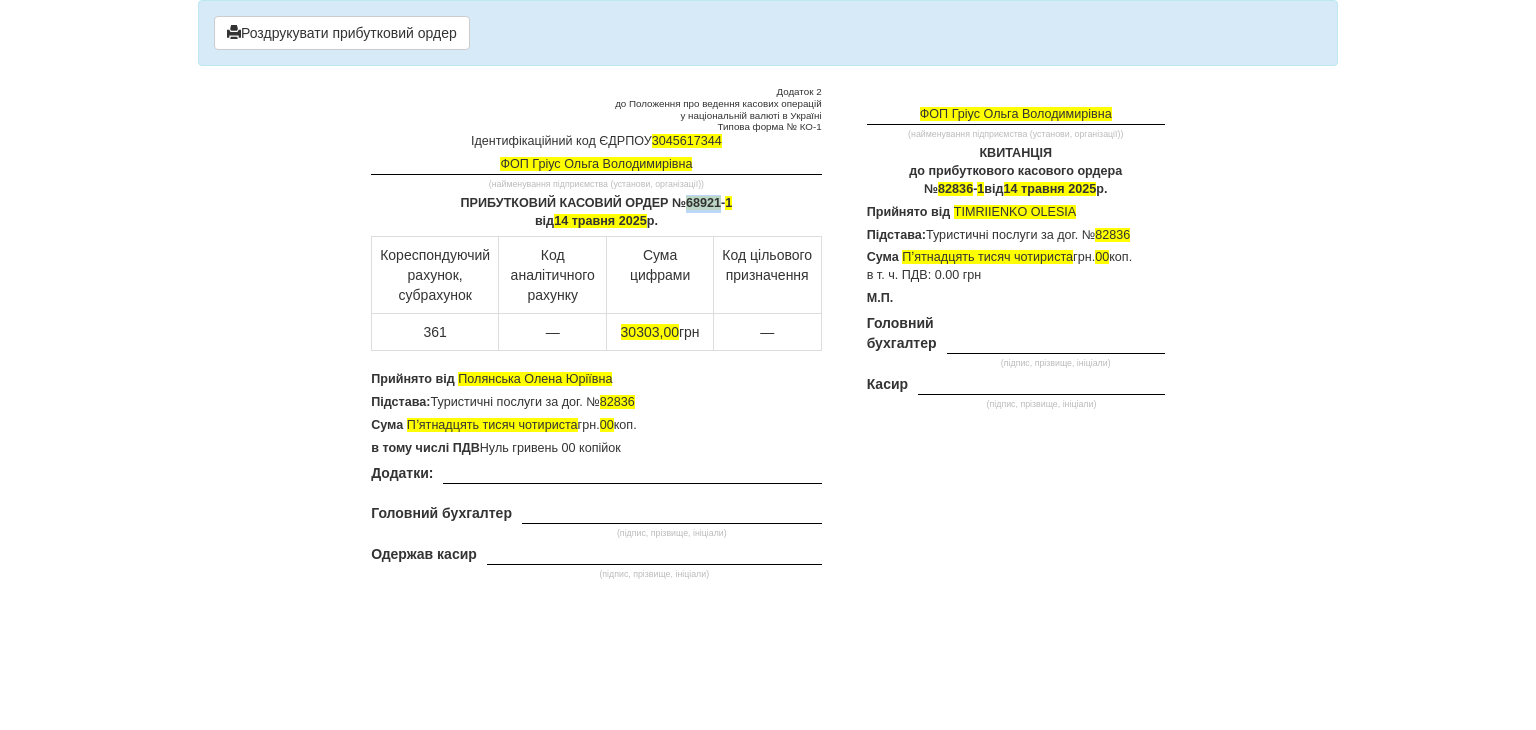 drag, startPoint x: 720, startPoint y: 204, endPoint x: 687, endPoint y: 204, distance: 33 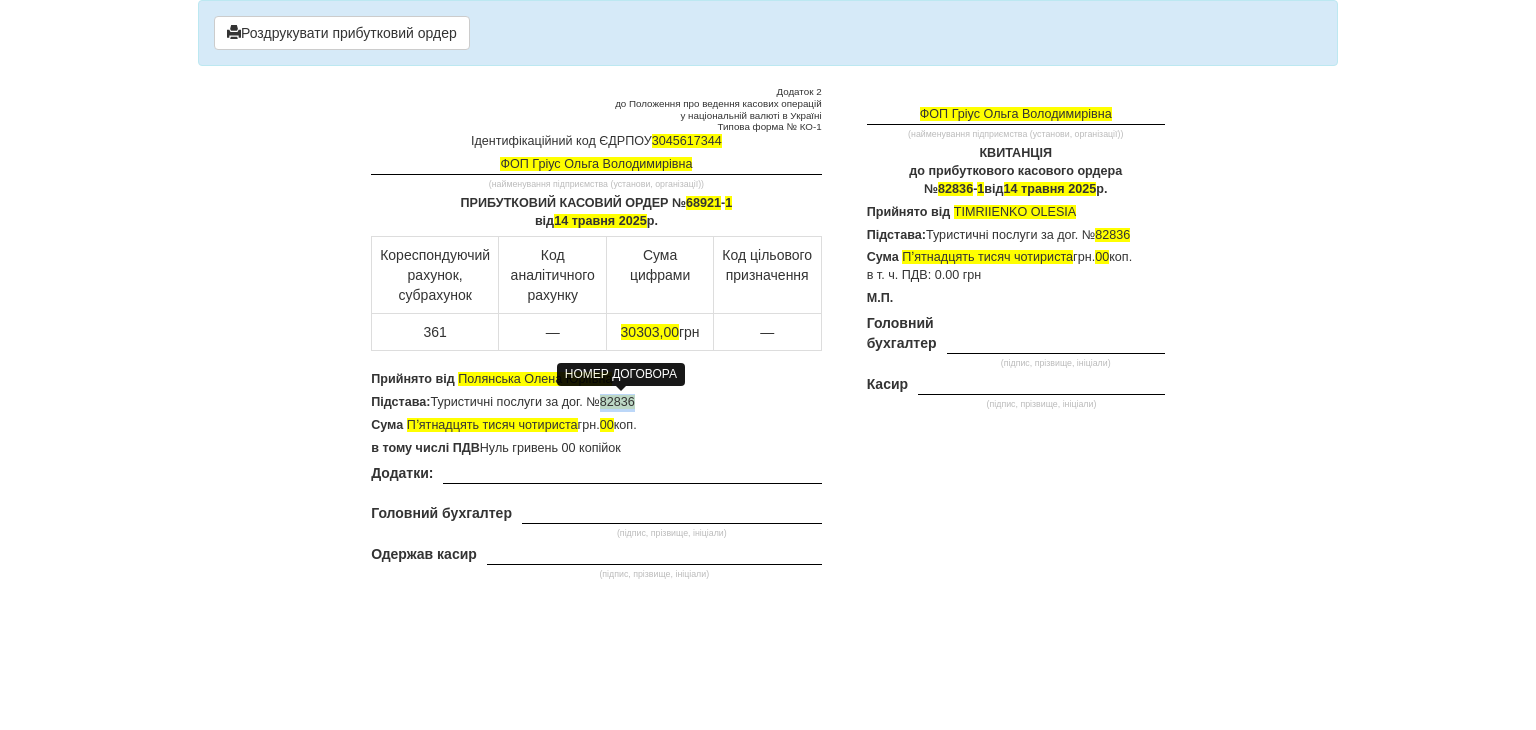 drag, startPoint x: 627, startPoint y: 400, endPoint x: 604, endPoint y: 400, distance: 23 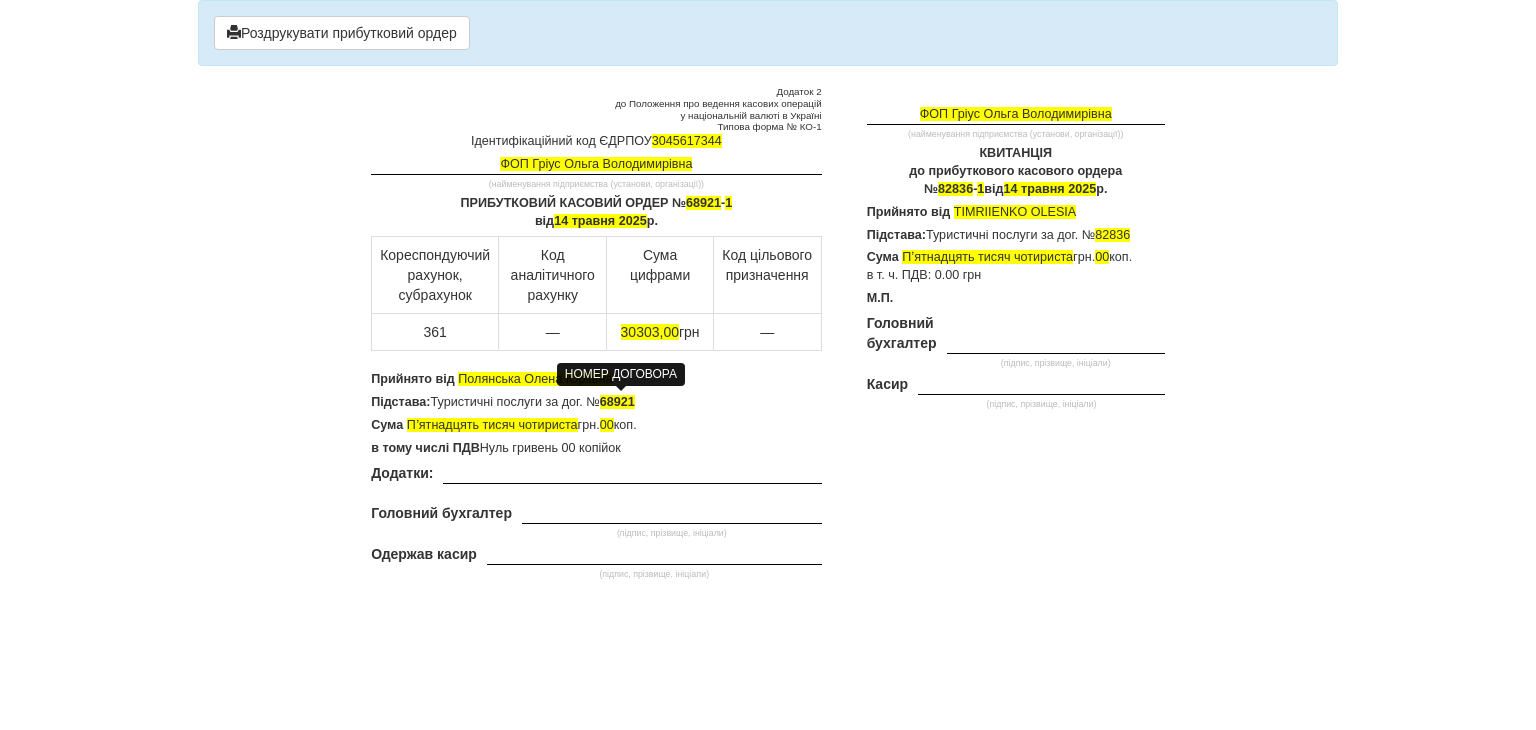 click on "Сума   Пʼятнадцять тисяч чотириста  грн.  00  коп." at bounding box center (596, 426) 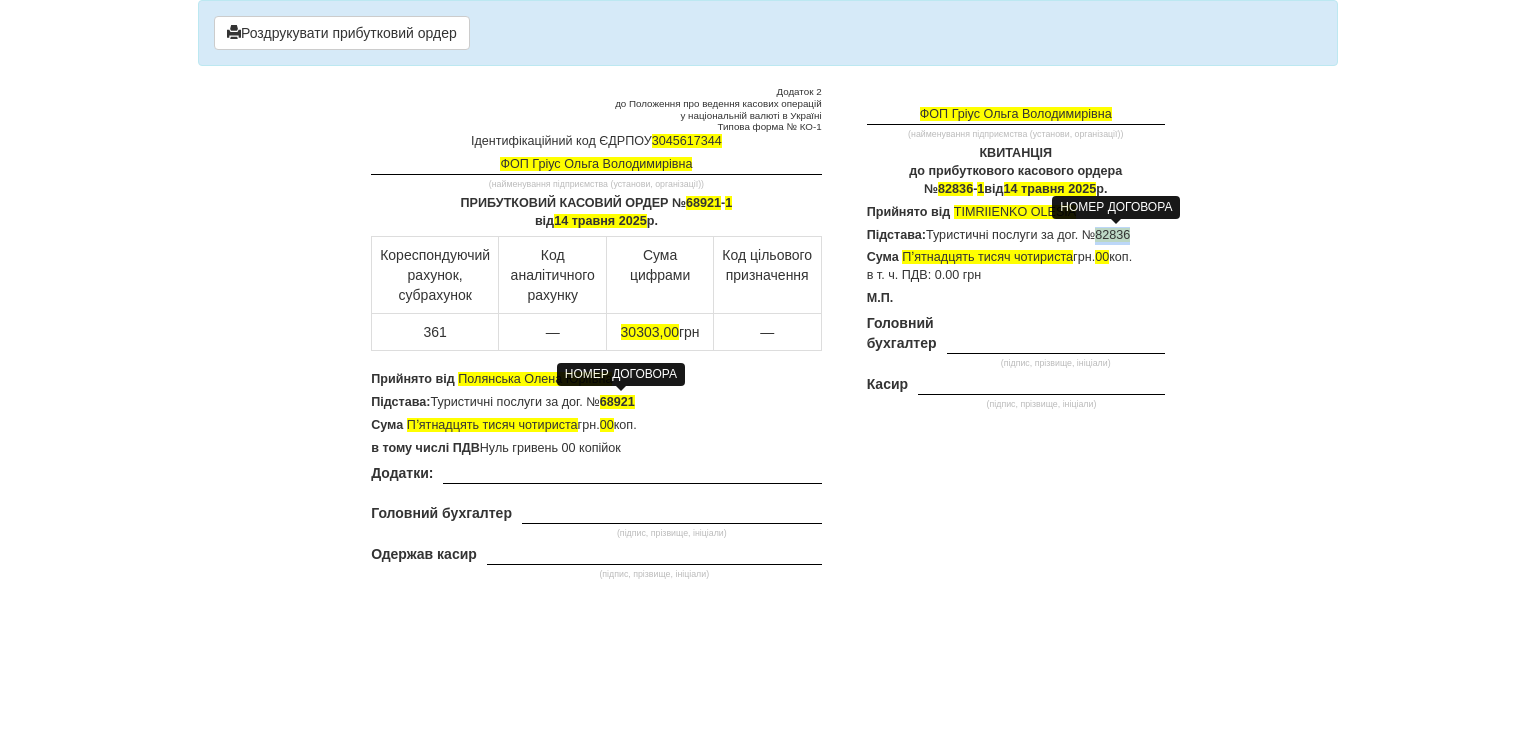 drag, startPoint x: 1134, startPoint y: 230, endPoint x: 1101, endPoint y: 229, distance: 33.01515 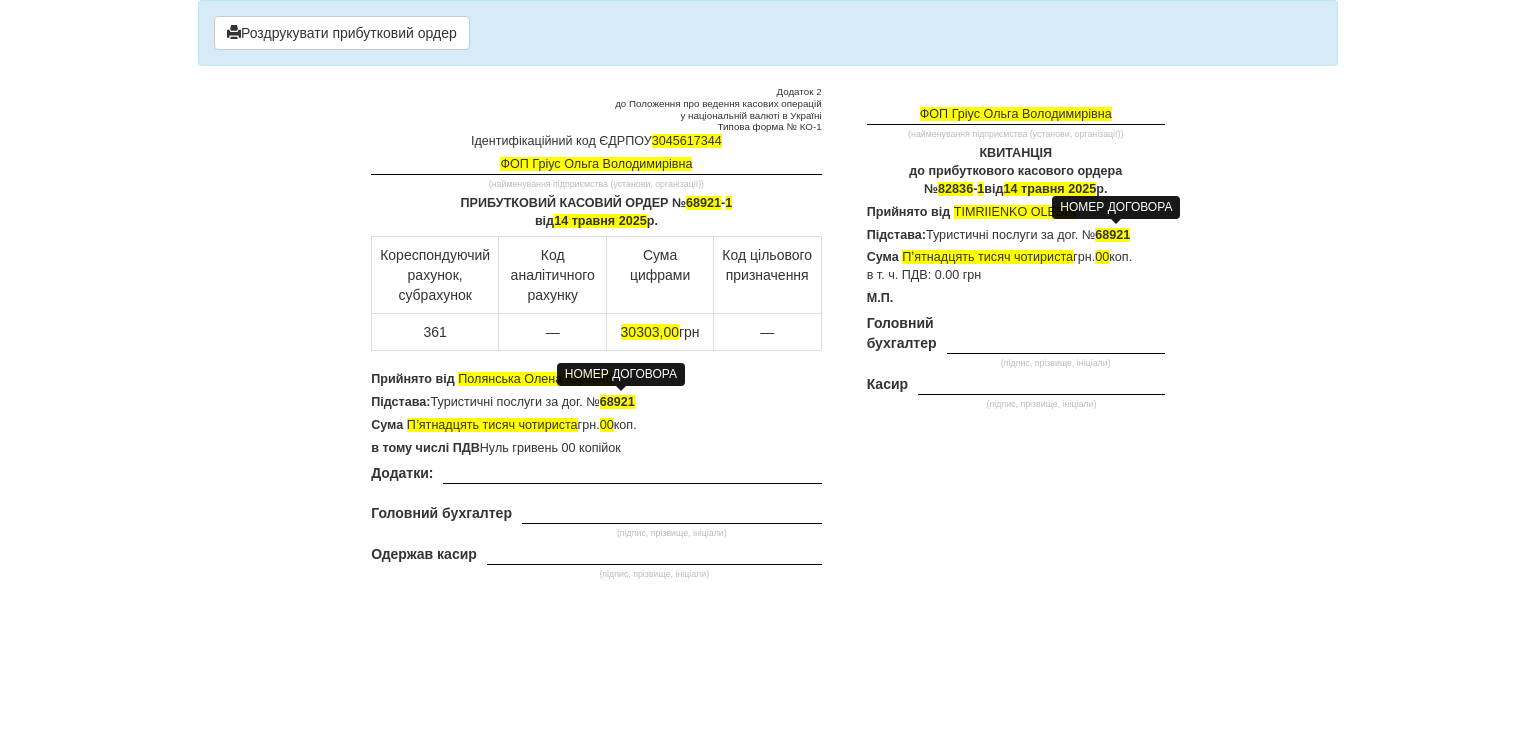 click on "М.П." at bounding box center [1016, 299] 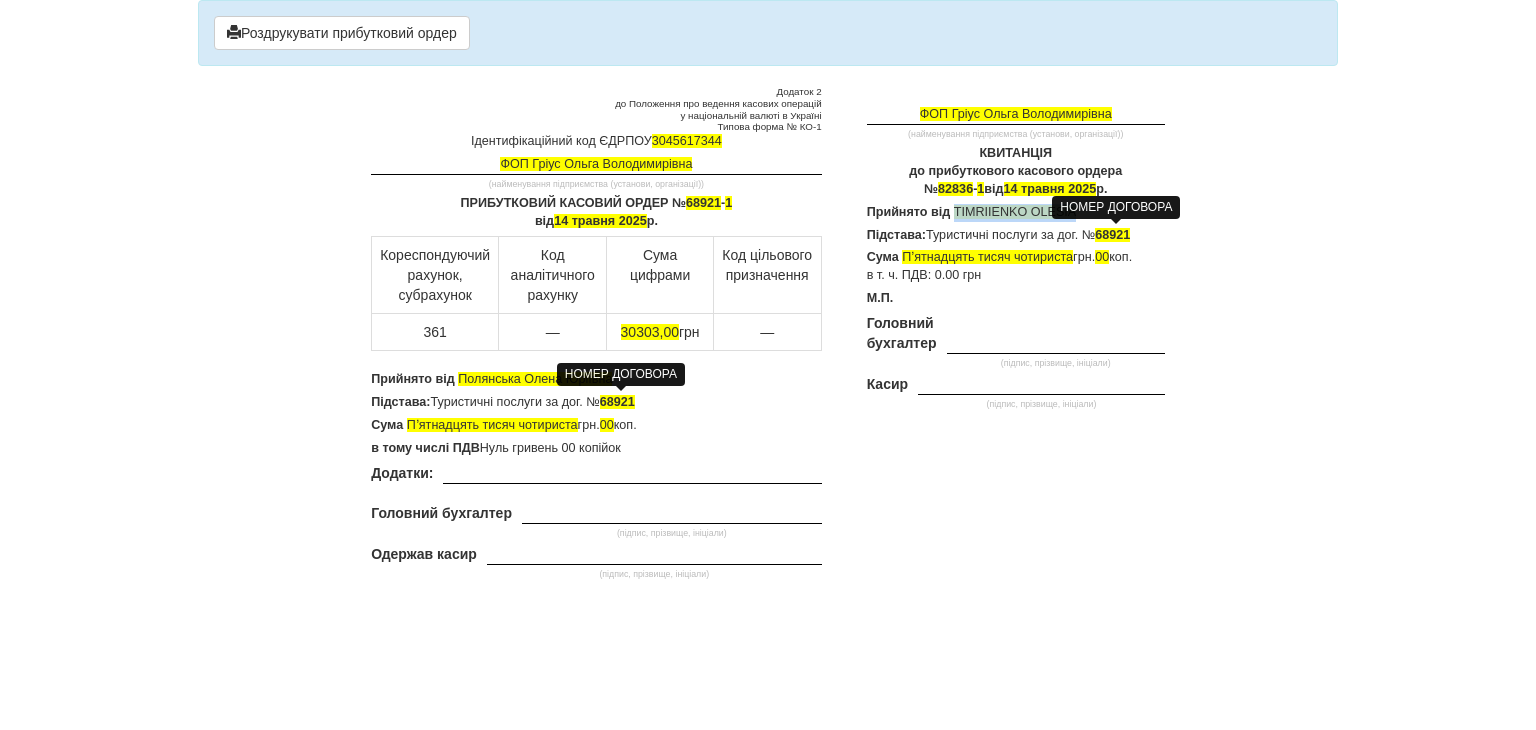 drag, startPoint x: 956, startPoint y: 205, endPoint x: 1147, endPoint y: 205, distance: 191 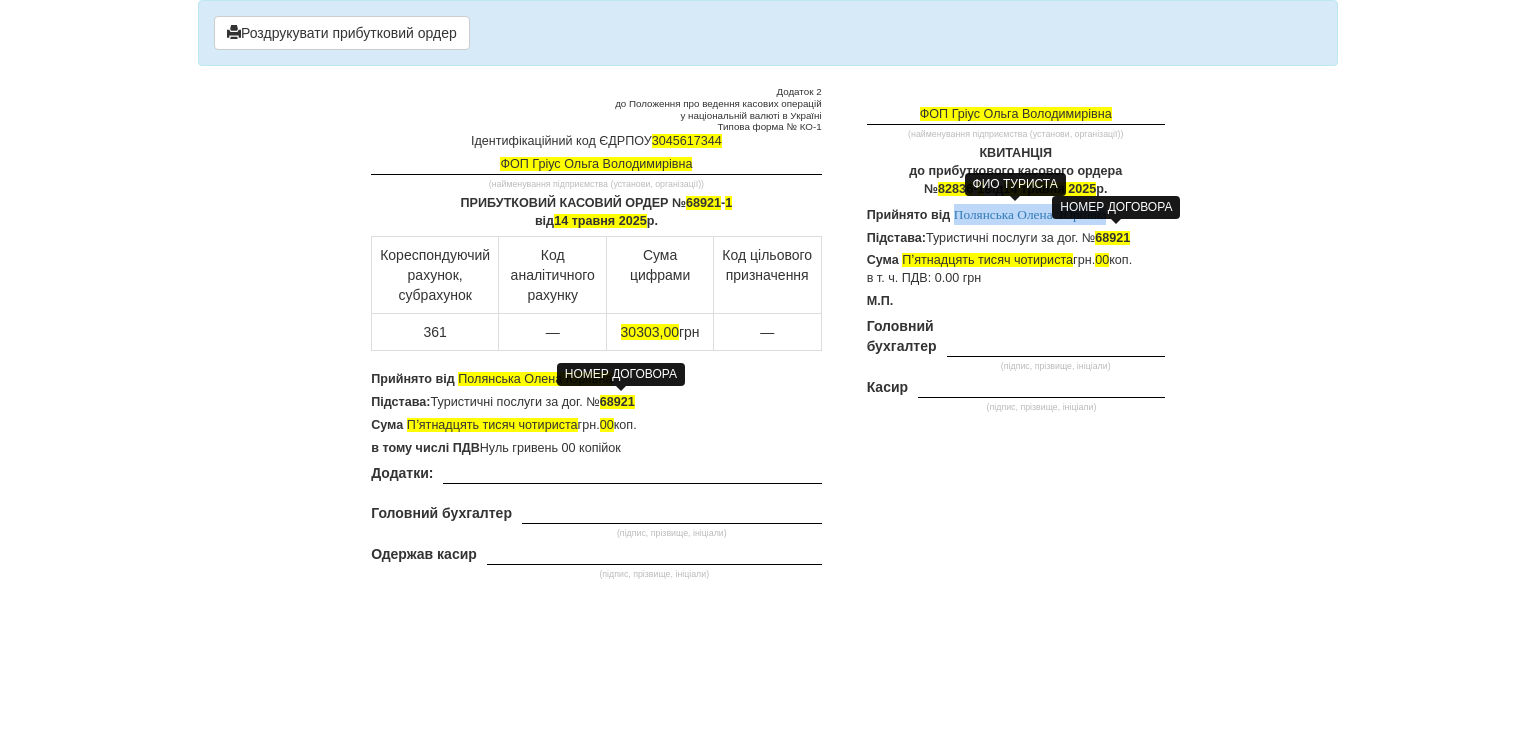 drag, startPoint x: 957, startPoint y: 210, endPoint x: 1131, endPoint y: 220, distance: 174.28712 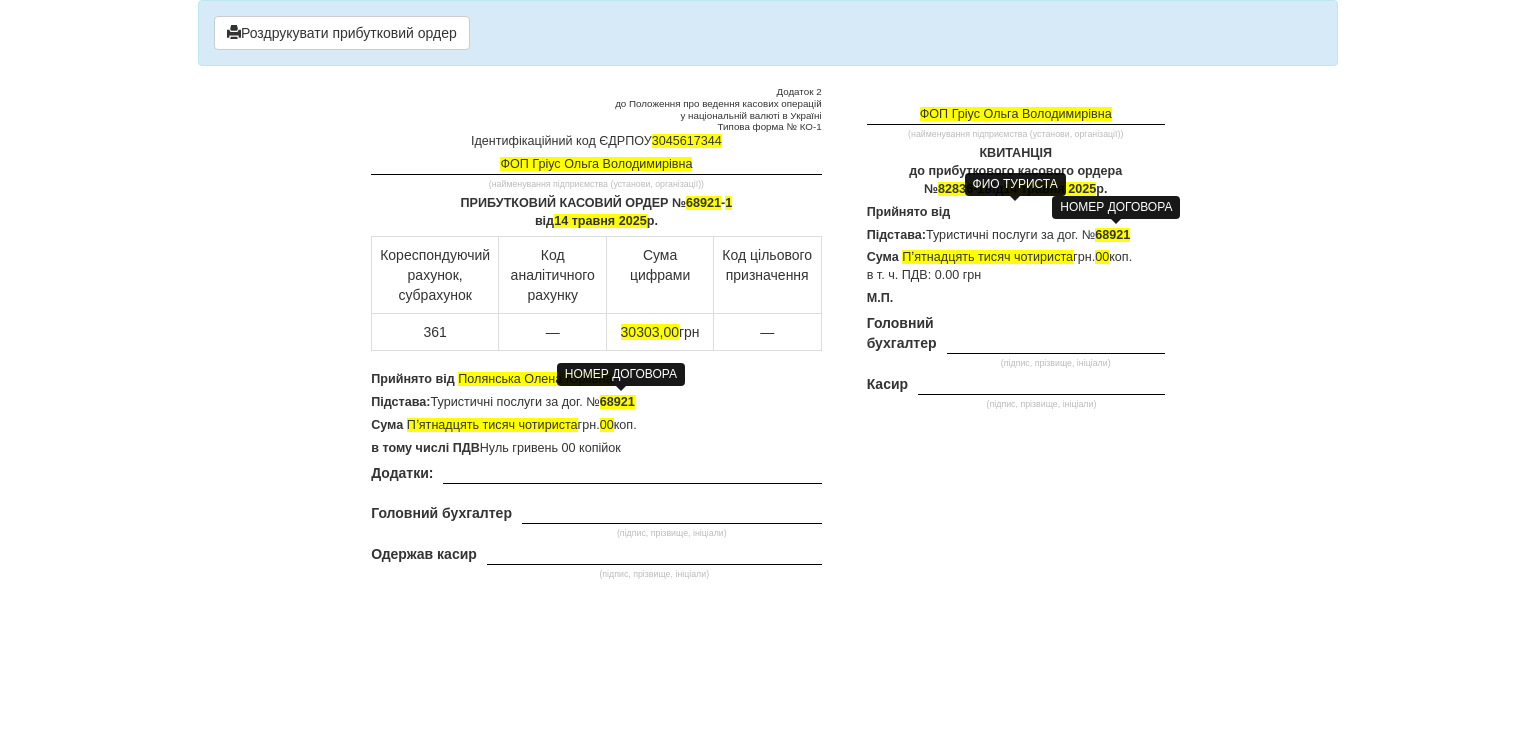 drag, startPoint x: 457, startPoint y: 372, endPoint x: 700, endPoint y: 381, distance: 243.16661 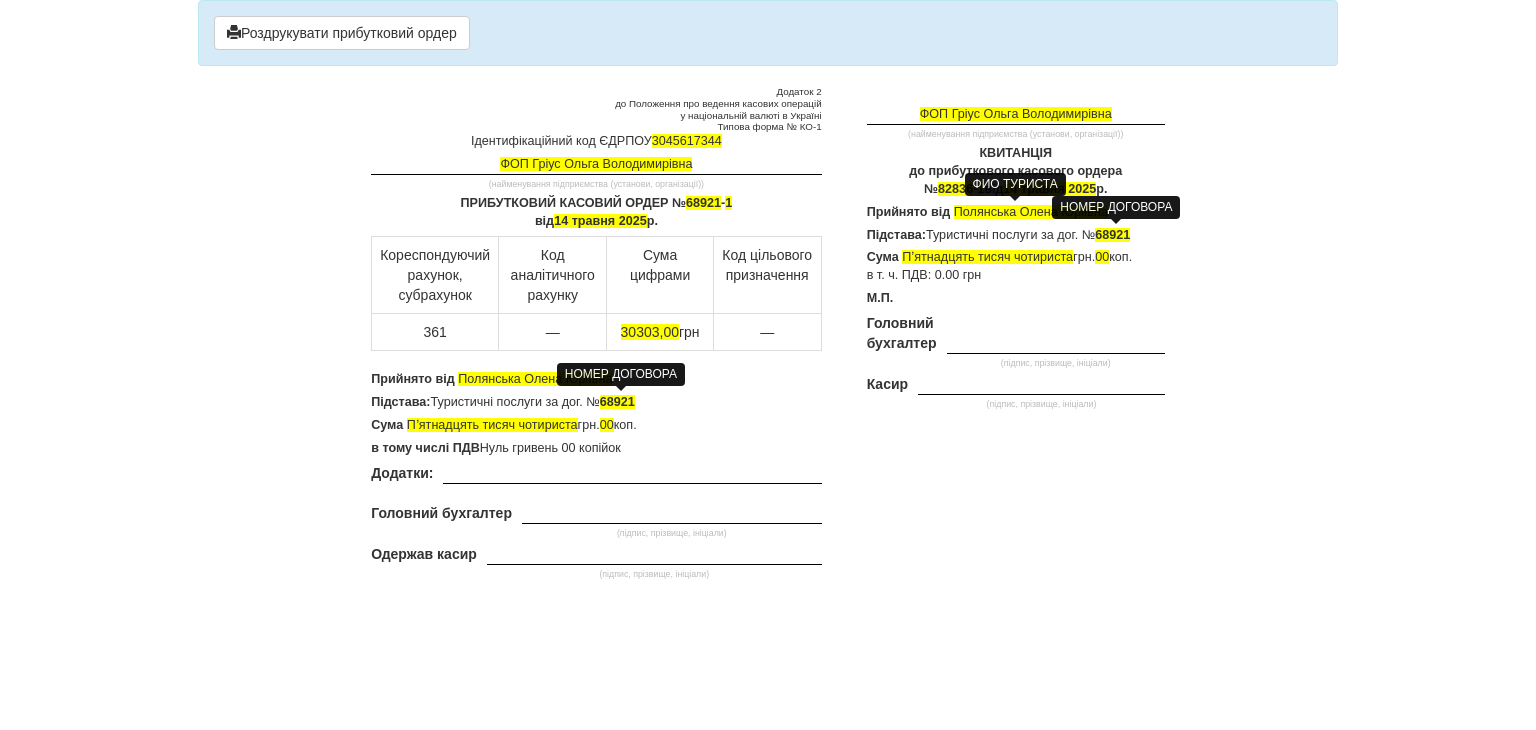 click at bounding box center (941, 453) 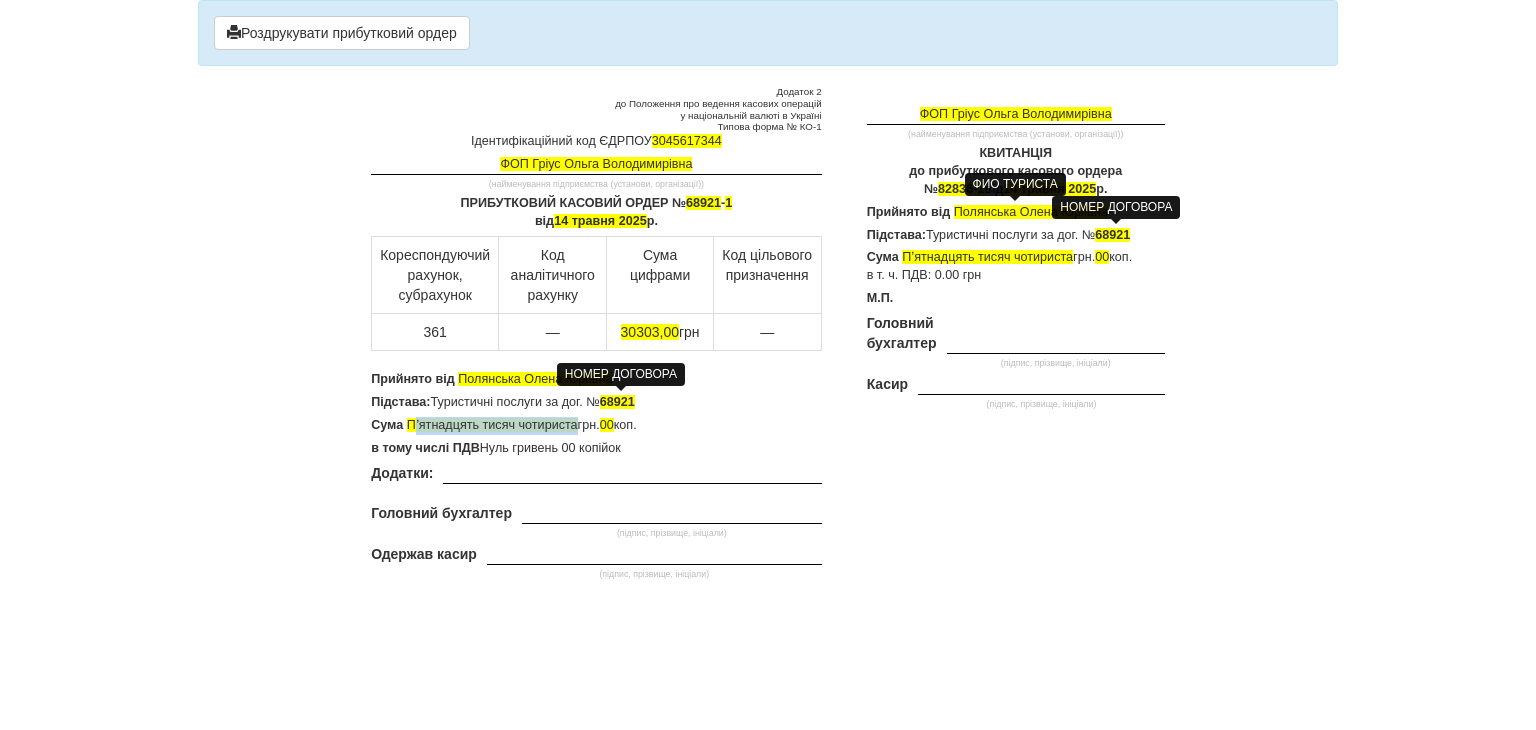 drag, startPoint x: 577, startPoint y: 425, endPoint x: 415, endPoint y: 412, distance: 162.52077 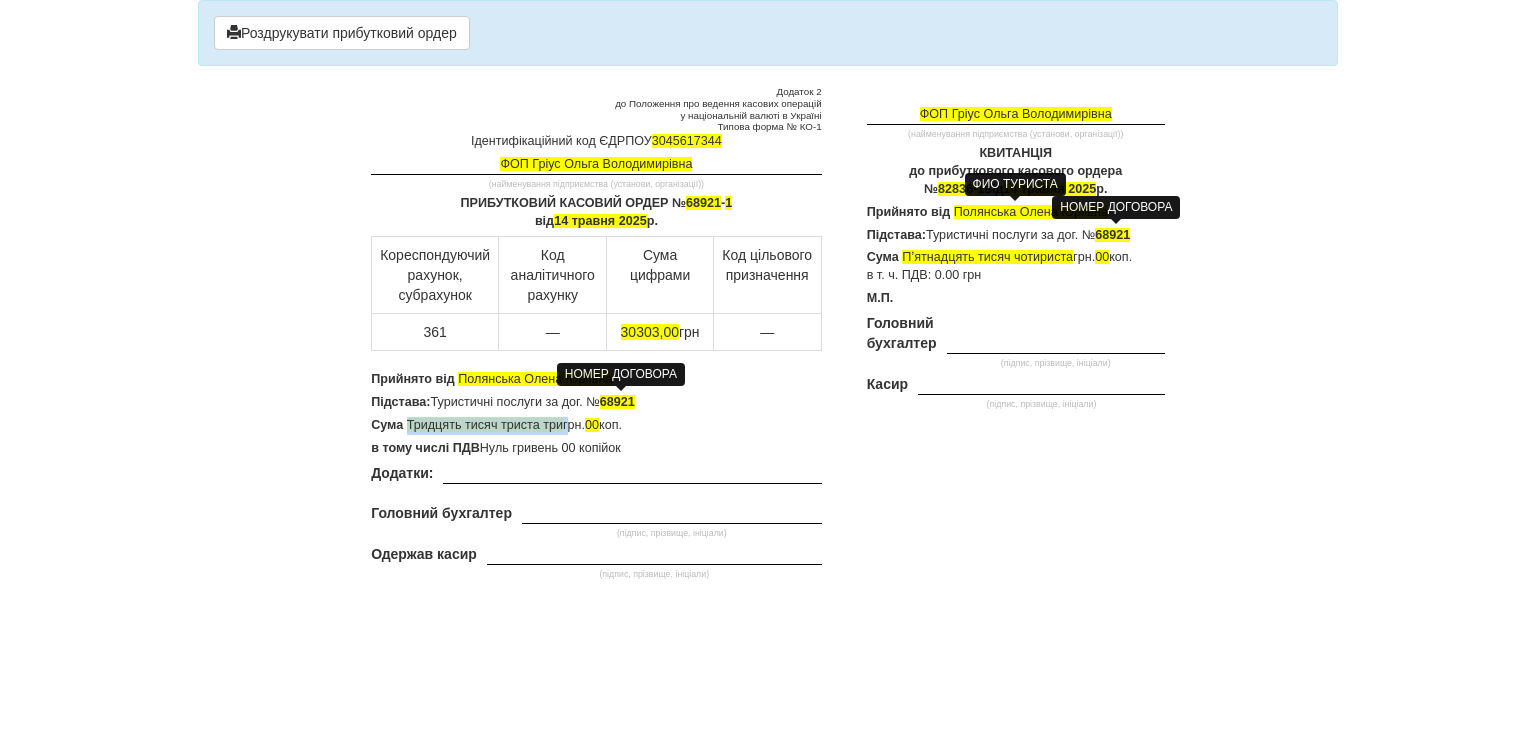 drag, startPoint x: 571, startPoint y: 423, endPoint x: 408, endPoint y: 421, distance: 163.01227 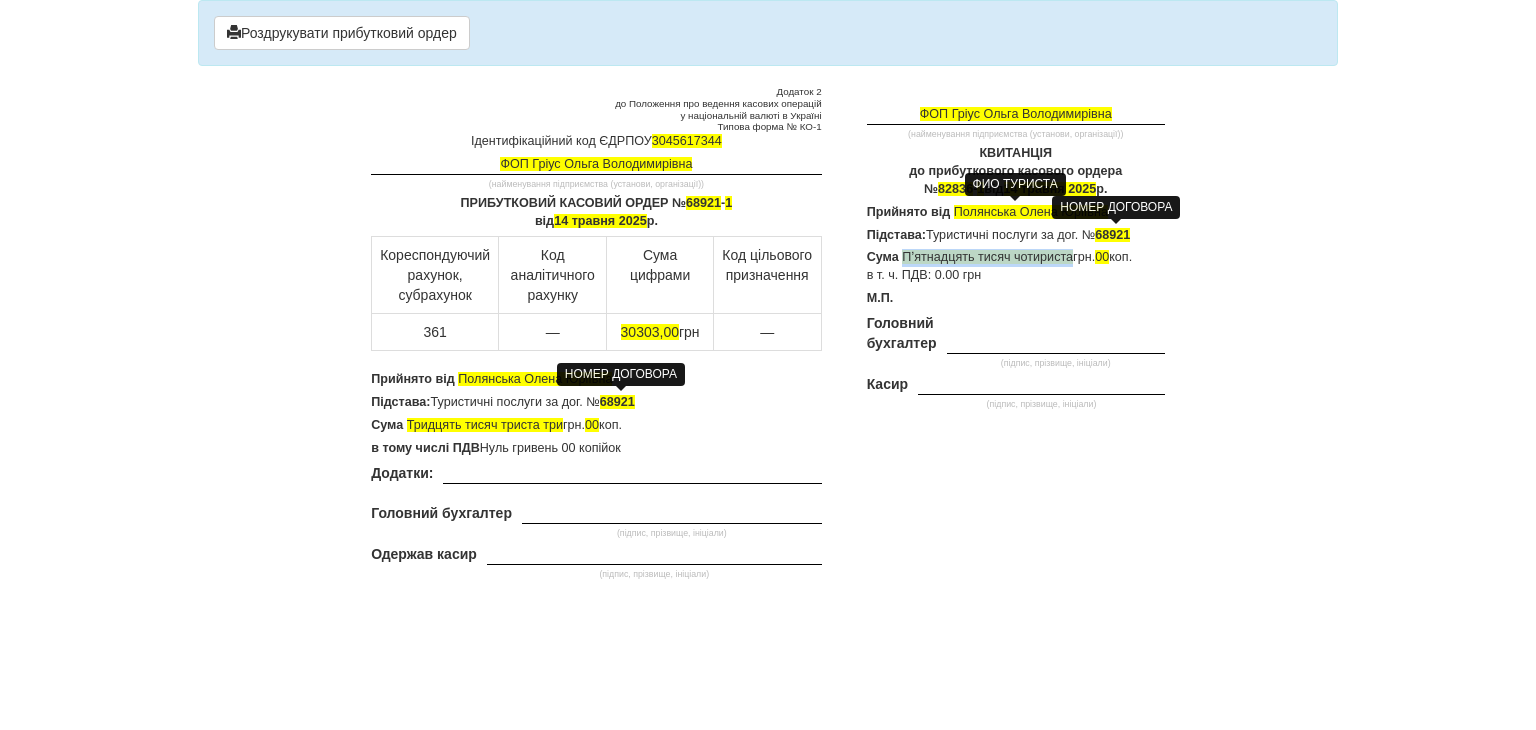drag, startPoint x: 1072, startPoint y: 256, endPoint x: 901, endPoint y: 257, distance: 171.00293 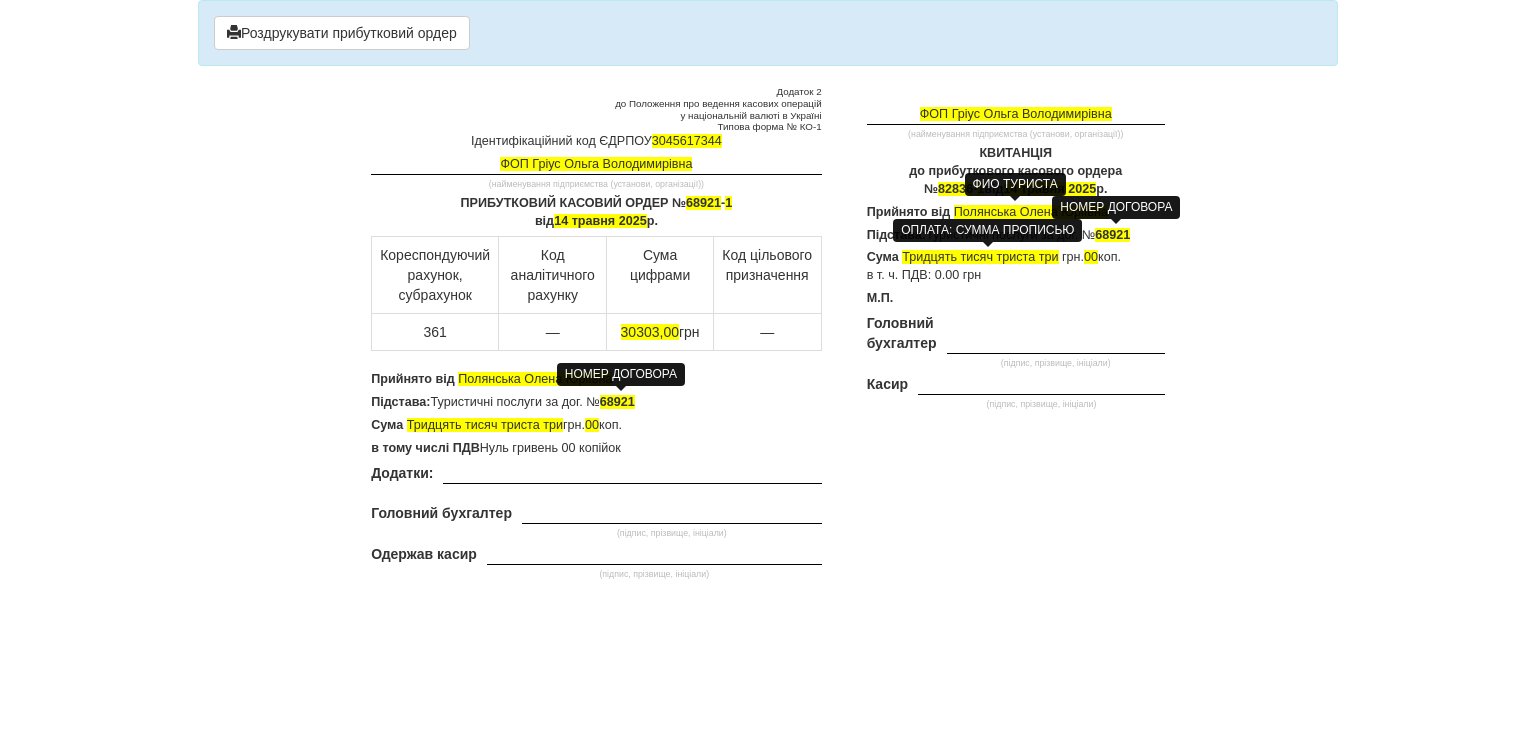 click on "ФОП Гріус Ольга Володимирівна
(найменування підприємства (установи, організації))
КВИТАНЦІЯ
до прибуткового касового ордера
№ 82836 - 1  від  14 травня 2025  р.
Прийнято від   Полянська Олена Юріївна
Підстава:  Туристичні послуги за дог. №  68921
Сума   Тридцять тисяч триста три     грн.  00  коп.
в т. ч. ПДВ: 0.00 грн
М.П.
Головний
бухгалтер" at bounding box center [1008, 276] 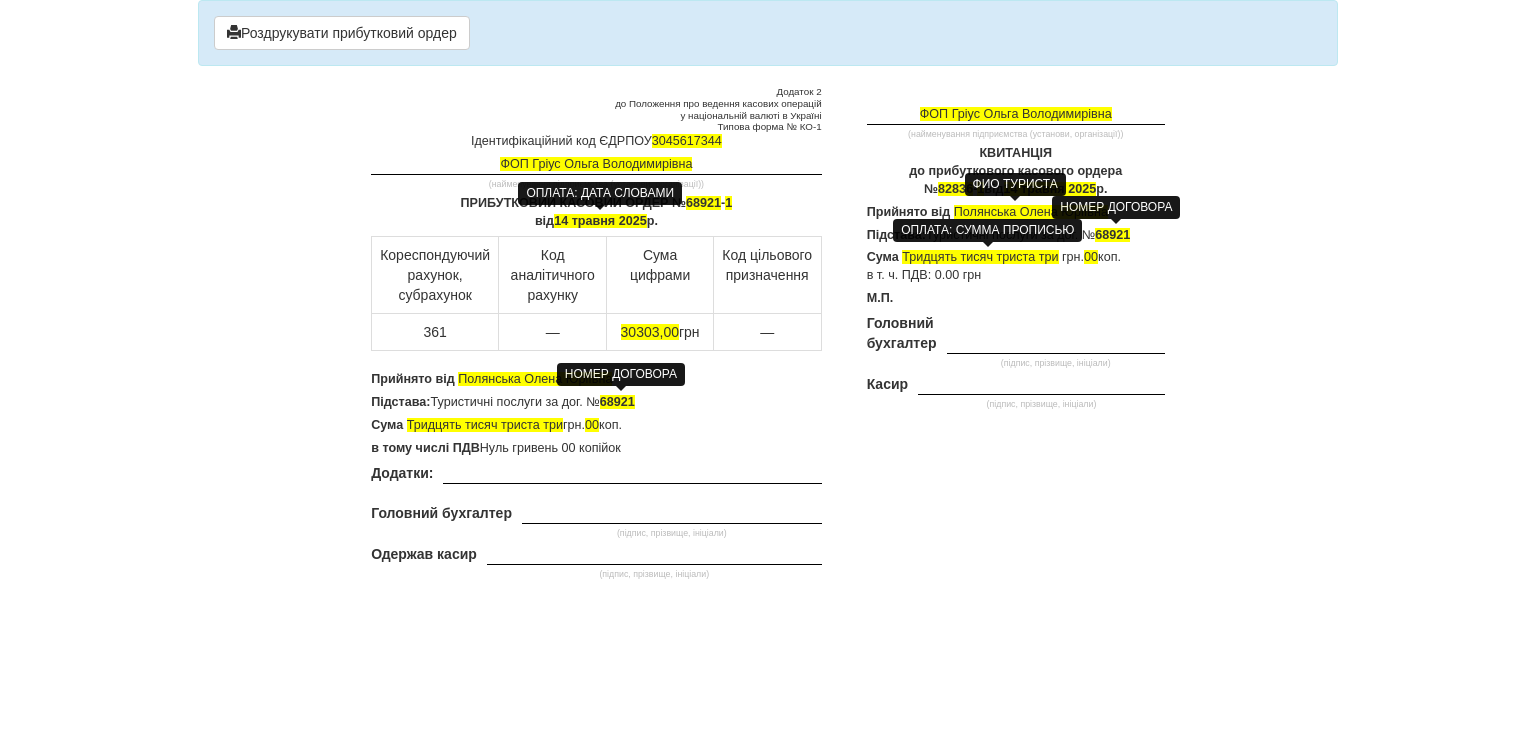 click on "14 травня 2025" at bounding box center (600, 221) 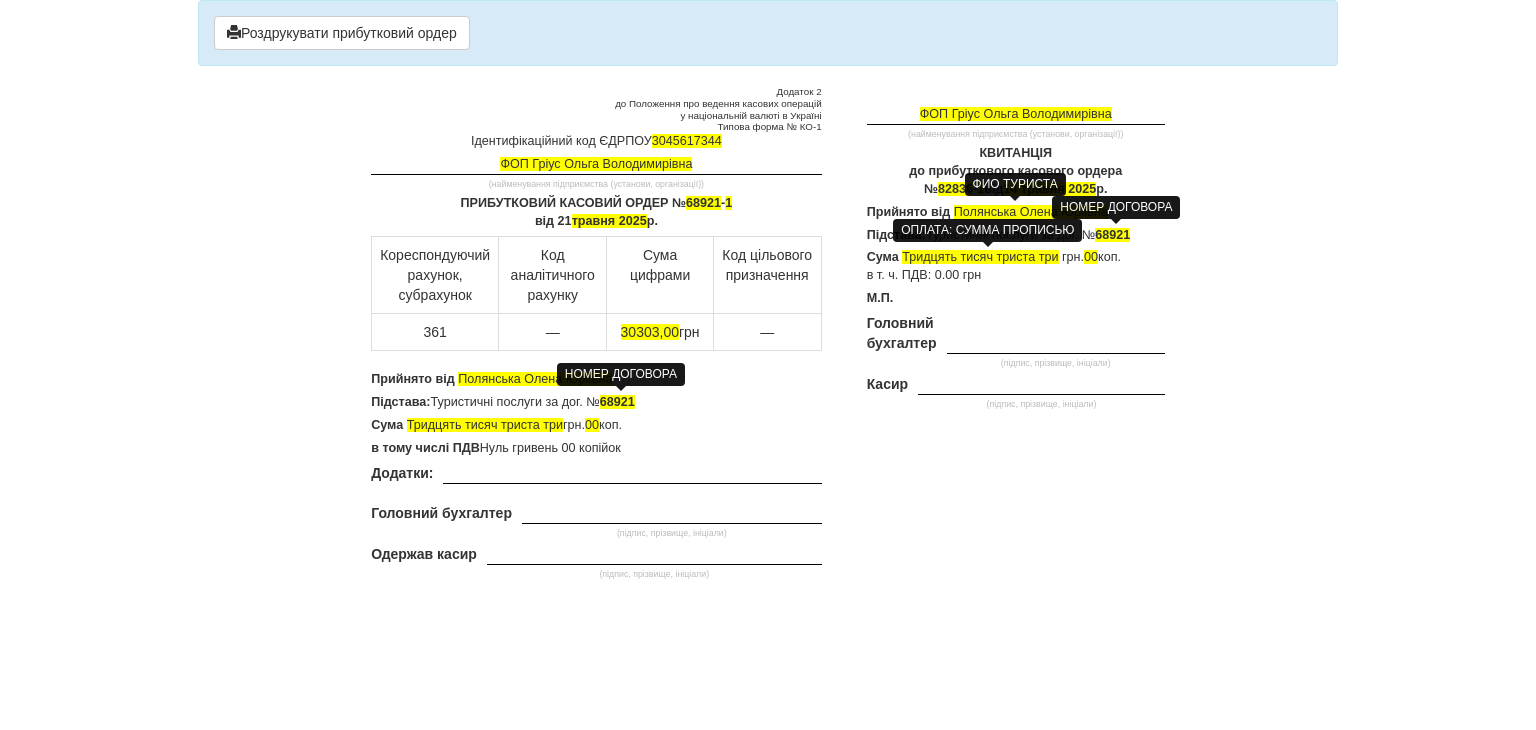 click on "ПРИБУТКОВИЙ КАСОВИЙ ОРДЕР № 68921 - 1
від 21  травня 2025  р." at bounding box center [596, 213] 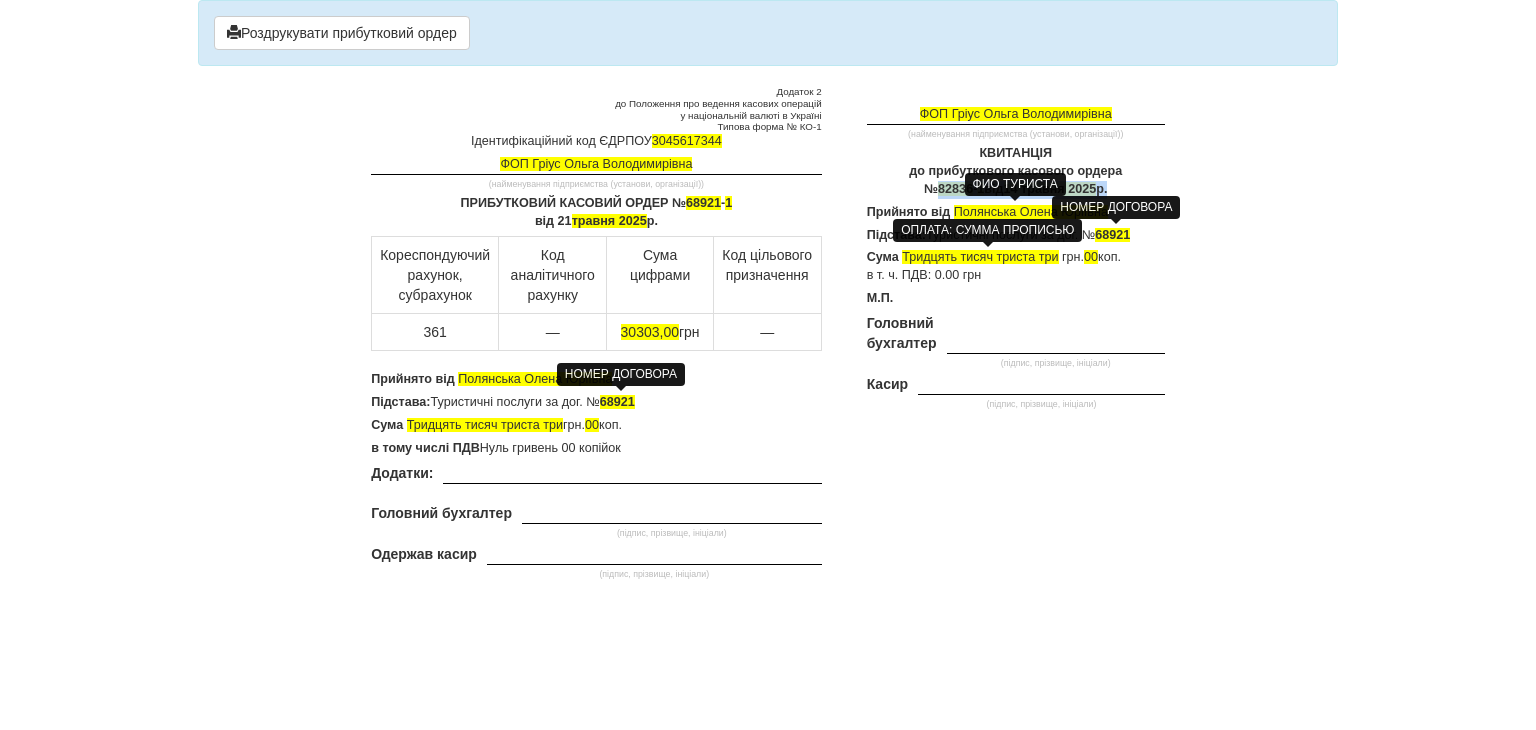 drag, startPoint x: 1096, startPoint y: 187, endPoint x: 930, endPoint y: 186, distance: 166.003 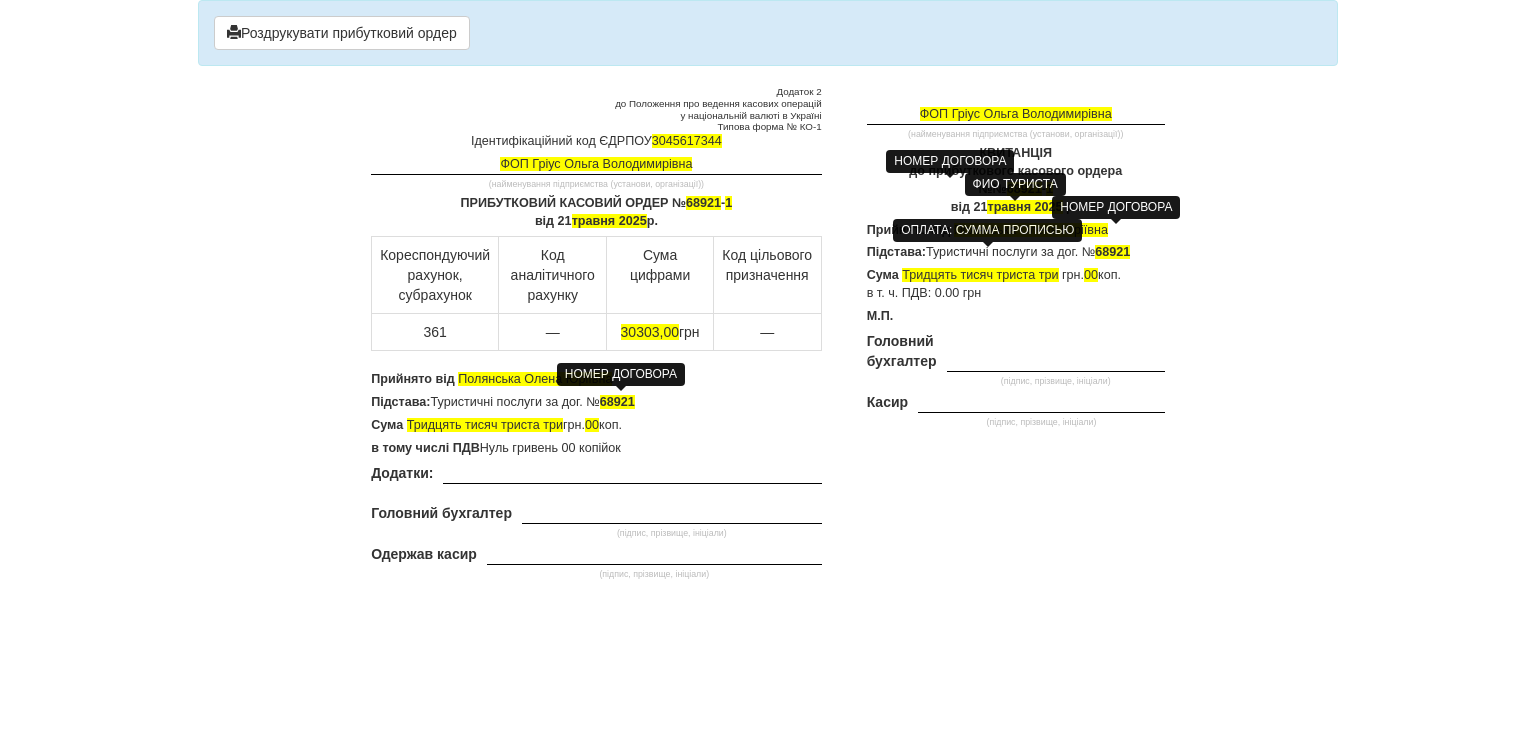 click on "КВИТАНЦІЯ
до прибуткового касового ордера
№№ 68921 - 1 від 21  травня 2025   р. ." at bounding box center [1016, 181] 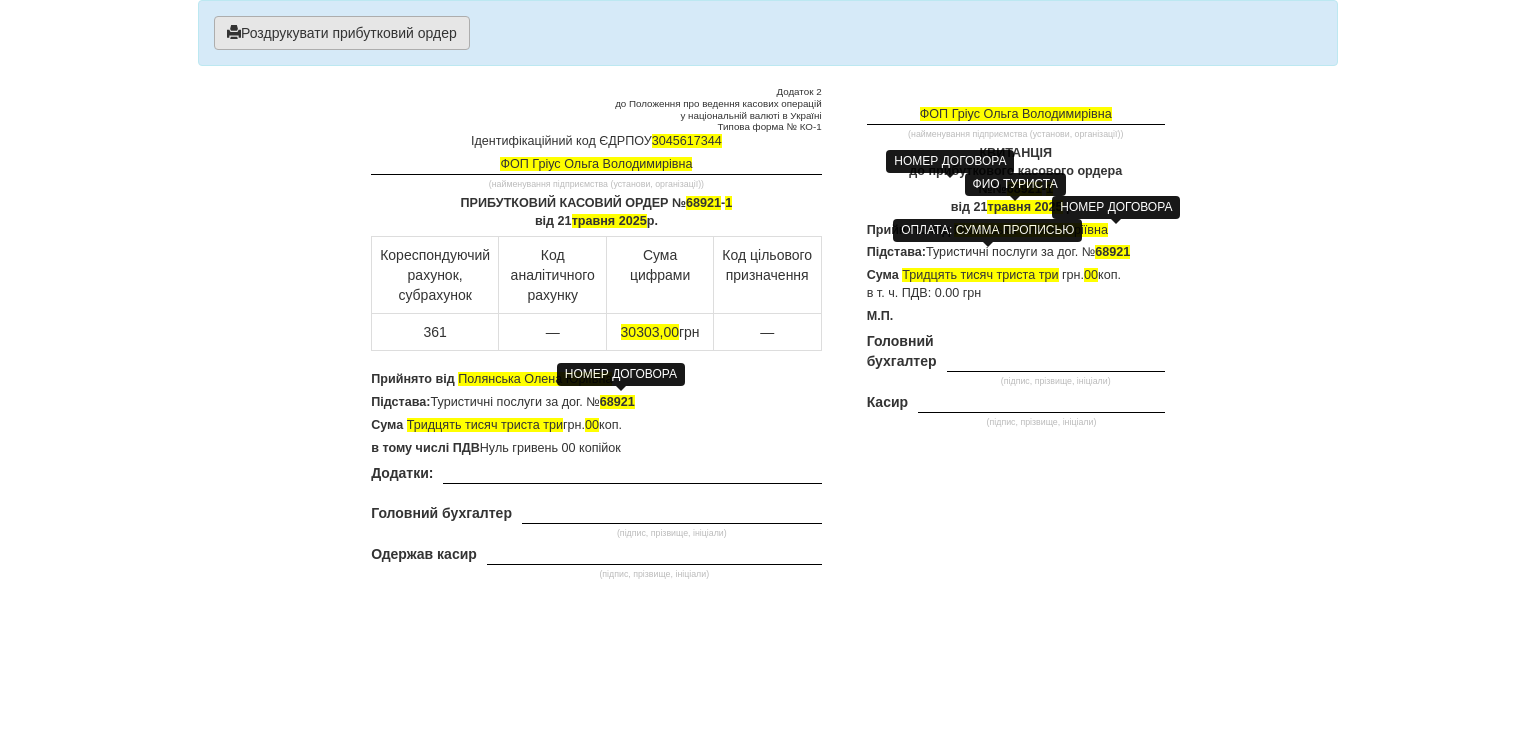 click on "Роздрукувати прибутковий ордер" at bounding box center (342, 33) 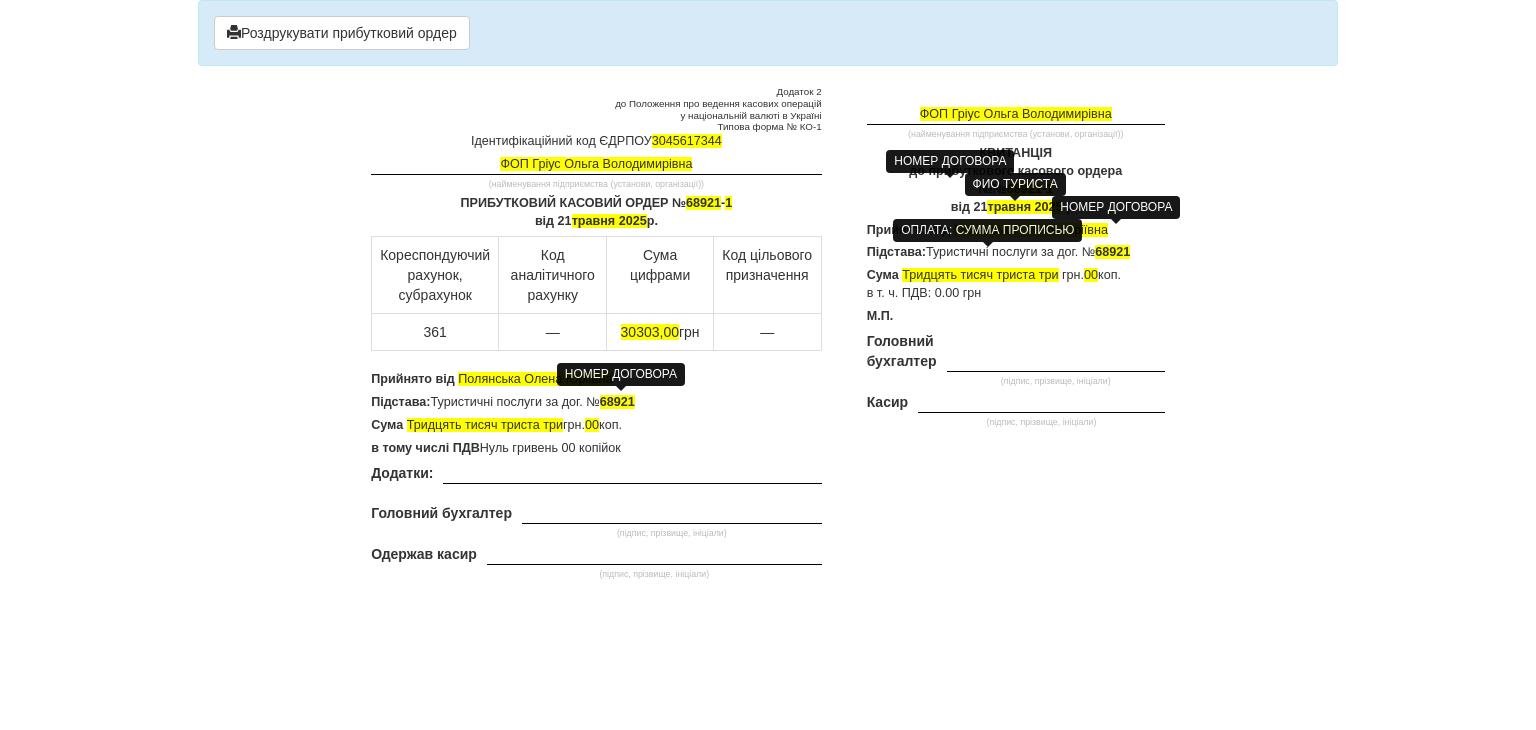 click at bounding box center (768, 559) 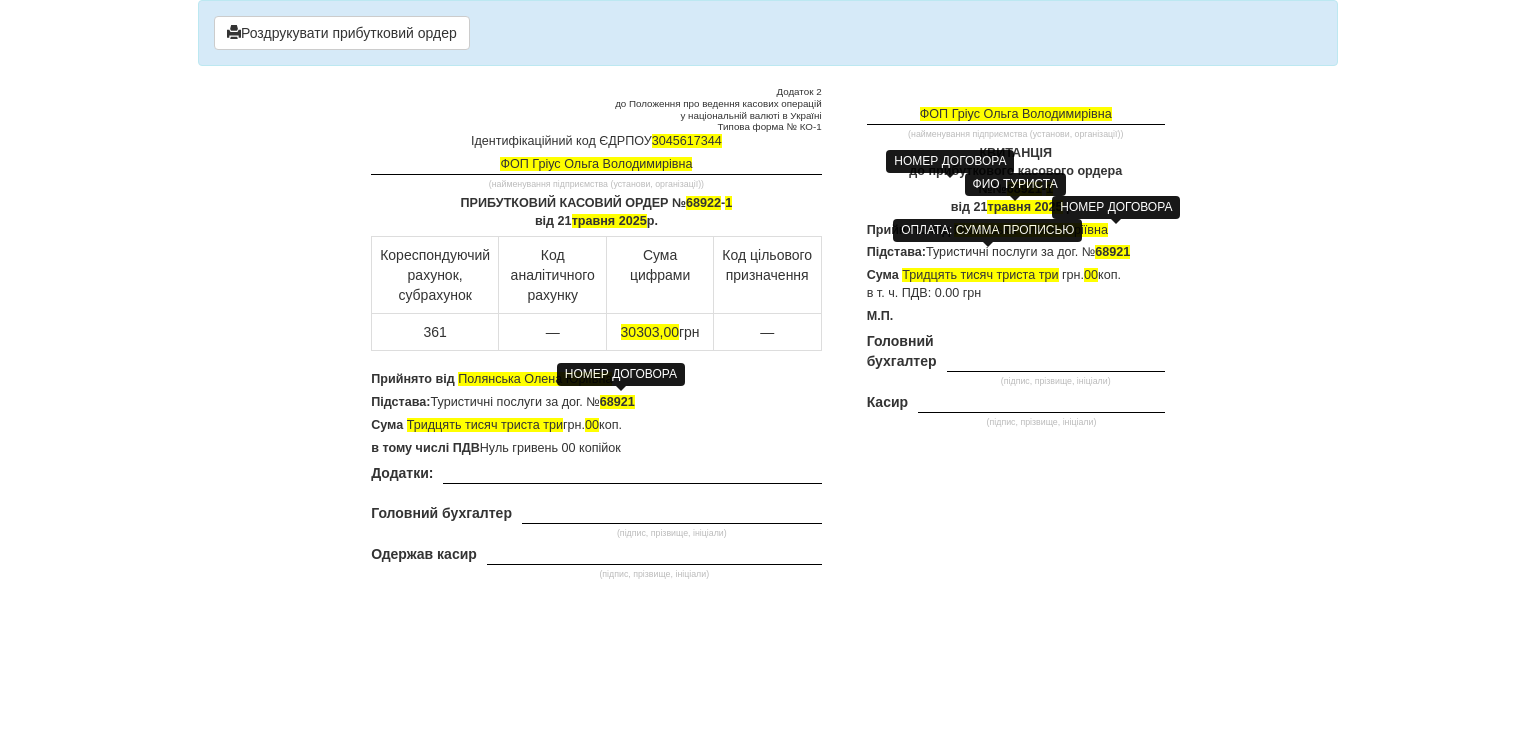 drag, startPoint x: 459, startPoint y: 376, endPoint x: 681, endPoint y: 373, distance: 222.02026 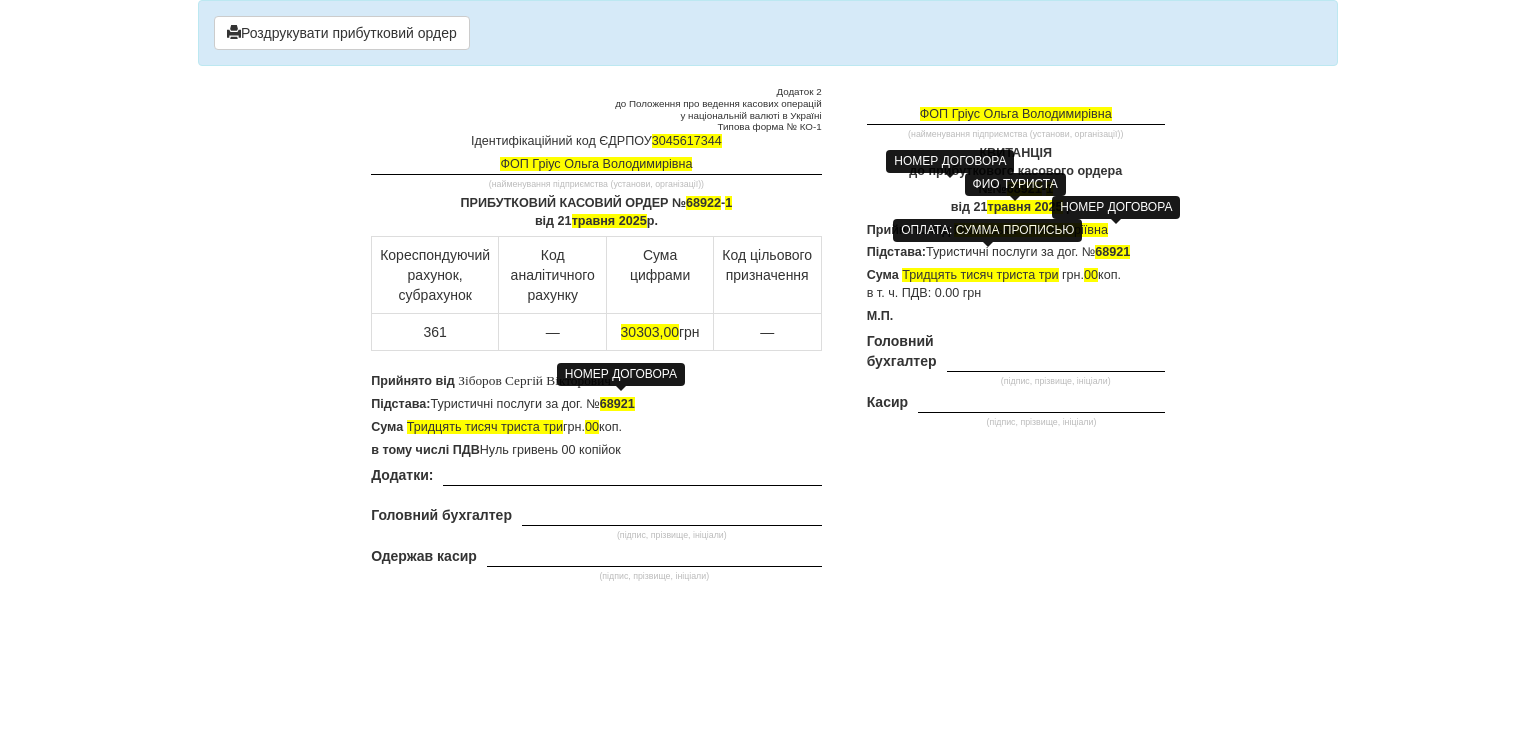 click on "Підстава:  Туристичні послуги за дог. №  68921" at bounding box center [596, 405] 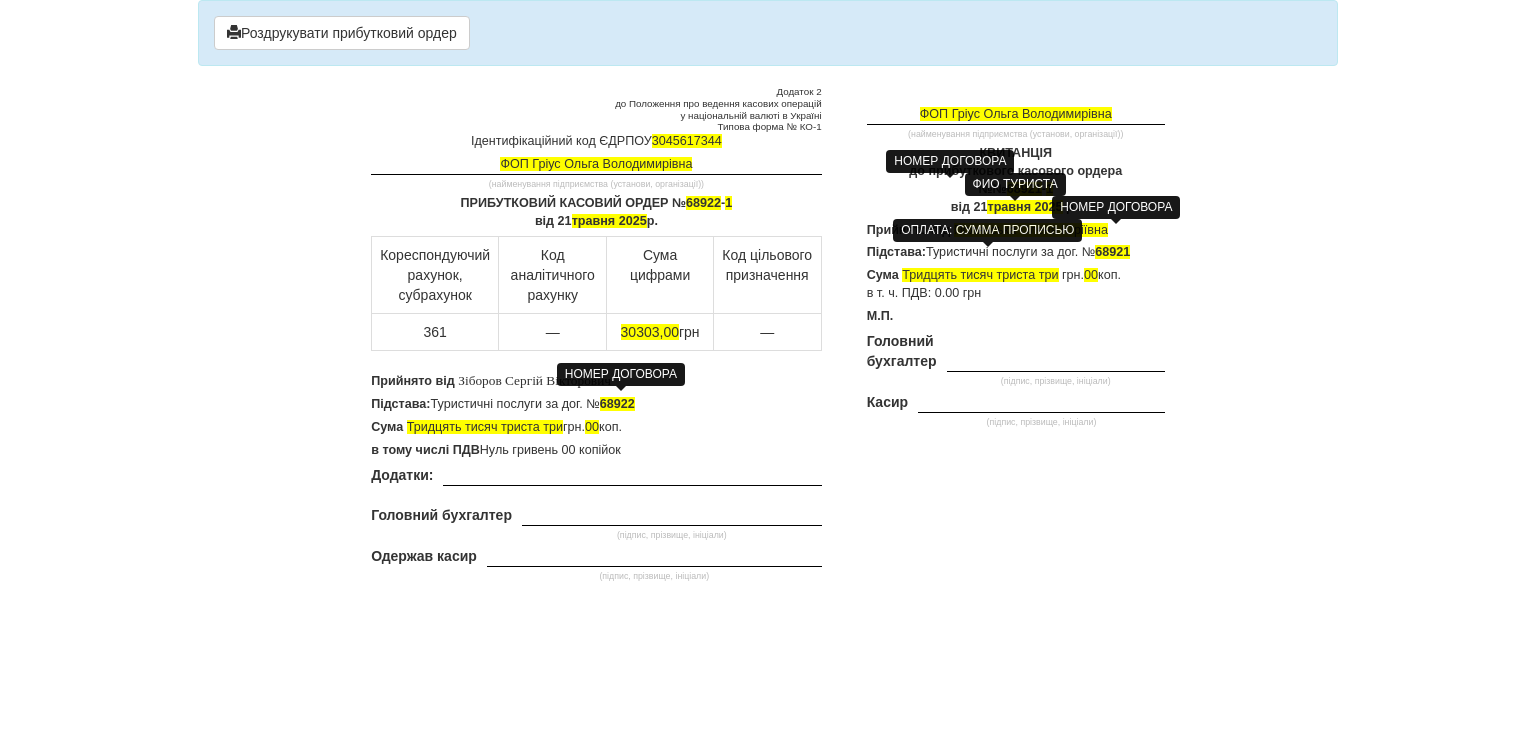 click on "Підстава:  Туристичні послуги за дог. №  68921" at bounding box center (1016, 253) 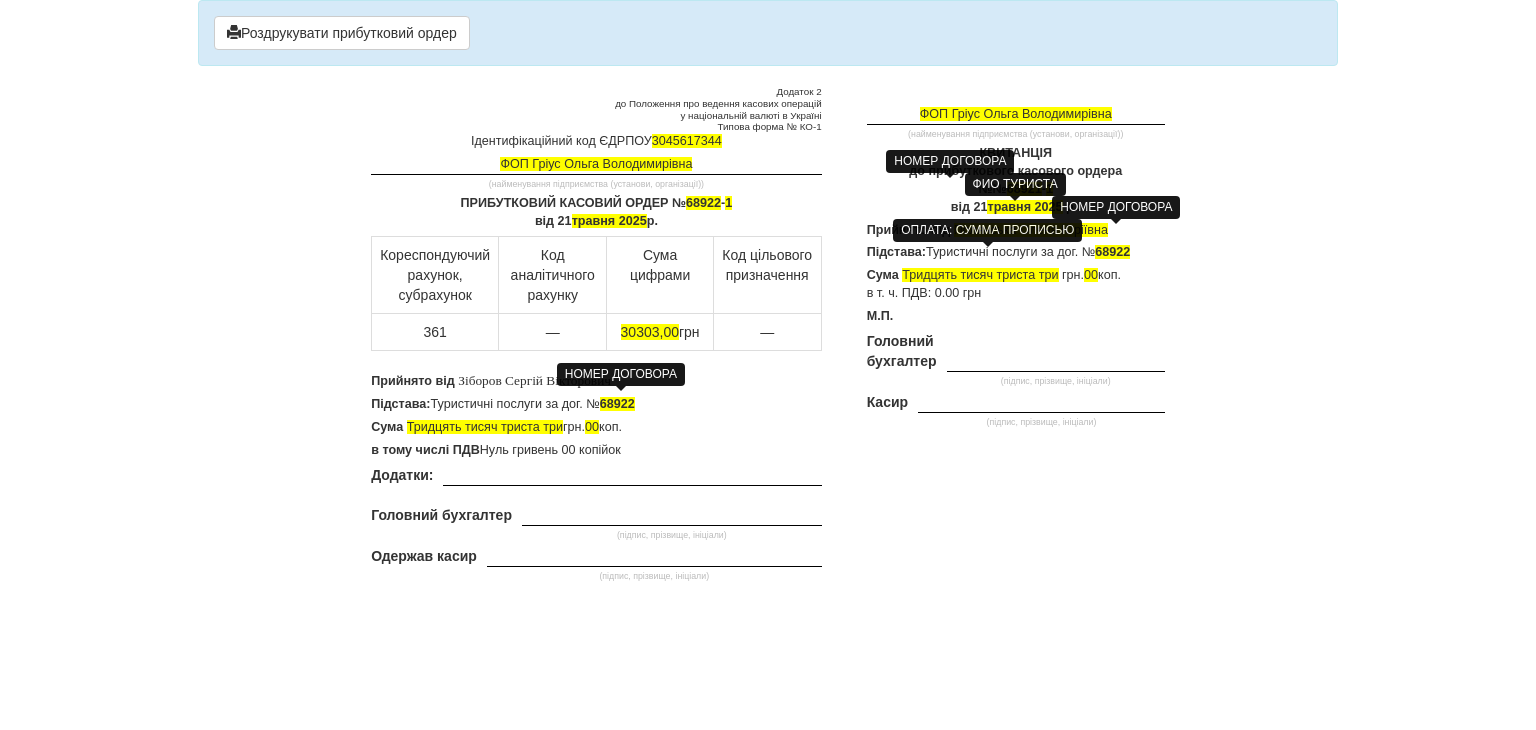 click on "ПРИБУТКОВИЙ КАСОВИЙ ОРДЕР № 68922 - 1
від 21  травня 2025  р." at bounding box center [596, 213] 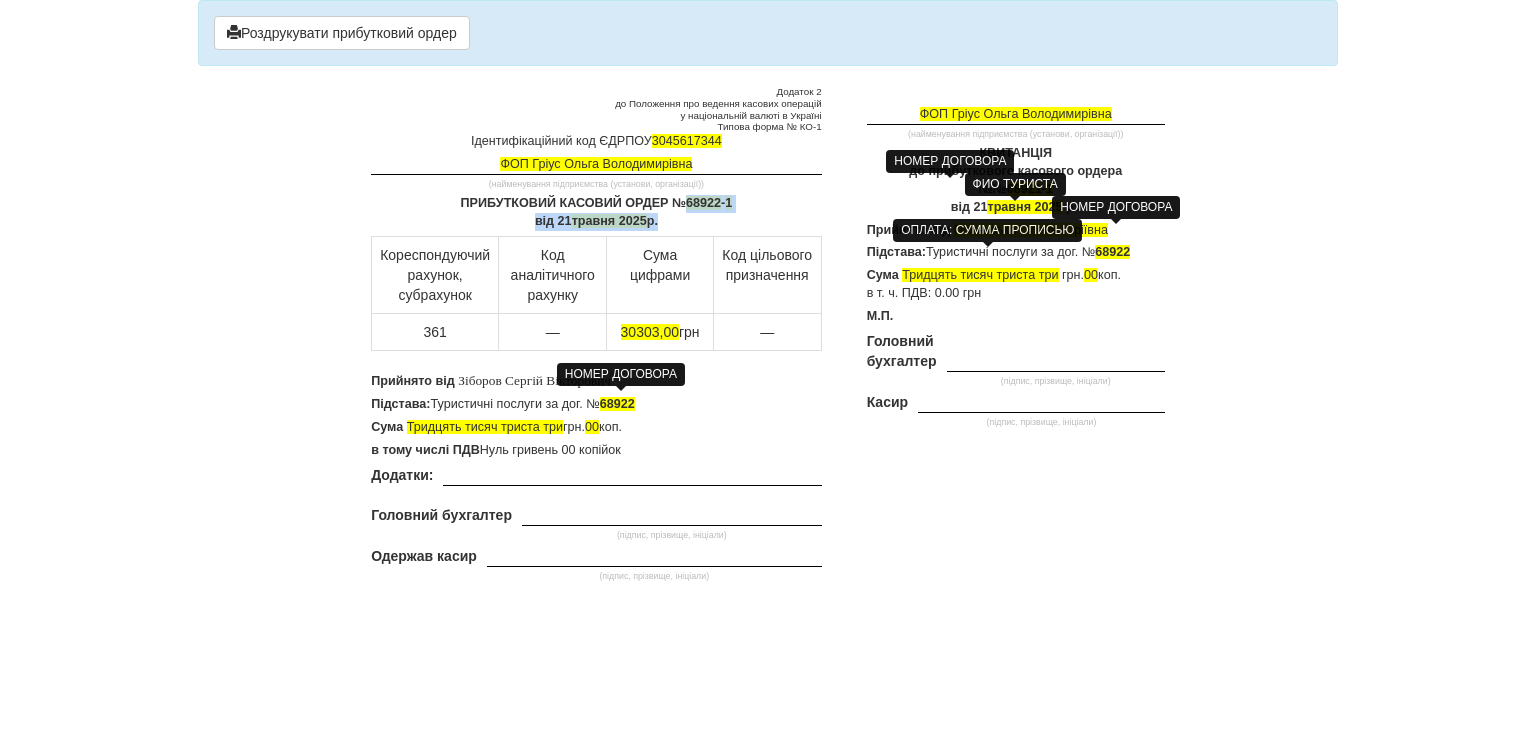 drag, startPoint x: 658, startPoint y: 220, endPoint x: 688, endPoint y: 199, distance: 36.619667 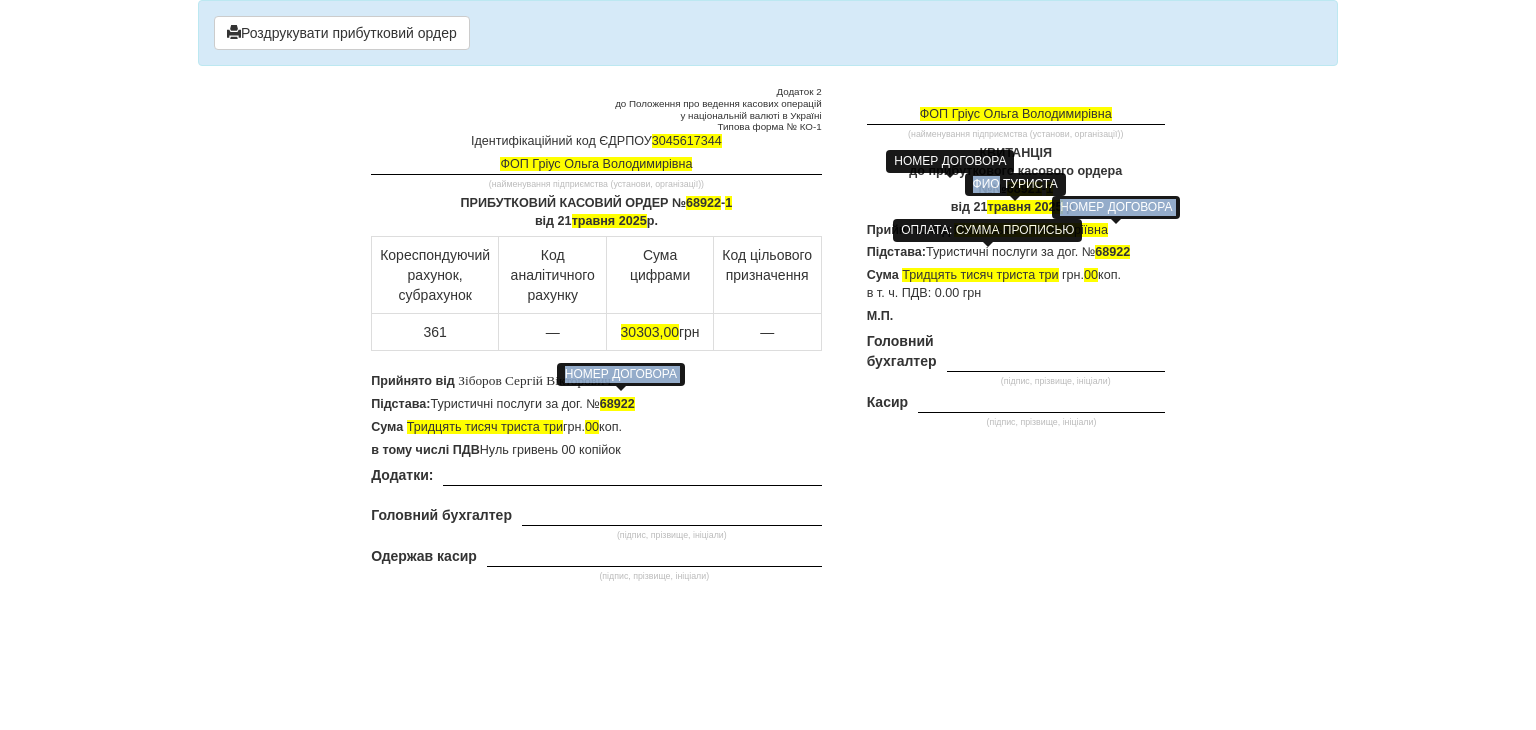 drag, startPoint x: 996, startPoint y: 185, endPoint x: 1050, endPoint y: 209, distance: 59.093147 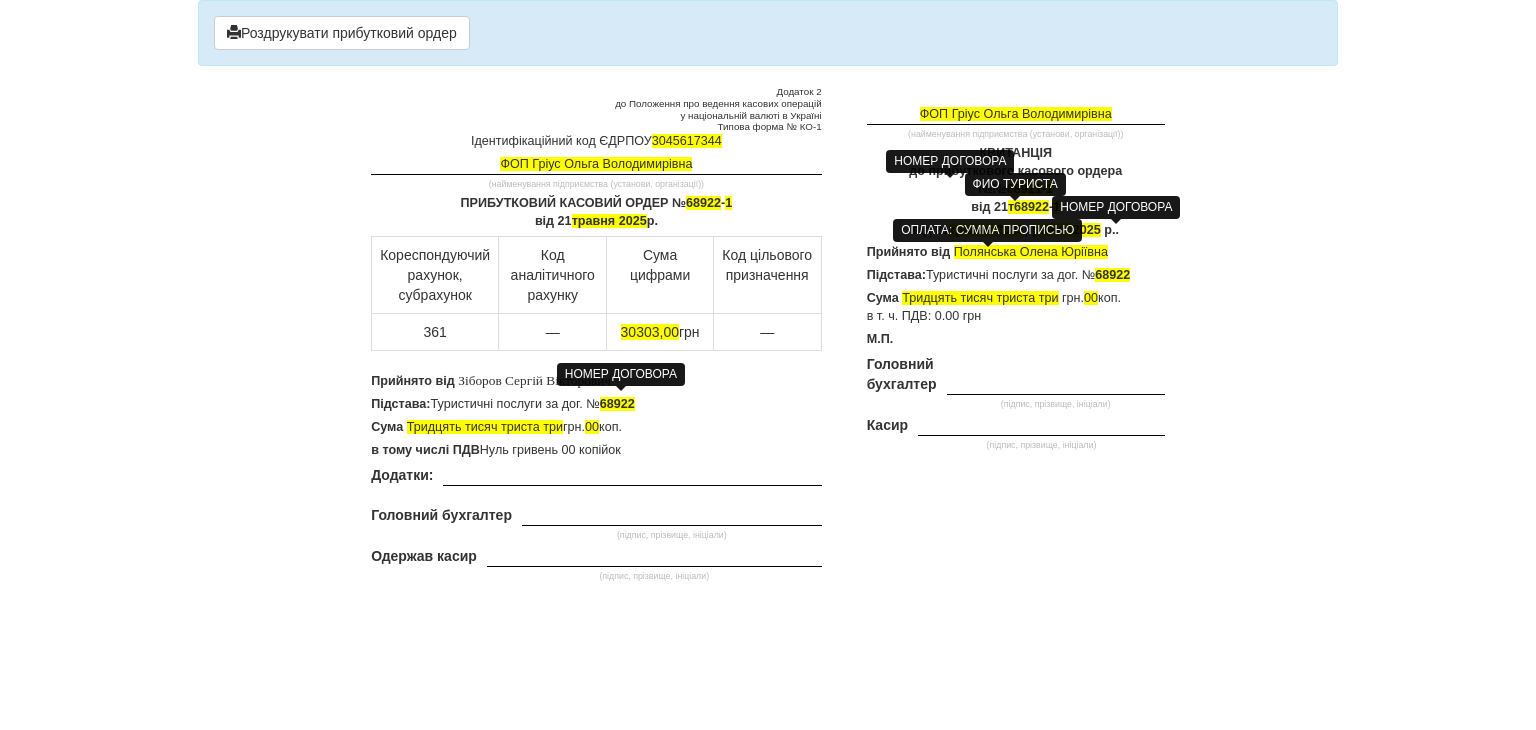 click on "КВИТАНЦІЯ
до прибуткового касового ордера
№№ 68921 - 1 від 21  т 68922 - 1" at bounding box center [1016, 181] 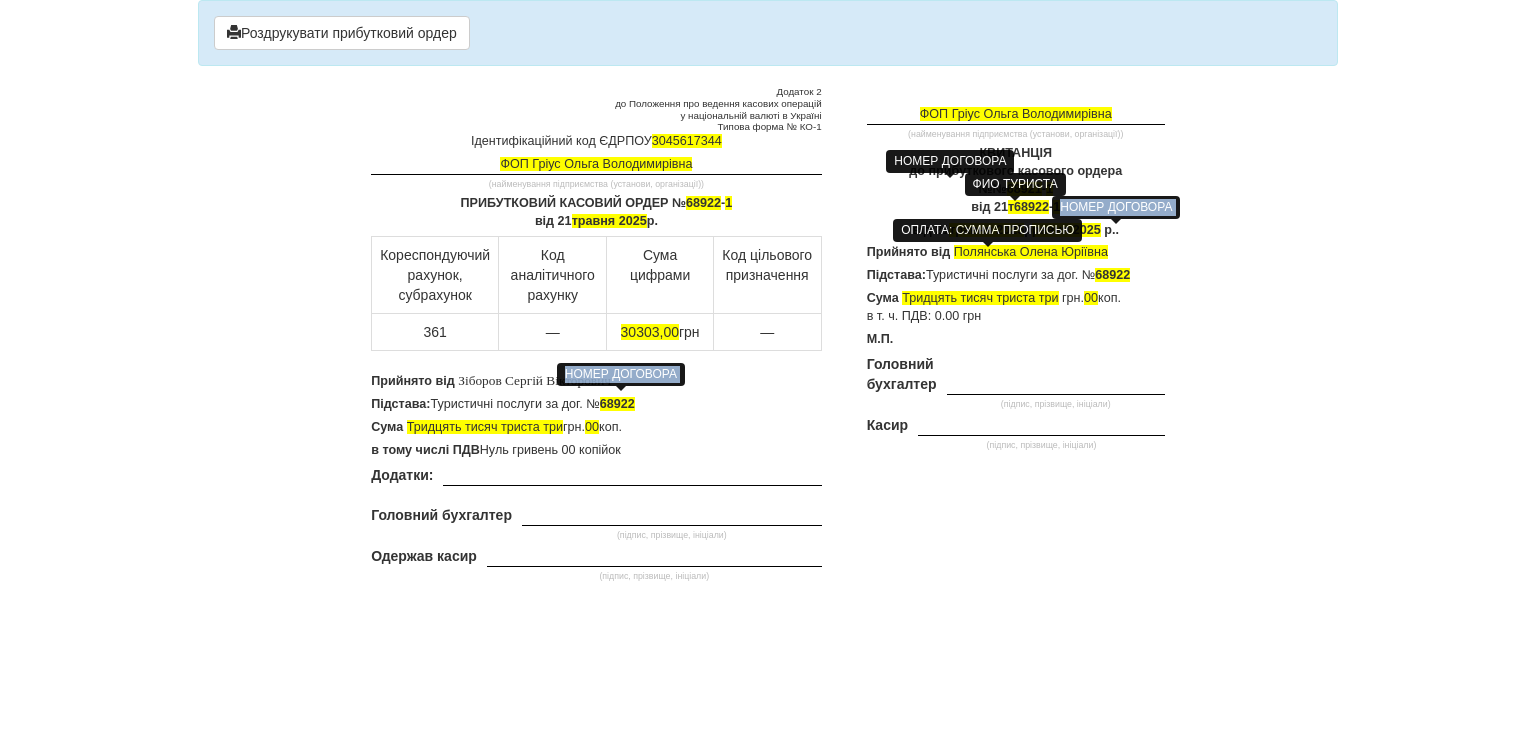 drag, startPoint x: 975, startPoint y: 185, endPoint x: 1056, endPoint y: 206, distance: 83.677956 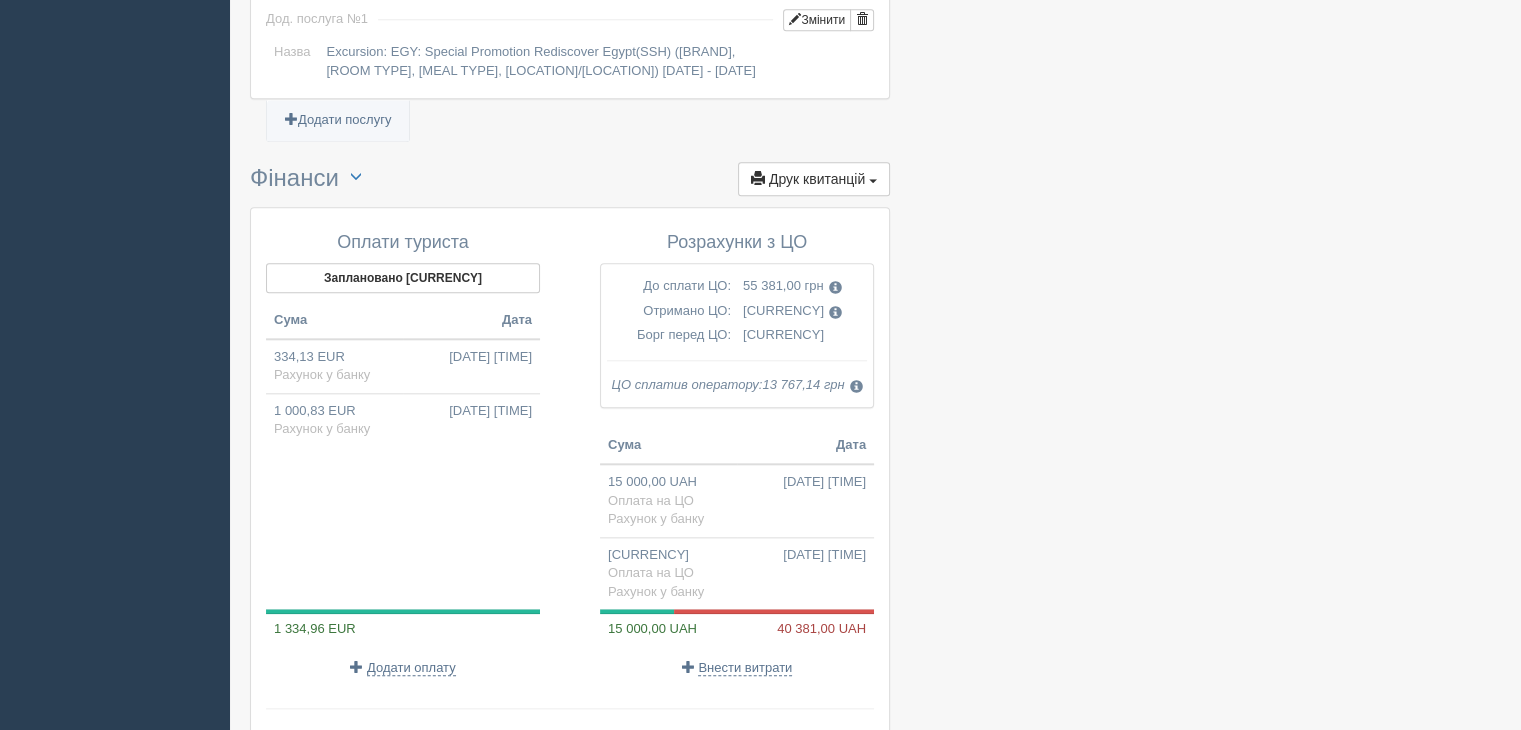 scroll, scrollTop: 2100, scrollLeft: 0, axis: vertical 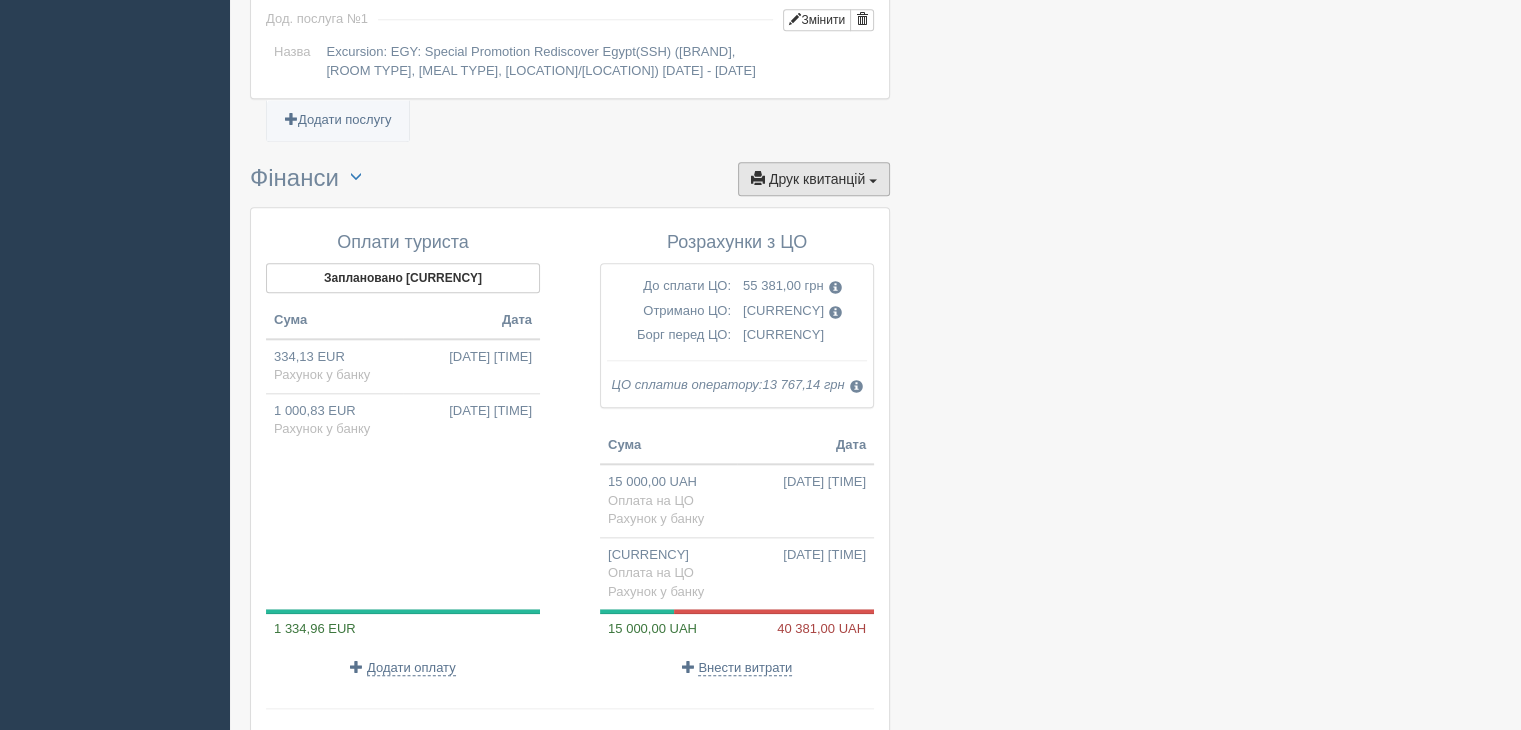 click on "Друк квитанцій" at bounding box center [817, 179] 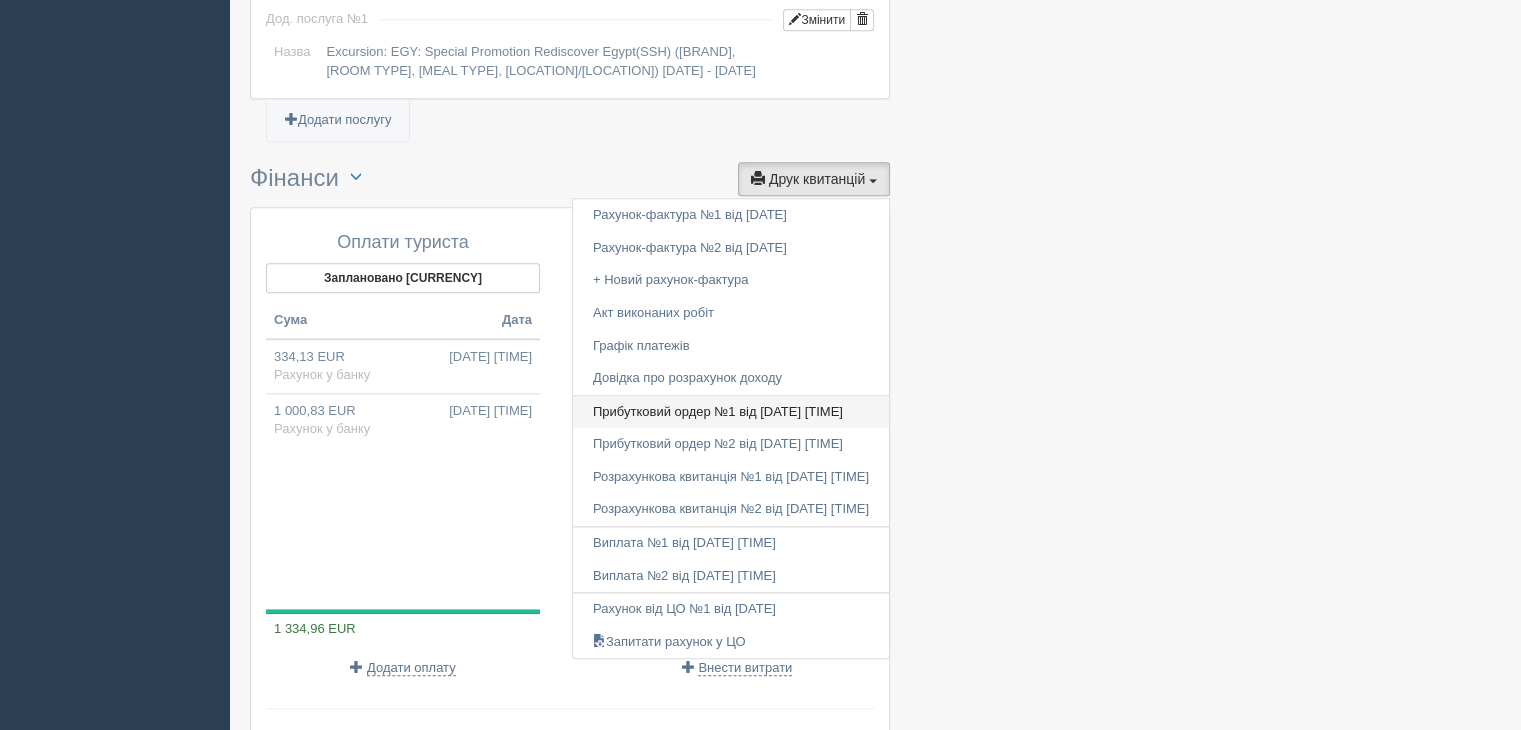 click on "Прибутковий ордер №1 від 14.05.2025 15:01" at bounding box center (731, 412) 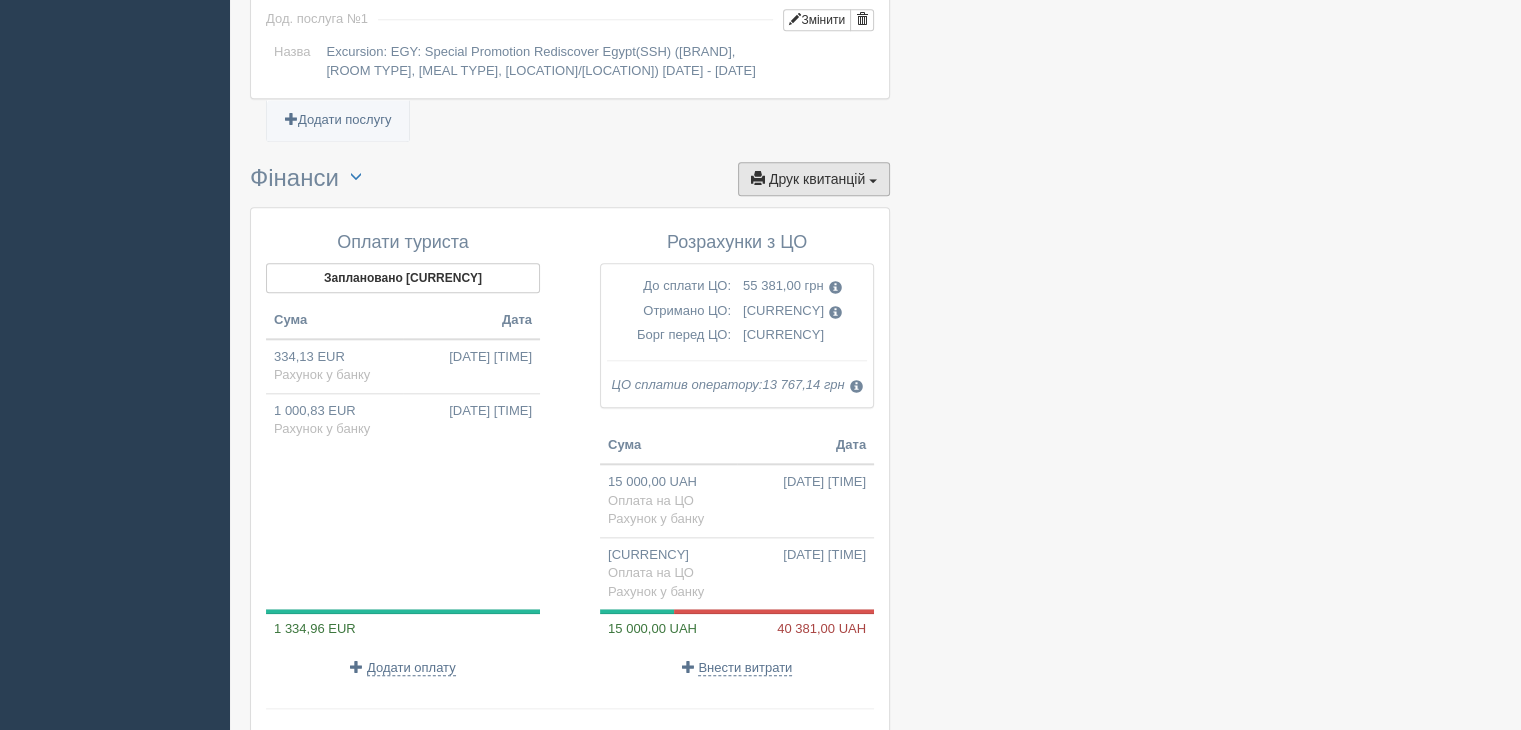 click on "Друк квитанцій
Друк" at bounding box center [814, 179] 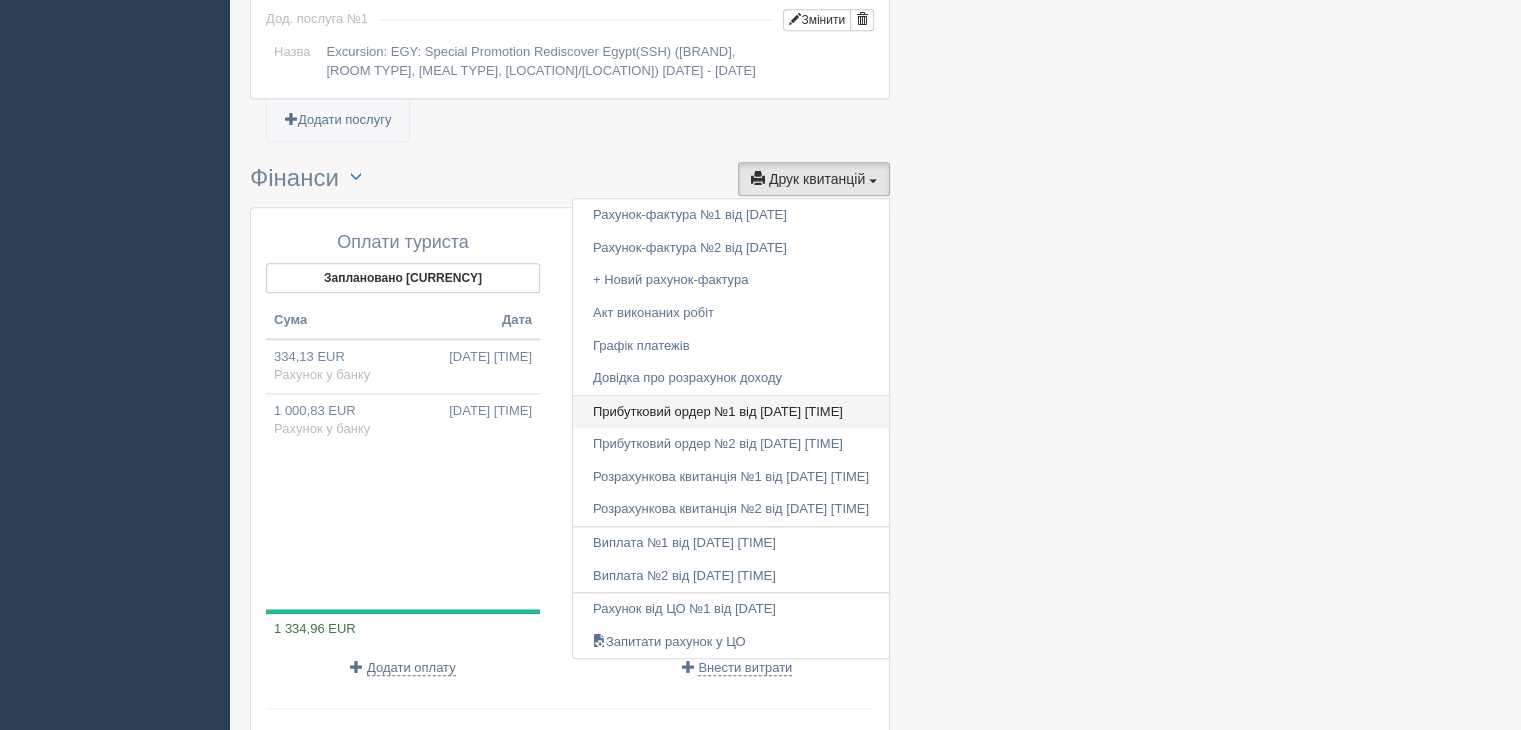click on "Прибутковий ордер №1 від 14.05.2025 15:01" at bounding box center (731, 412) 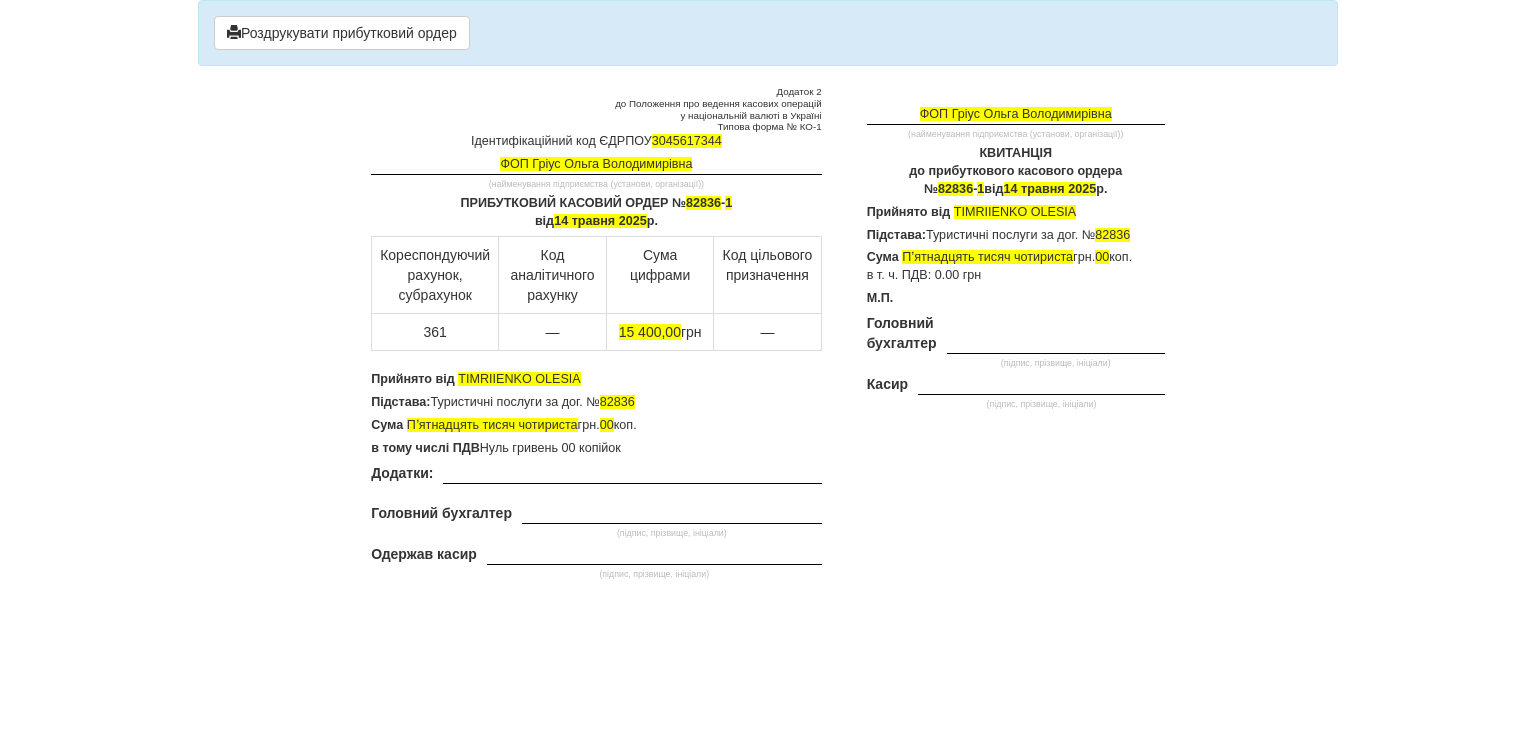 scroll, scrollTop: 0, scrollLeft: 0, axis: both 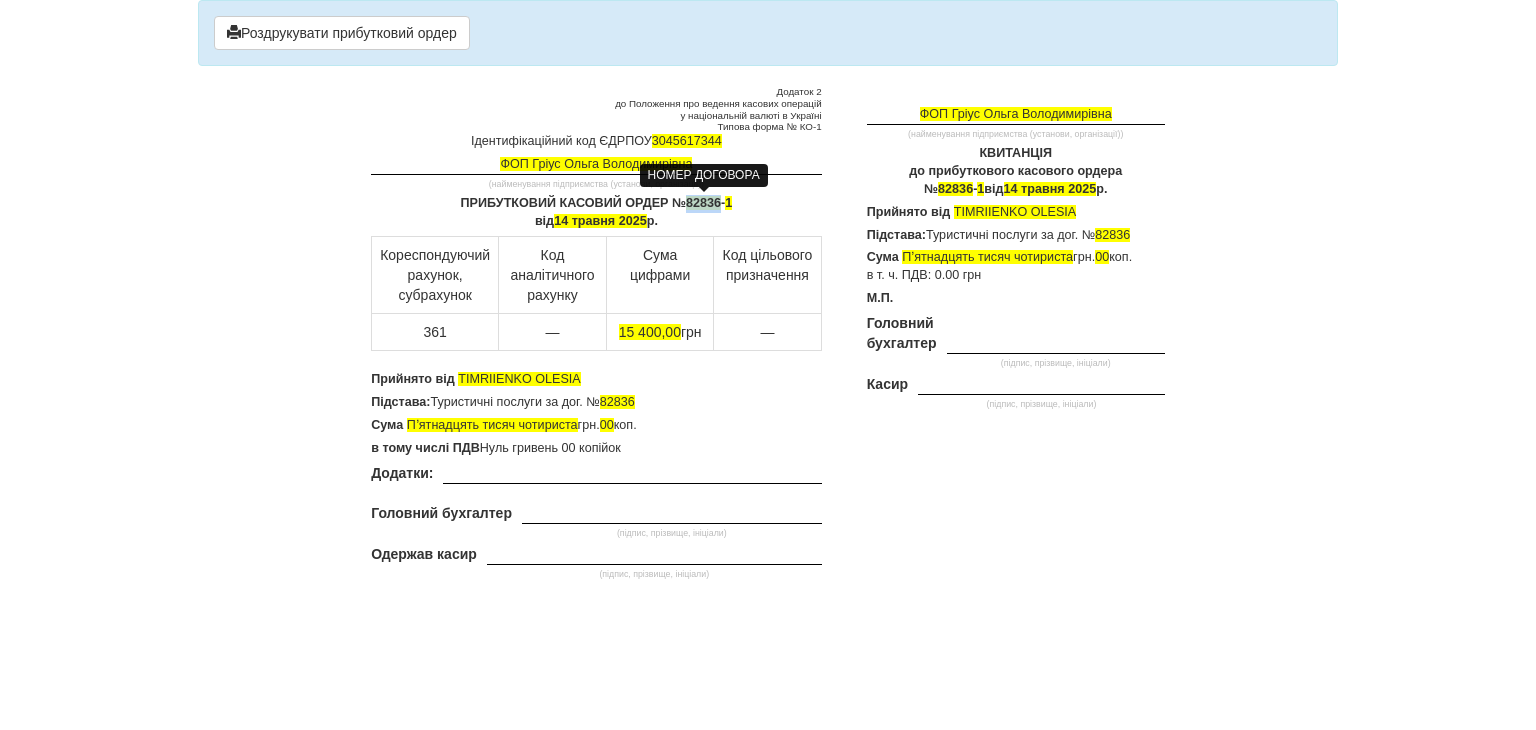 drag, startPoint x: 720, startPoint y: 201, endPoint x: 687, endPoint y: 202, distance: 33.01515 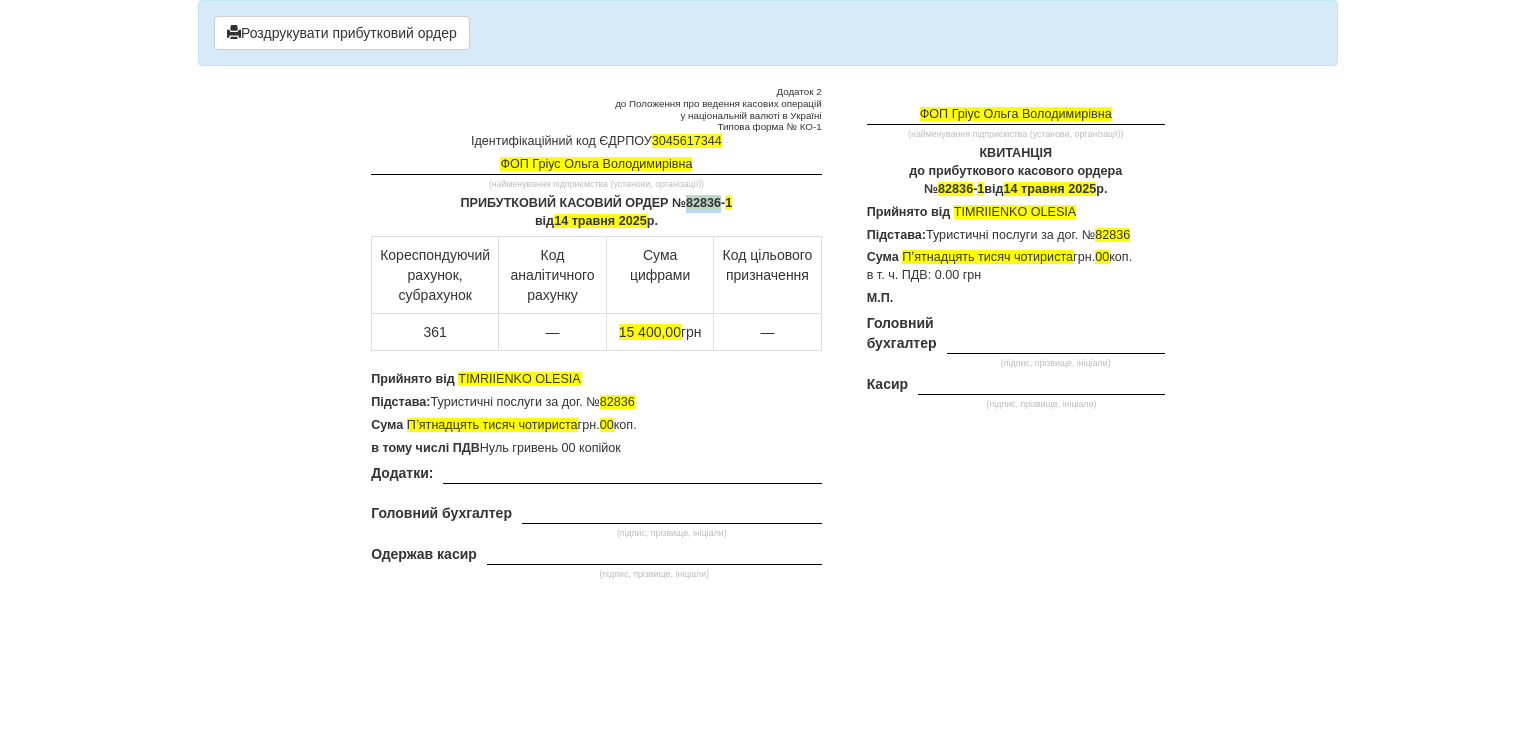 type 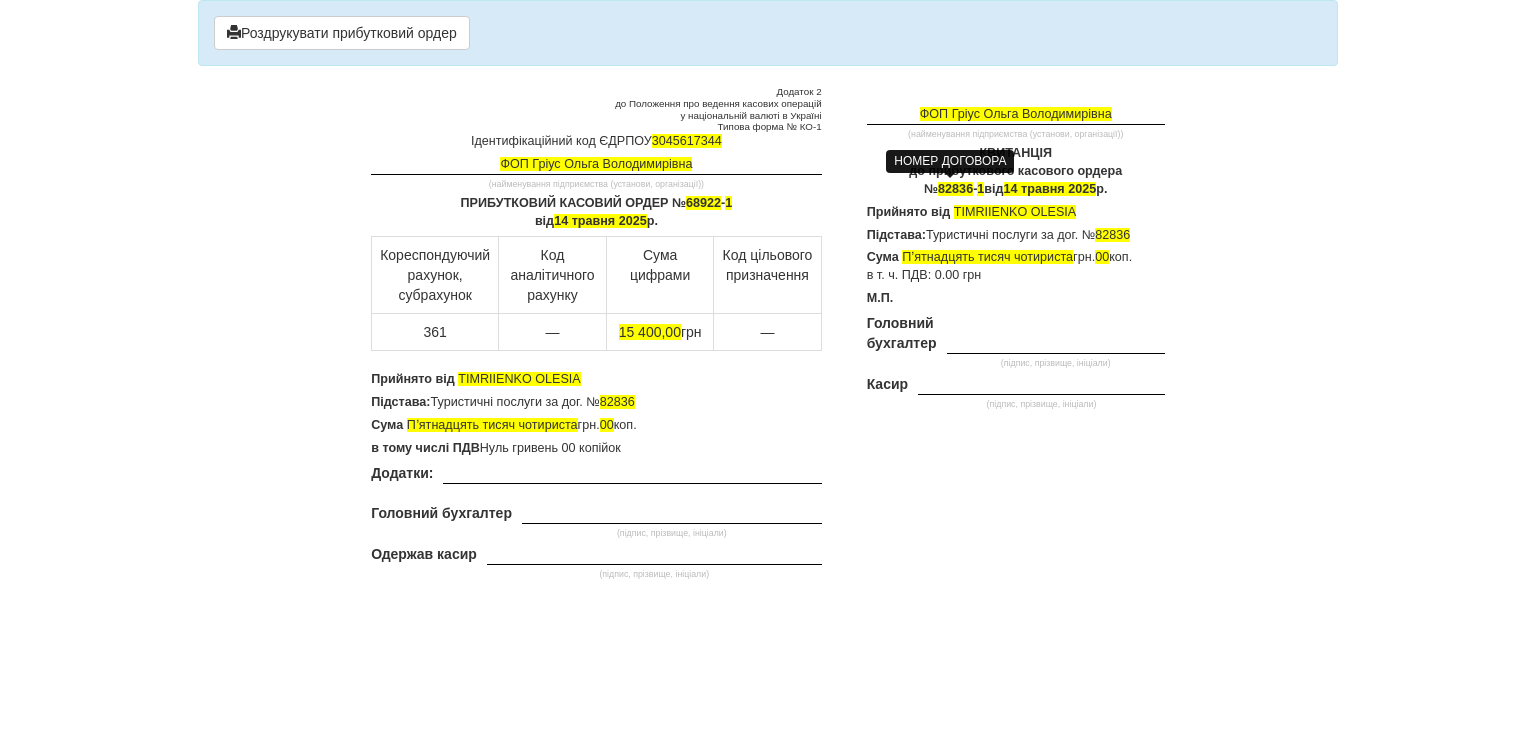 click on "82836" at bounding box center (955, 189) 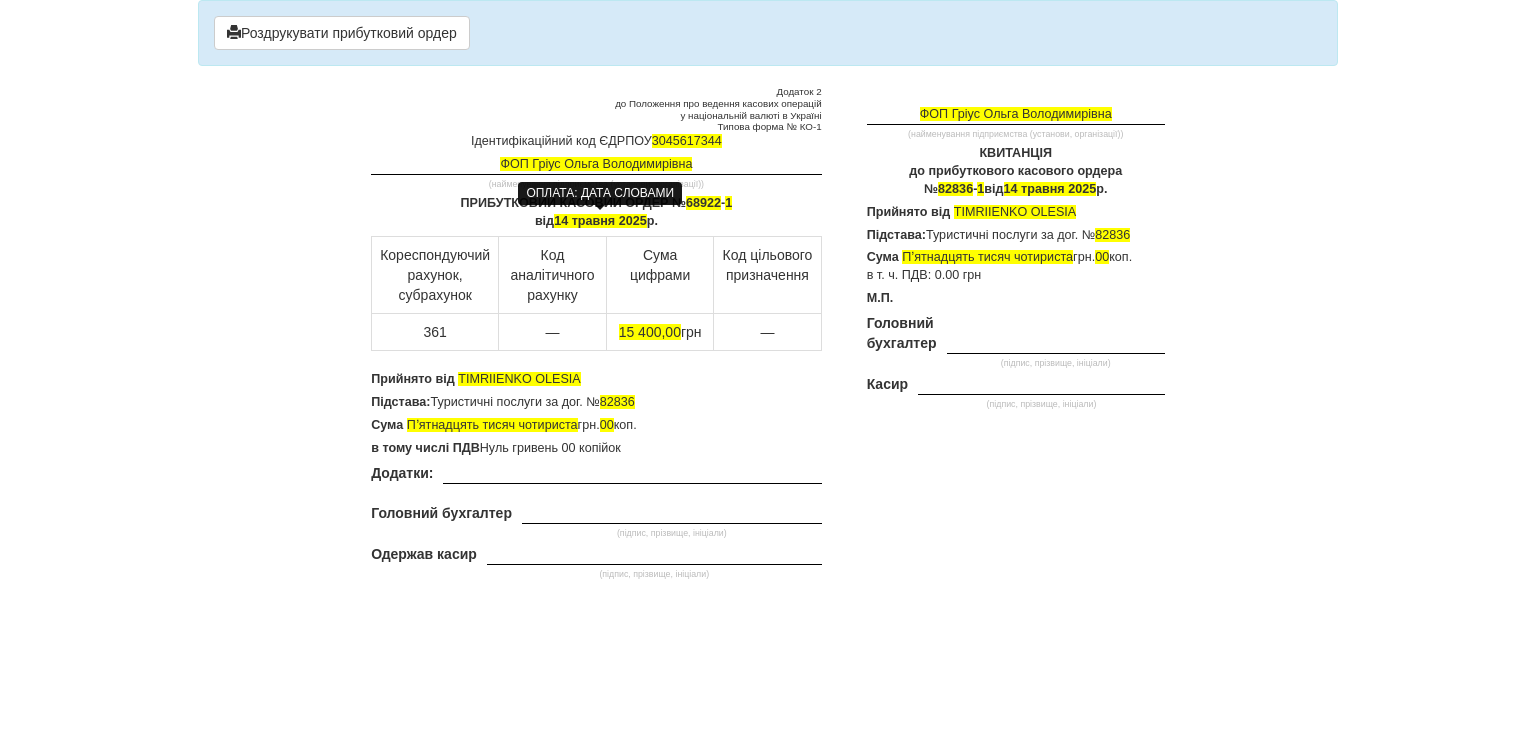 click on "14 травня 2025" at bounding box center (600, 221) 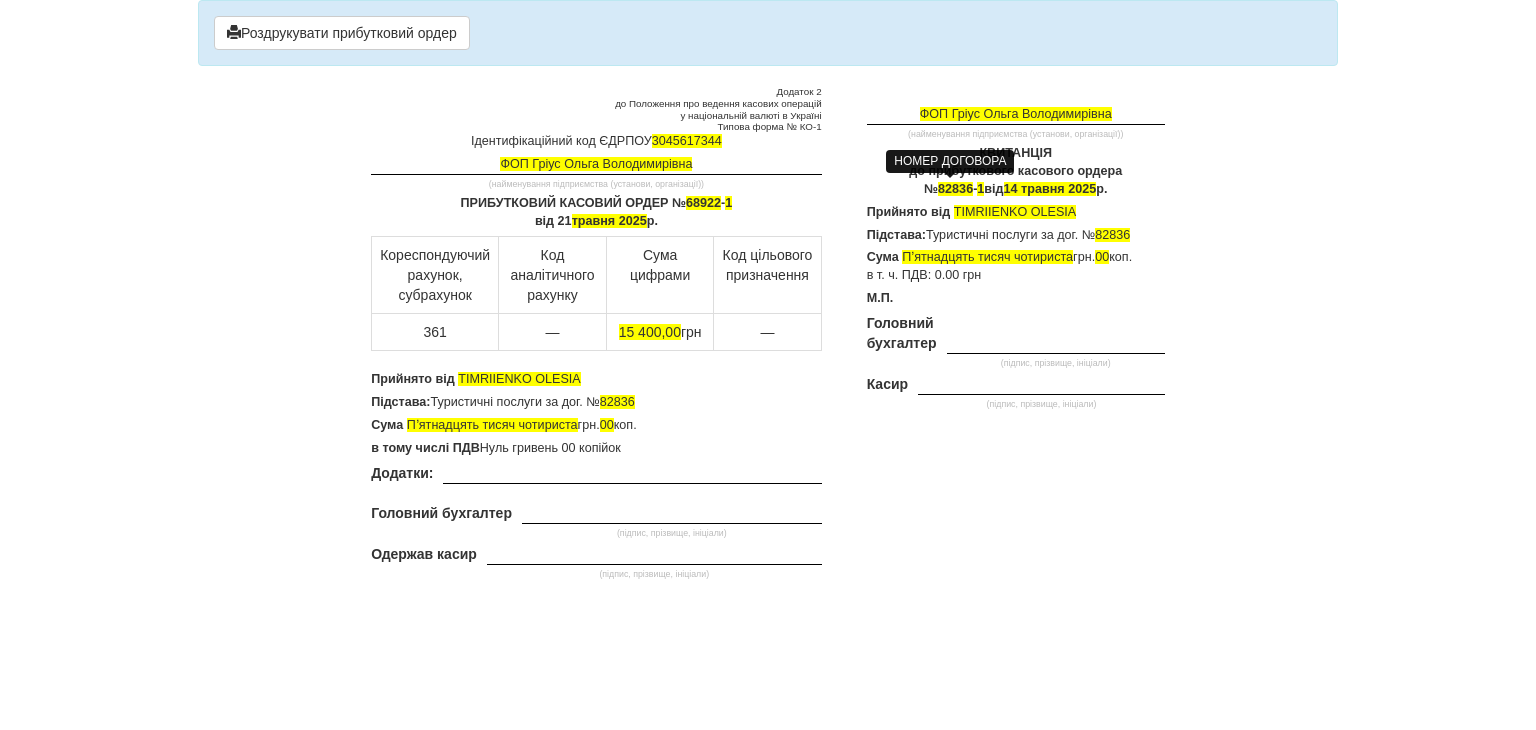 click on "82836" at bounding box center (955, 189) 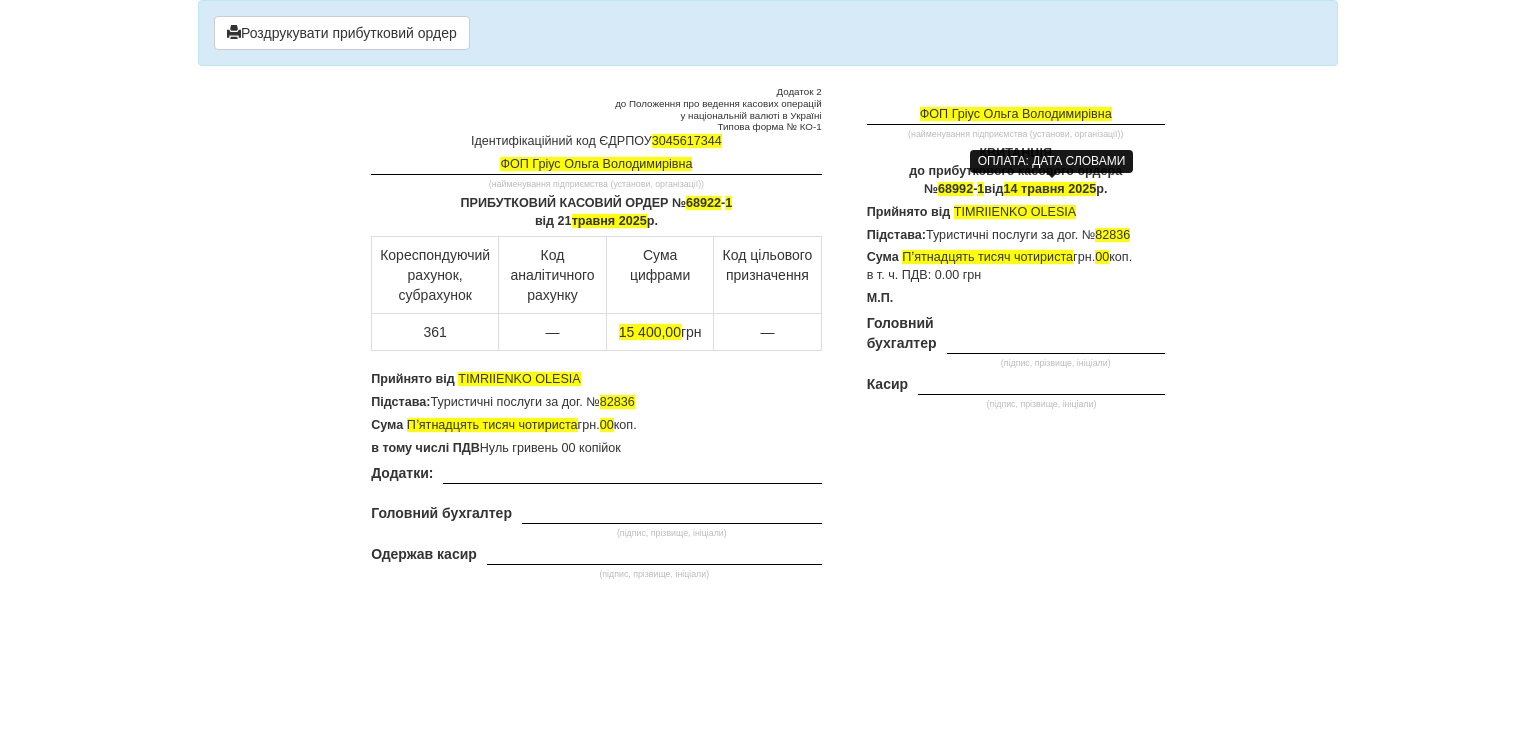 click on "14 травня 2025" at bounding box center [1050, 189] 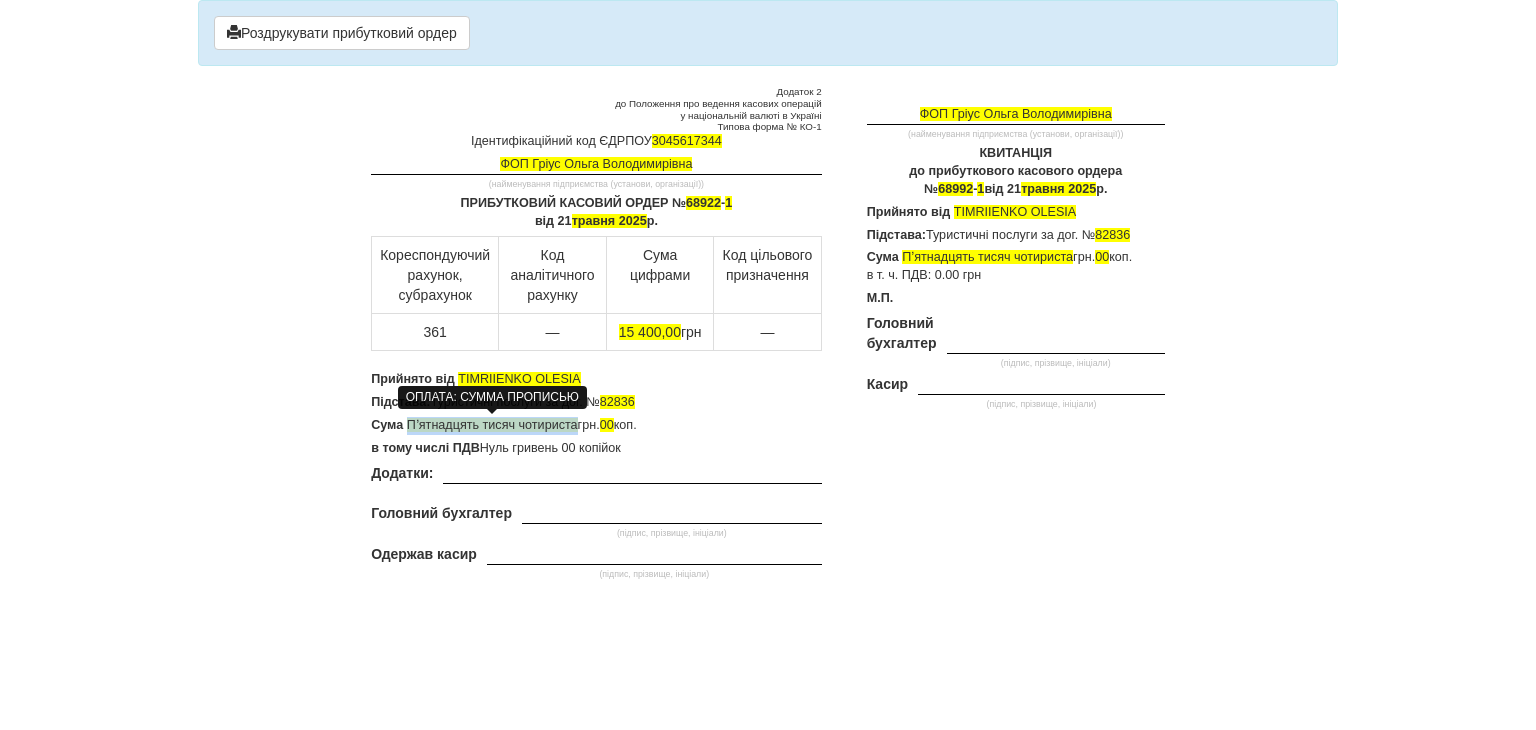 drag, startPoint x: 575, startPoint y: 429, endPoint x: 408, endPoint y: 429, distance: 167 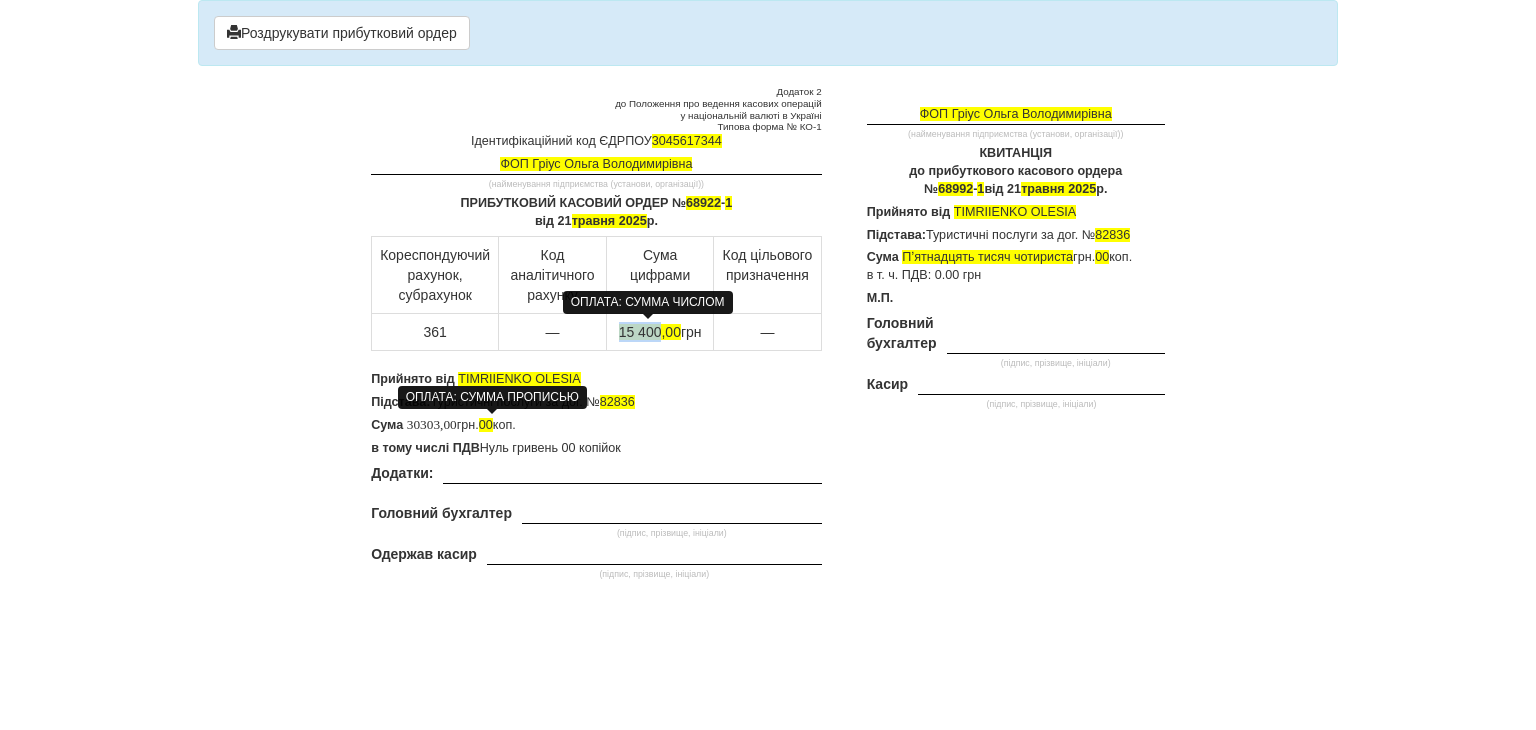 drag, startPoint x: 657, startPoint y: 327, endPoint x: 616, endPoint y: 327, distance: 41 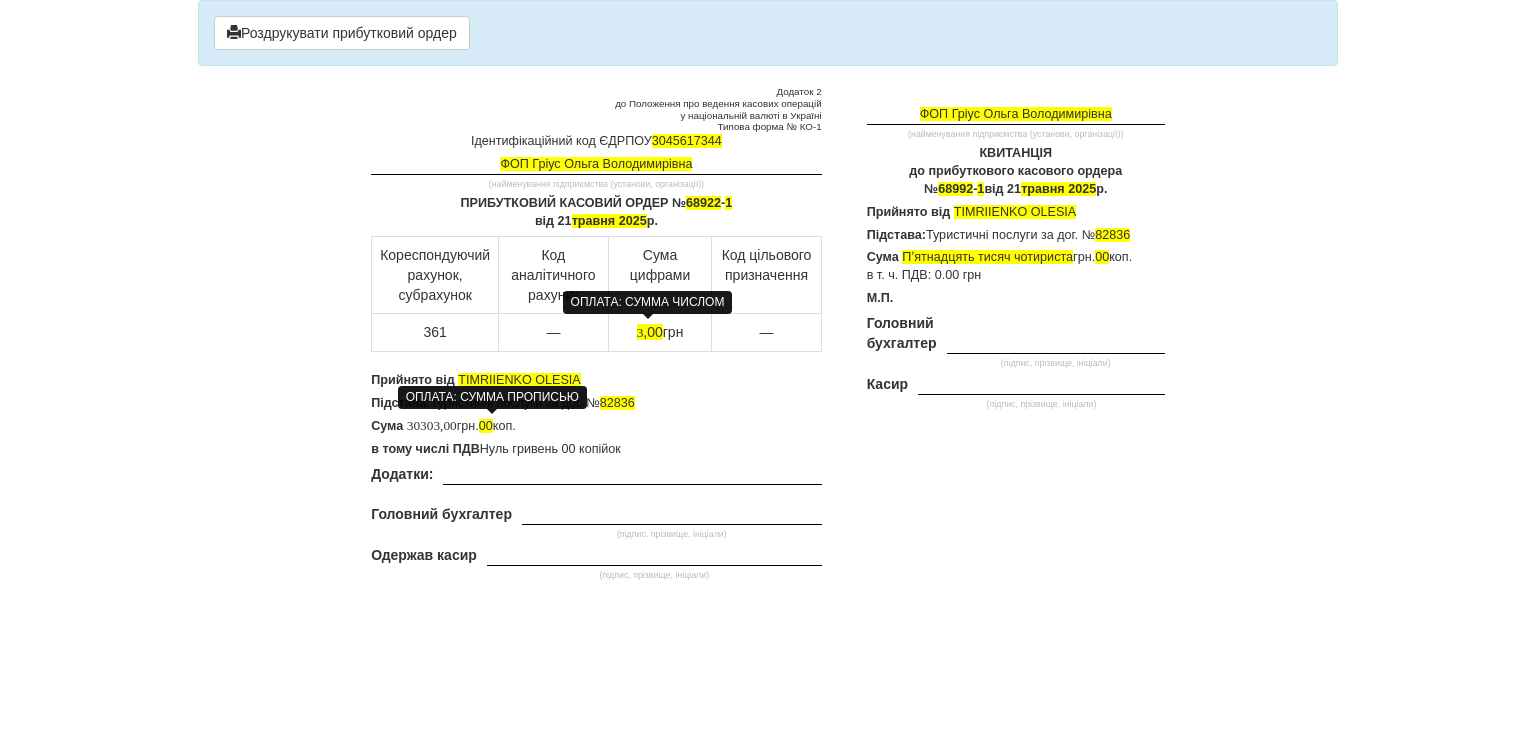 click on "3 ,00" at bounding box center [650, 332] 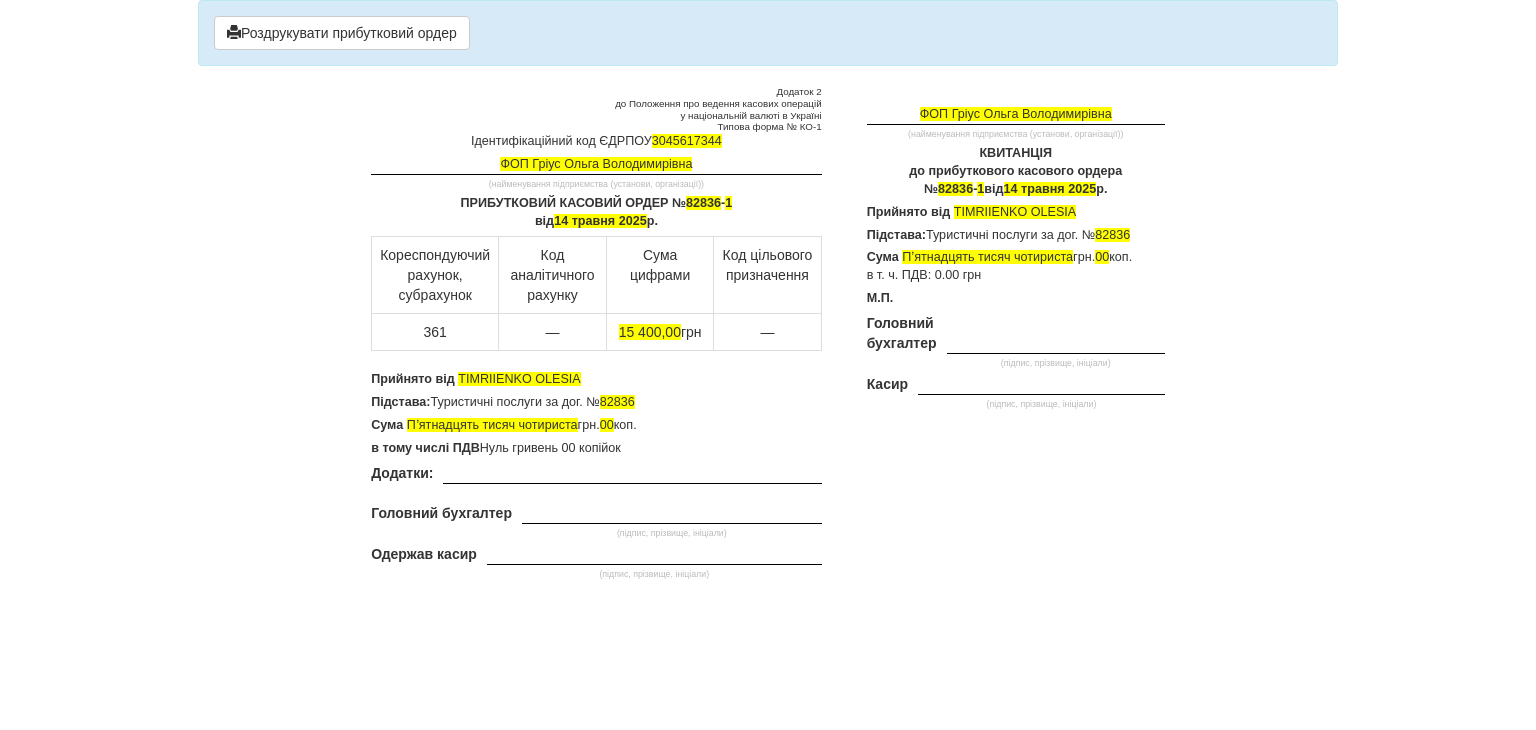 scroll, scrollTop: 0, scrollLeft: 0, axis: both 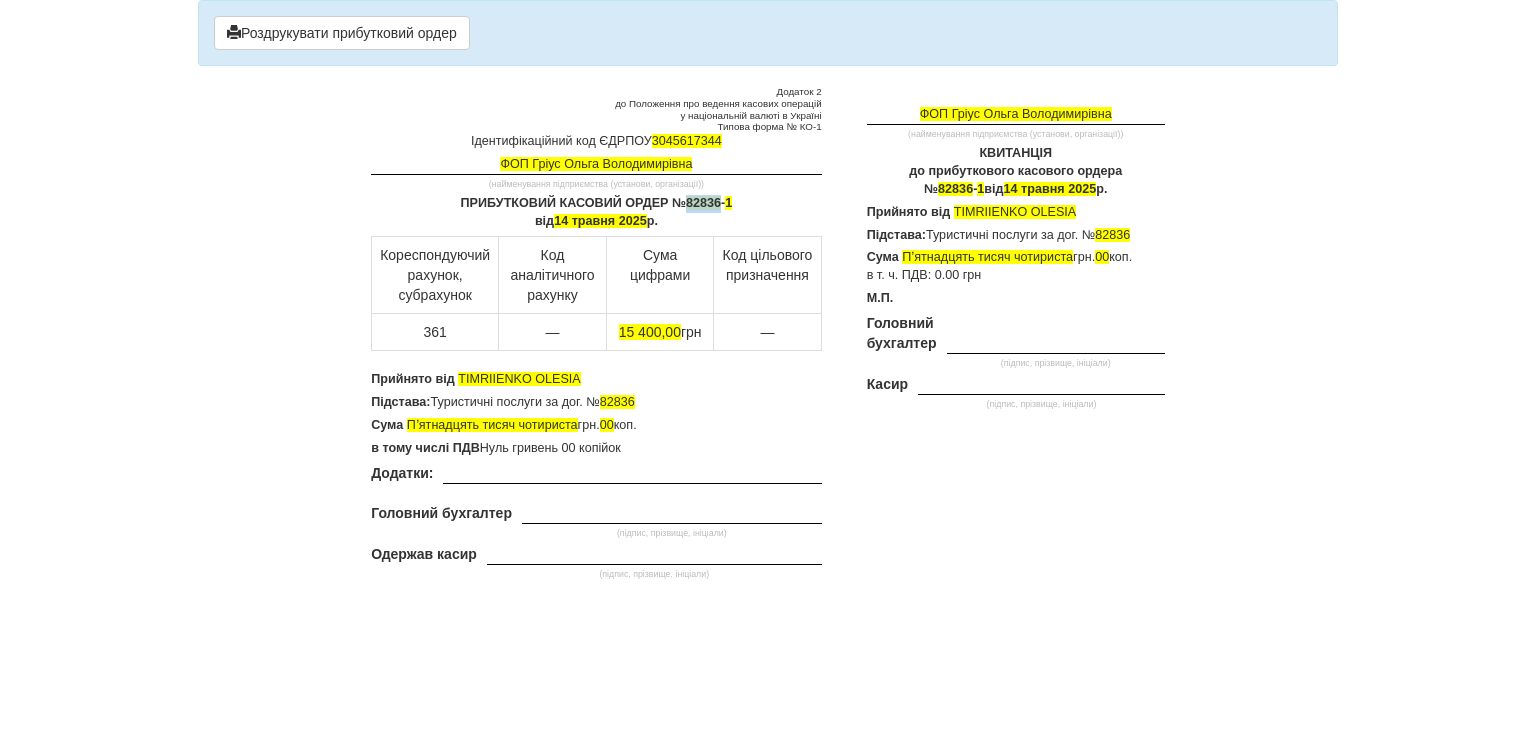 drag, startPoint x: 720, startPoint y: 201, endPoint x: 684, endPoint y: 198, distance: 36.124783 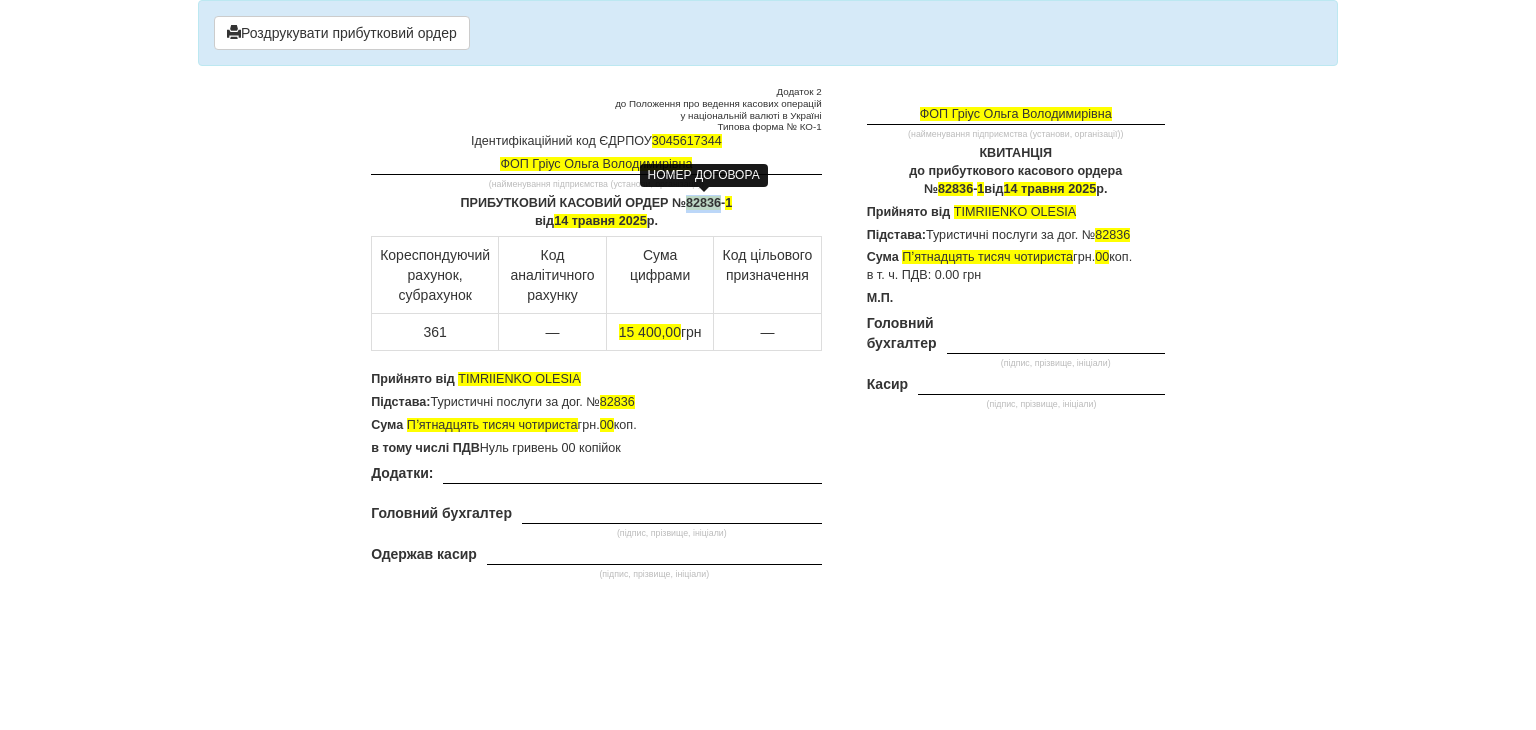 paste 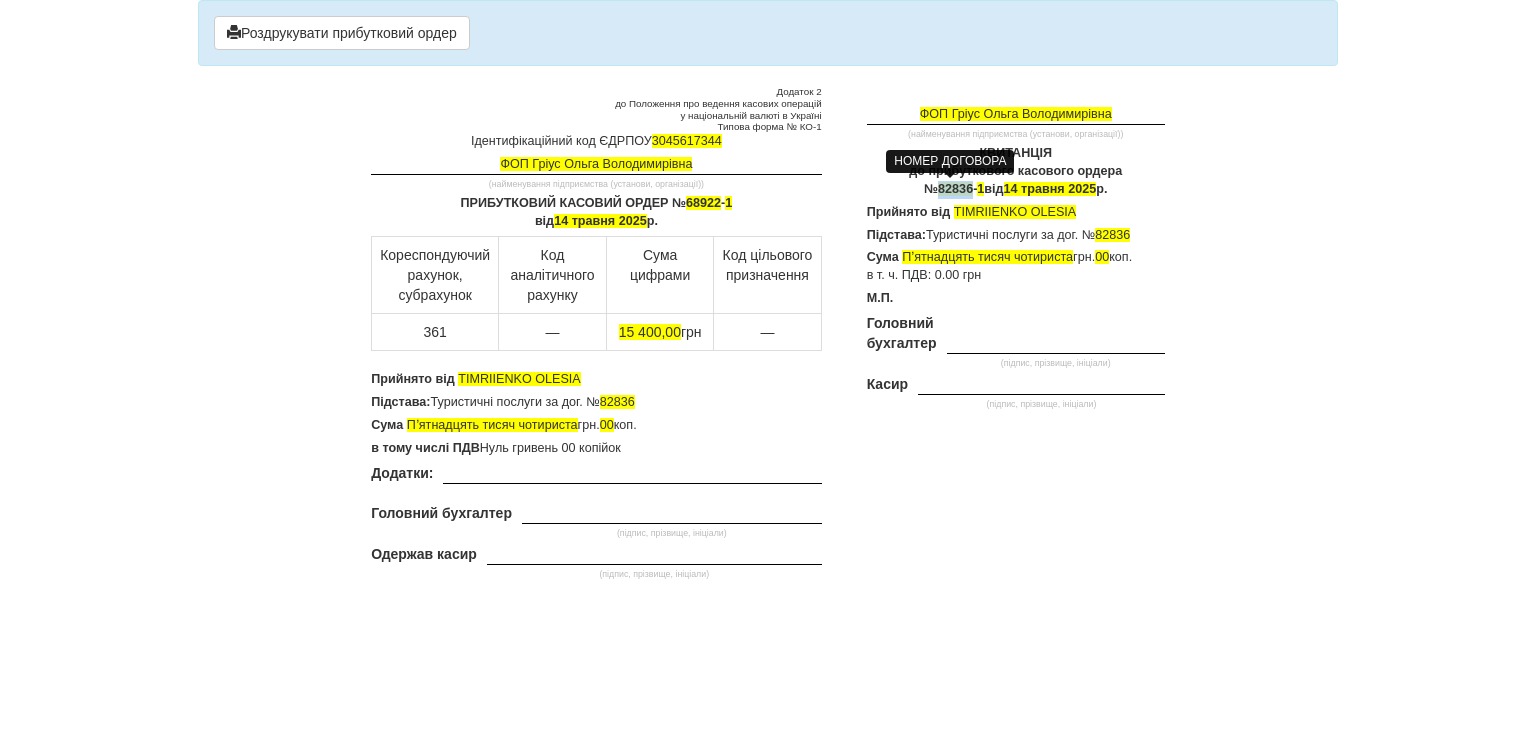 drag, startPoint x: 966, startPoint y: 184, endPoint x: 932, endPoint y: 185, distance: 34.0147 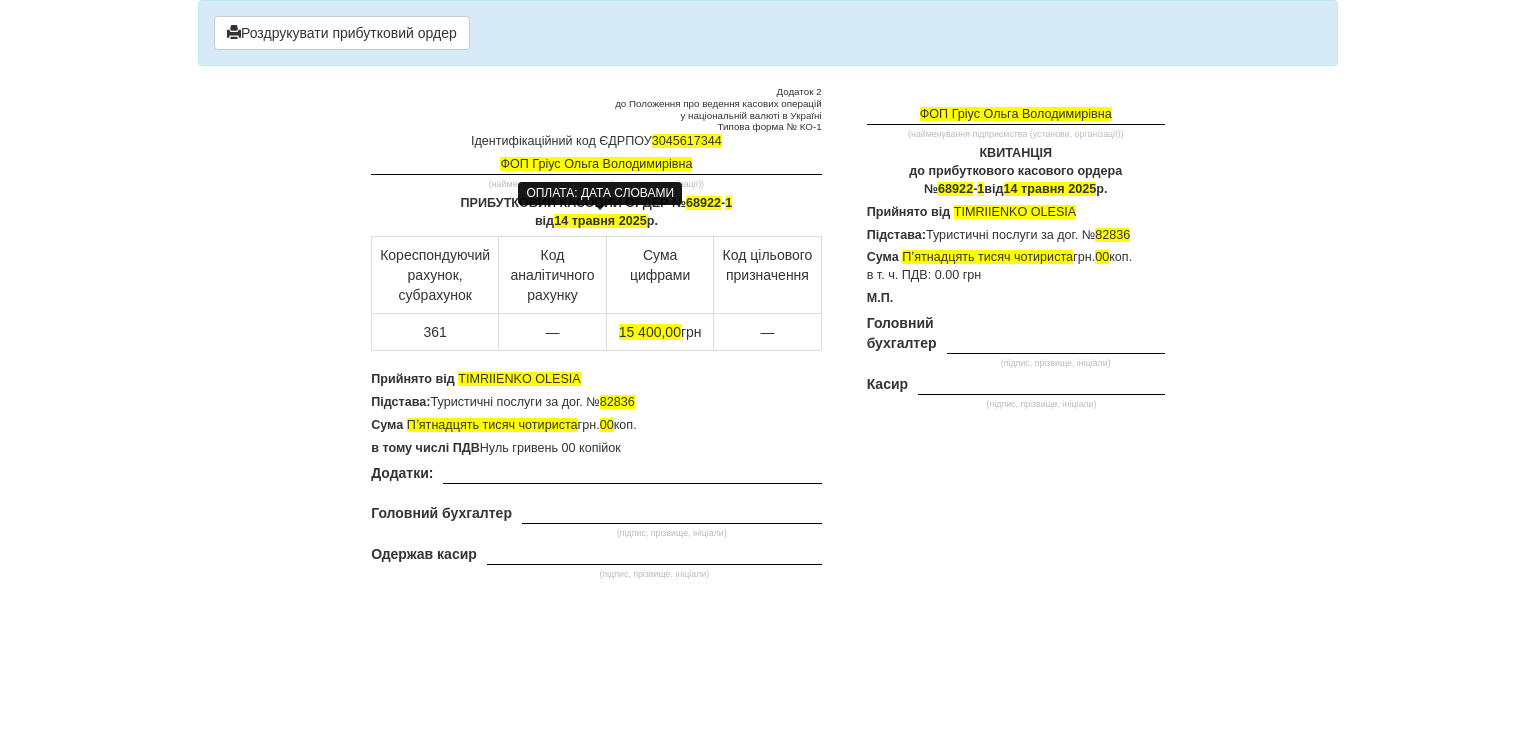 click on "14 травня 2025" at bounding box center [600, 221] 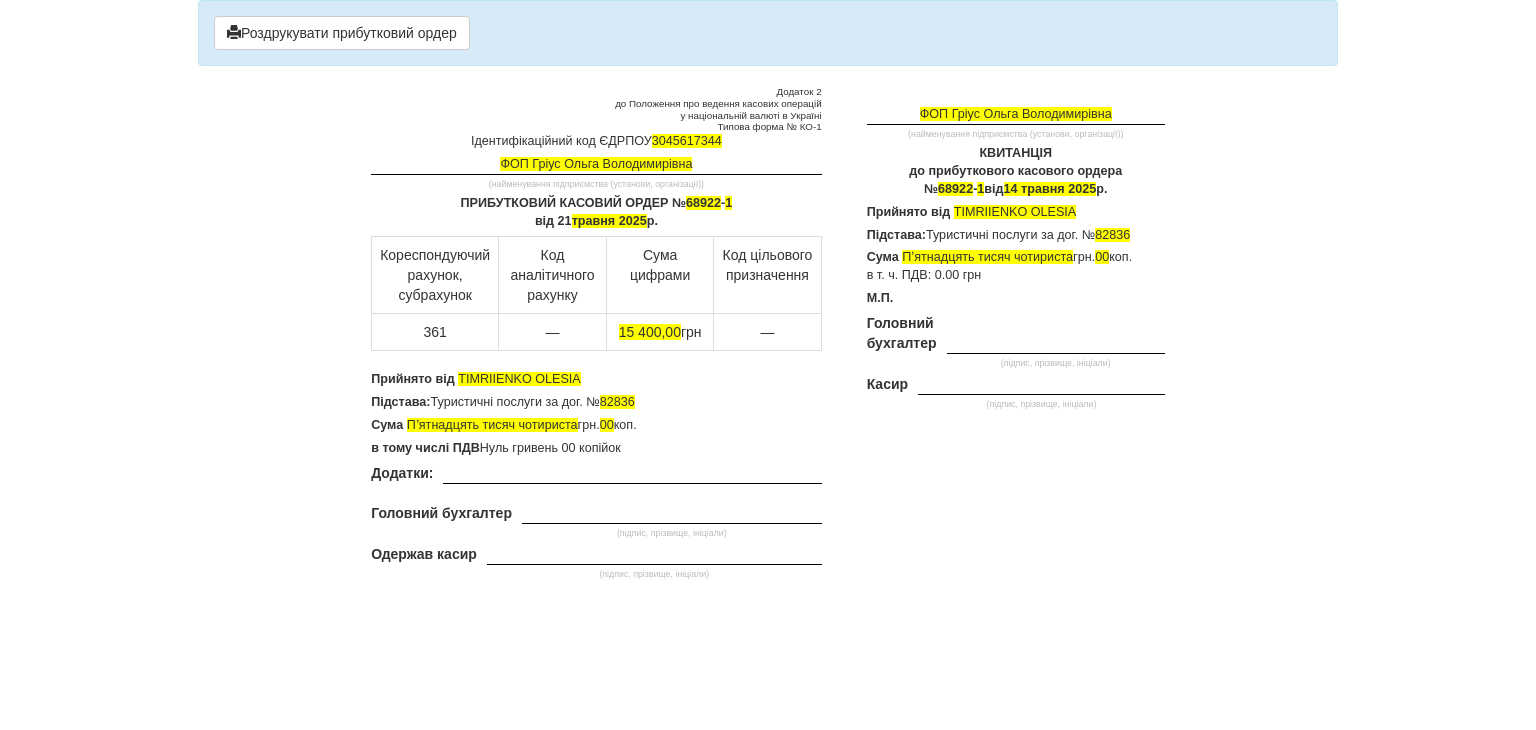 click on "14 травня 2025" at bounding box center [1050, 189] 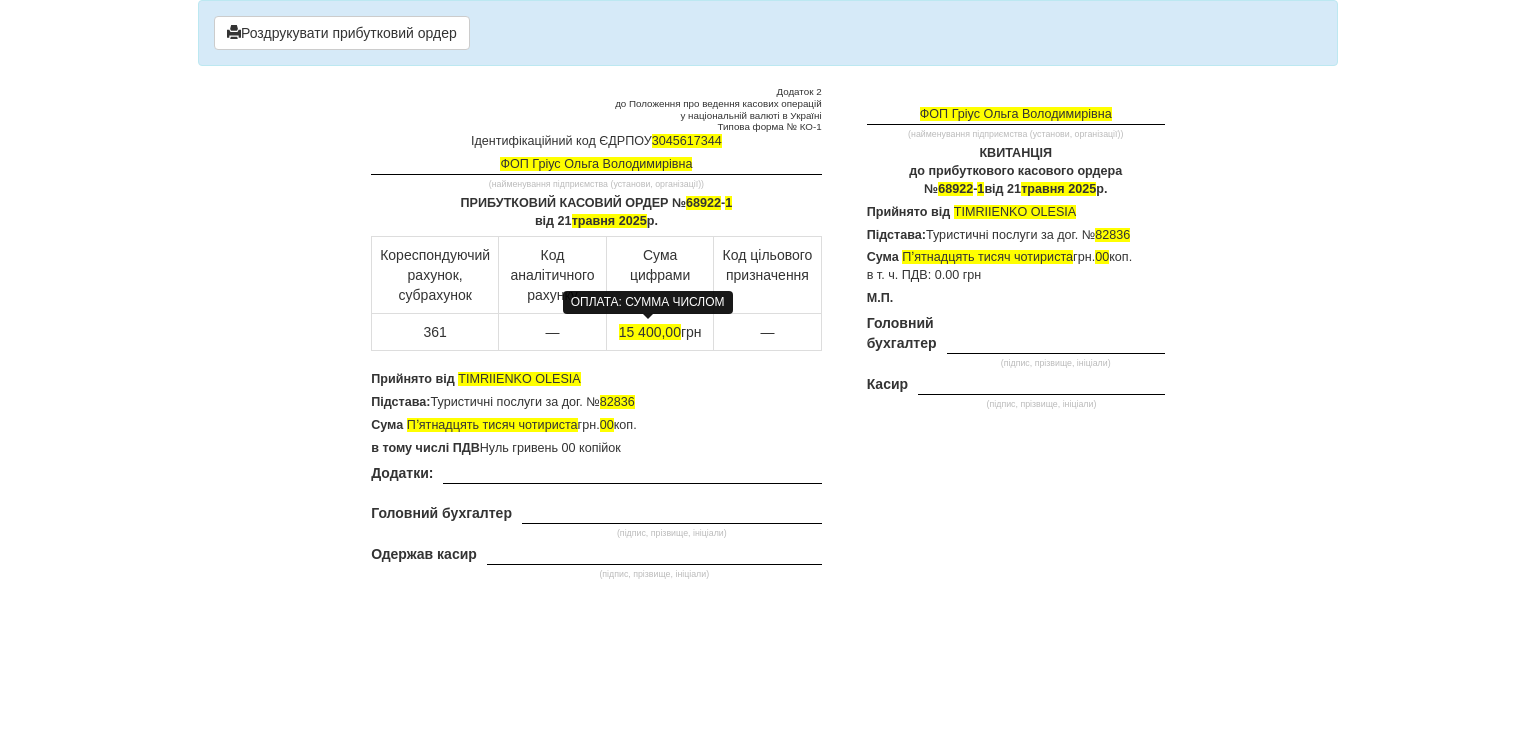 click on "15 400,00" at bounding box center [650, 332] 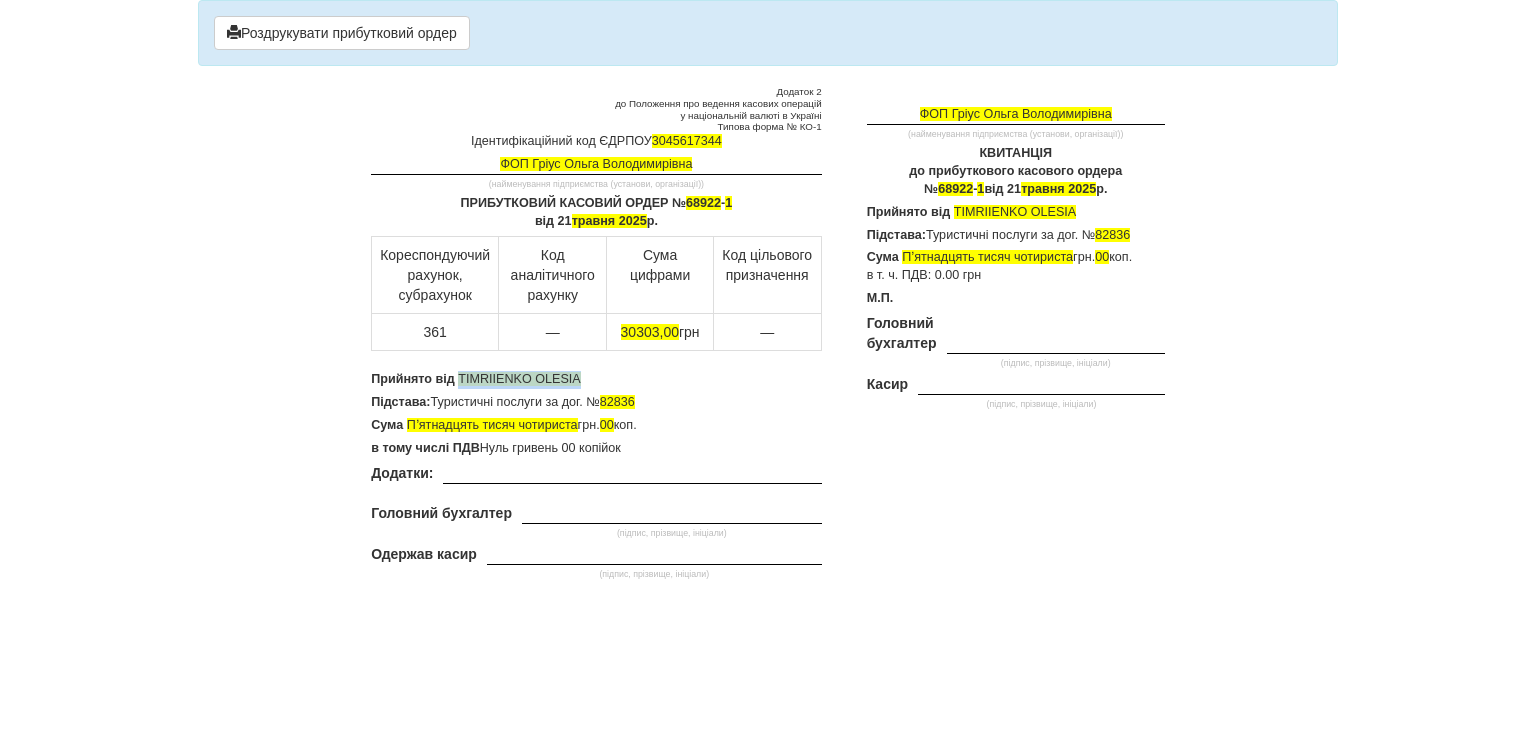 drag, startPoint x: 582, startPoint y: 381, endPoint x: 459, endPoint y: 369, distance: 123.58398 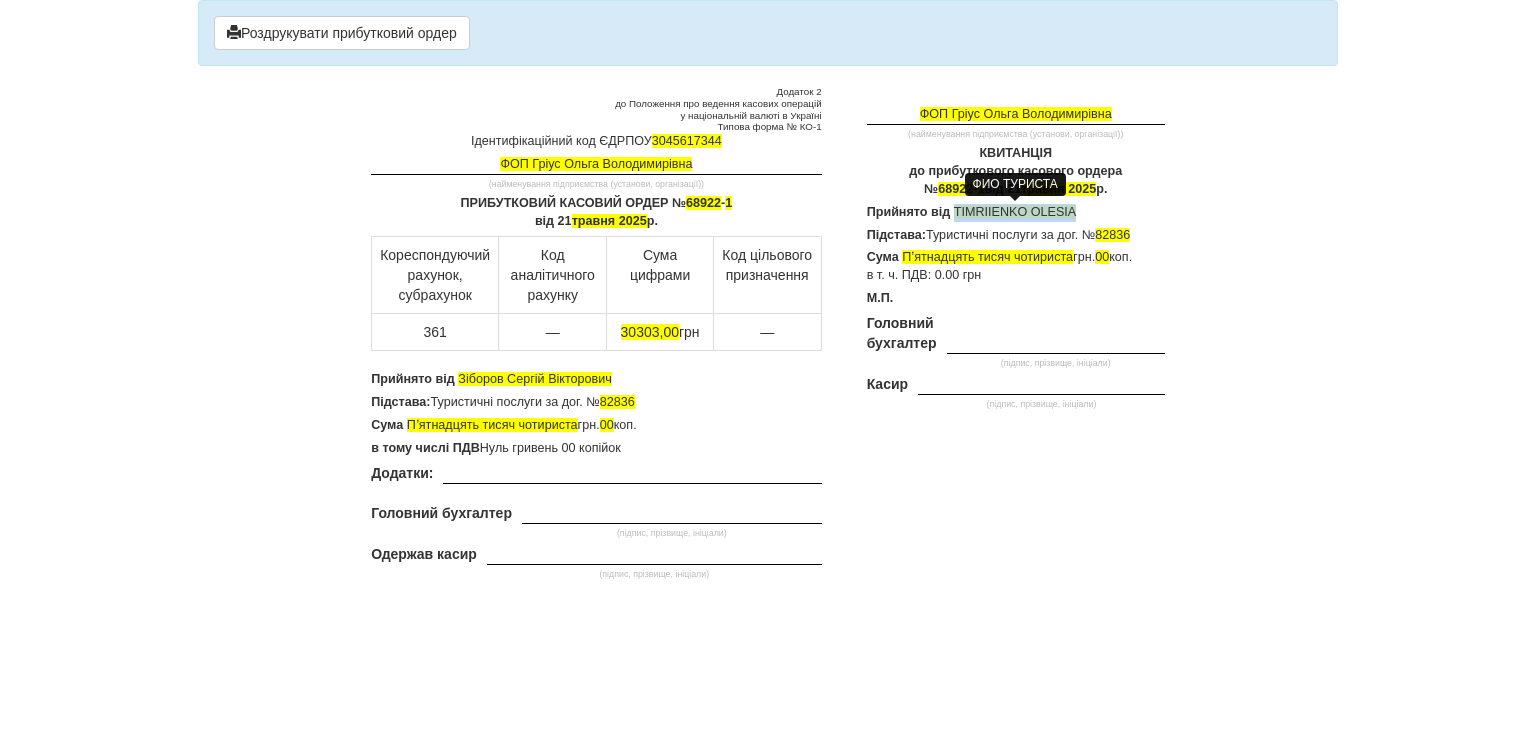 drag, startPoint x: 1076, startPoint y: 210, endPoint x: 956, endPoint y: 216, distance: 120.14991 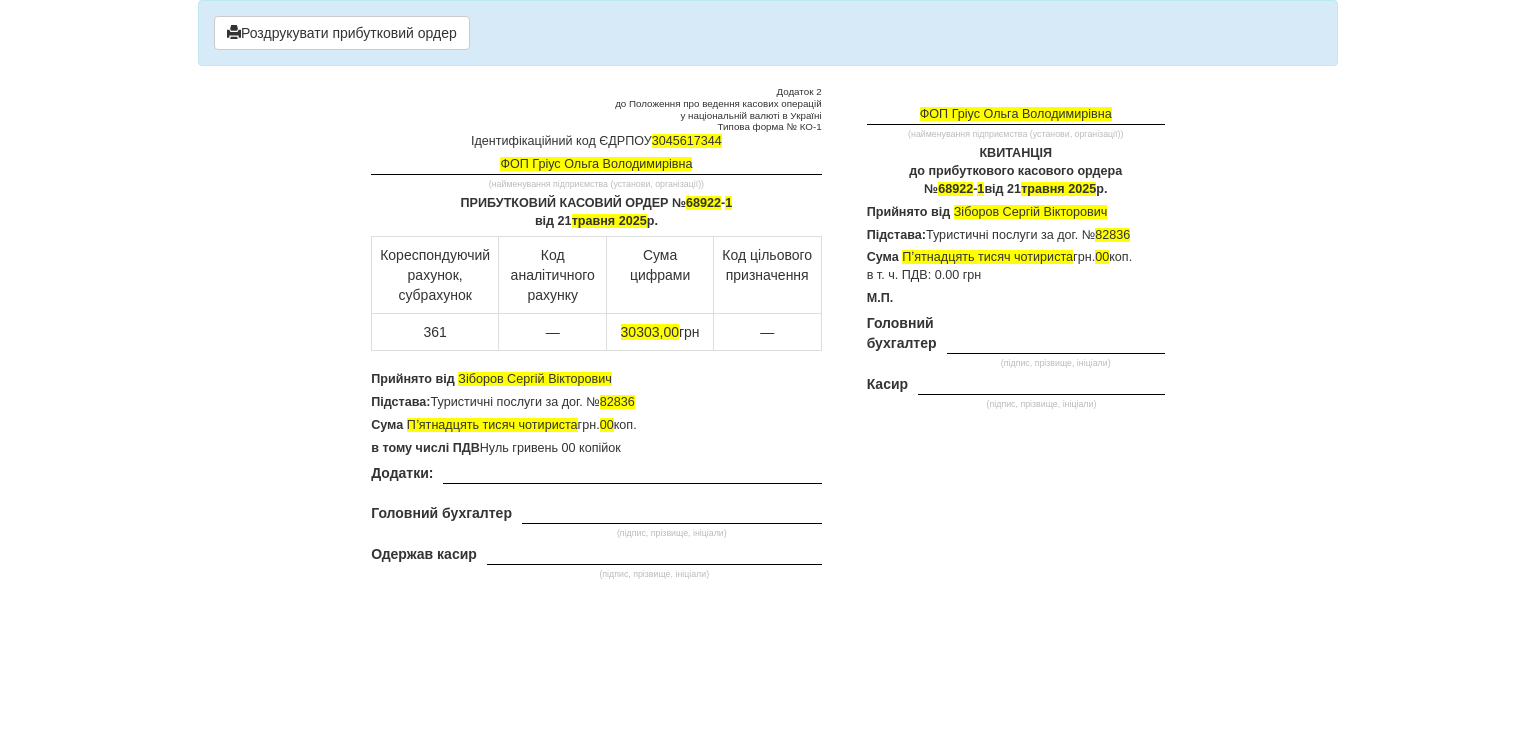 click on "Додаток 2
до Положення про ведення касових операцій
у національній валюті в Україні
Типова форма № КО-1
Ідентифікаційний код ЄДРПОУ	 [NUMBER]
ФОП [LAST] [LAST]
(найменування підприємства (установи, організації))
ПРИБУТКОВИЙ КАСОВИЙ ОРДЕР № 68922 - 1
від 21  травня 2025  р.
Кореспондуючий рахунок, субрахунок
[NUMBER]" at bounding box center [768, 335] 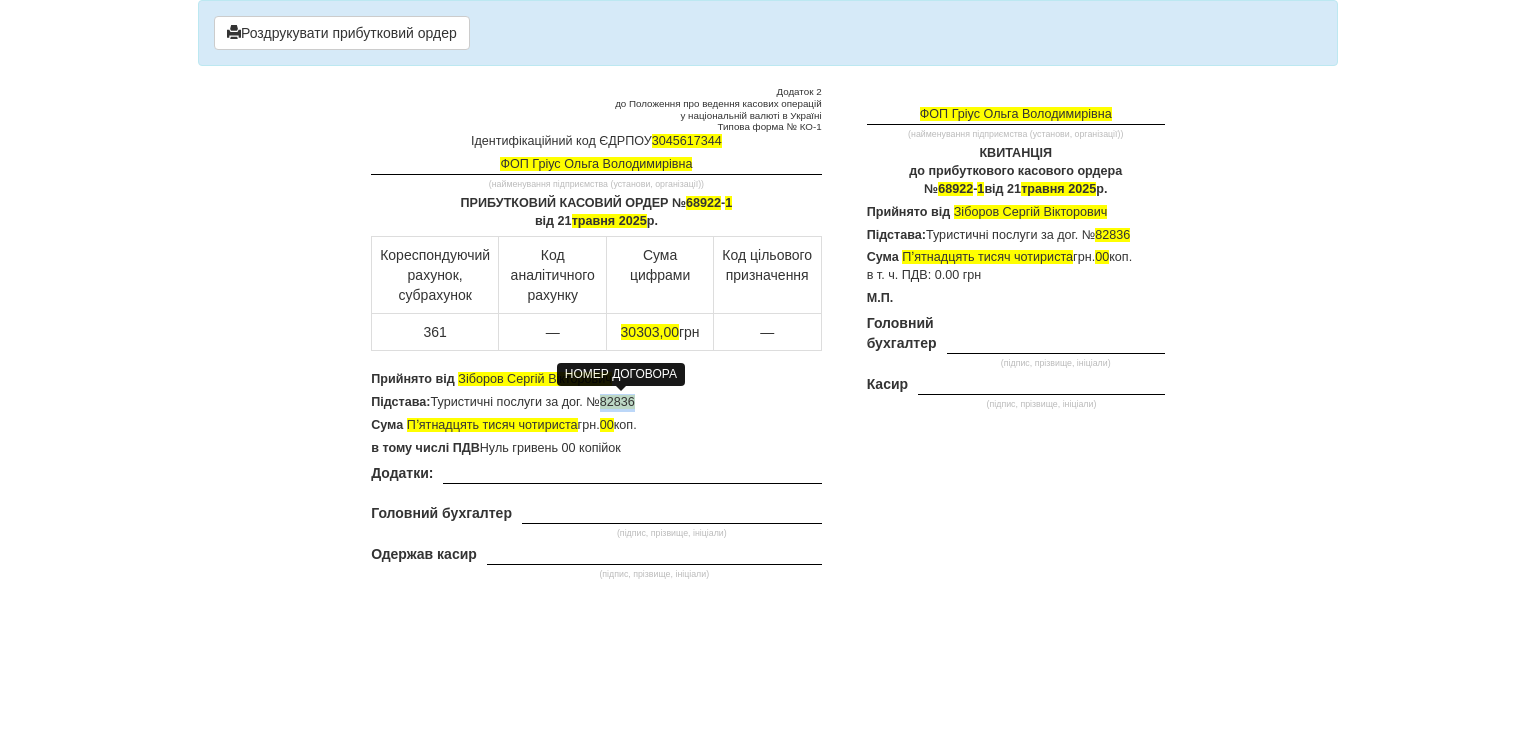 drag, startPoint x: 638, startPoint y: 400, endPoint x: 603, endPoint y: 400, distance: 35 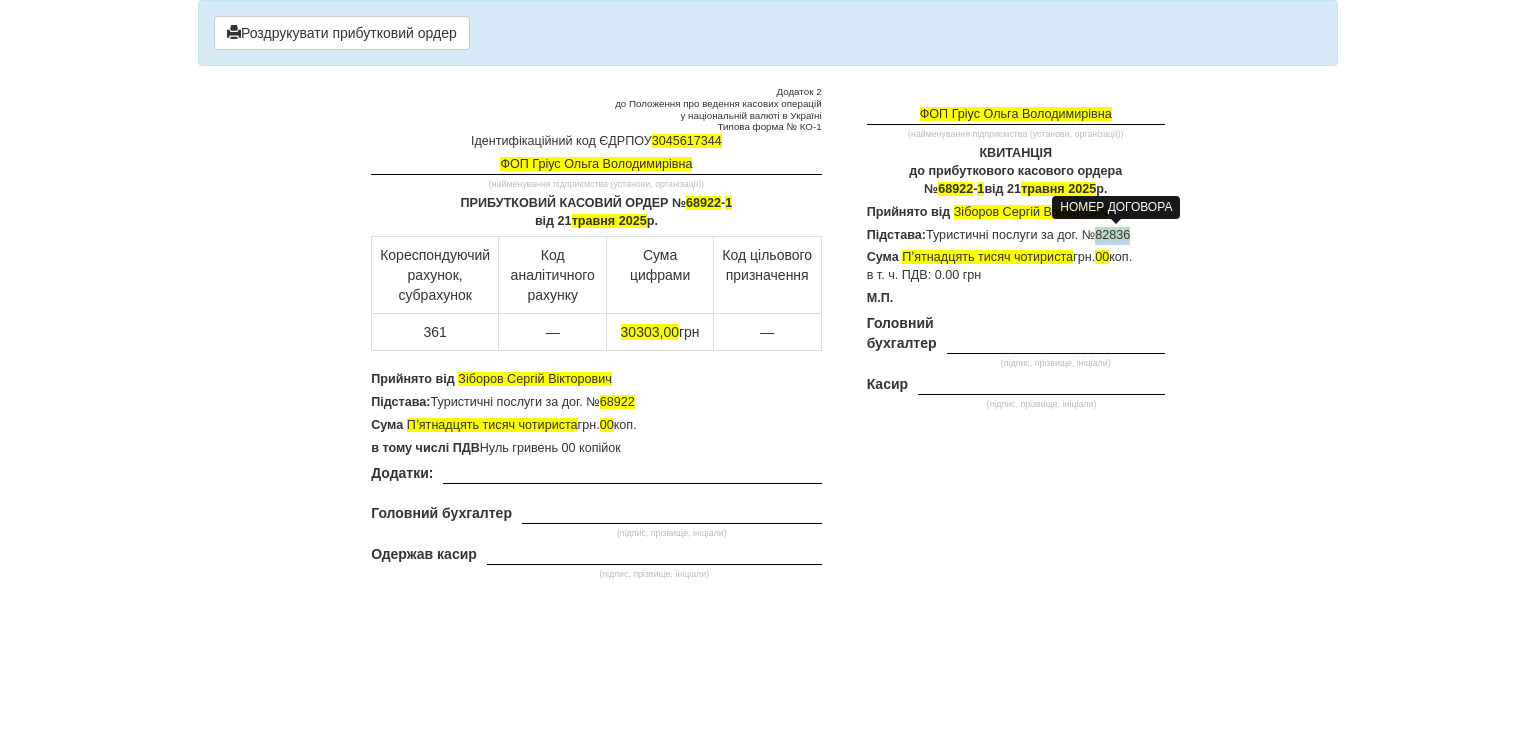 drag, startPoint x: 1132, startPoint y: 234, endPoint x: 1100, endPoint y: 233, distance: 32.01562 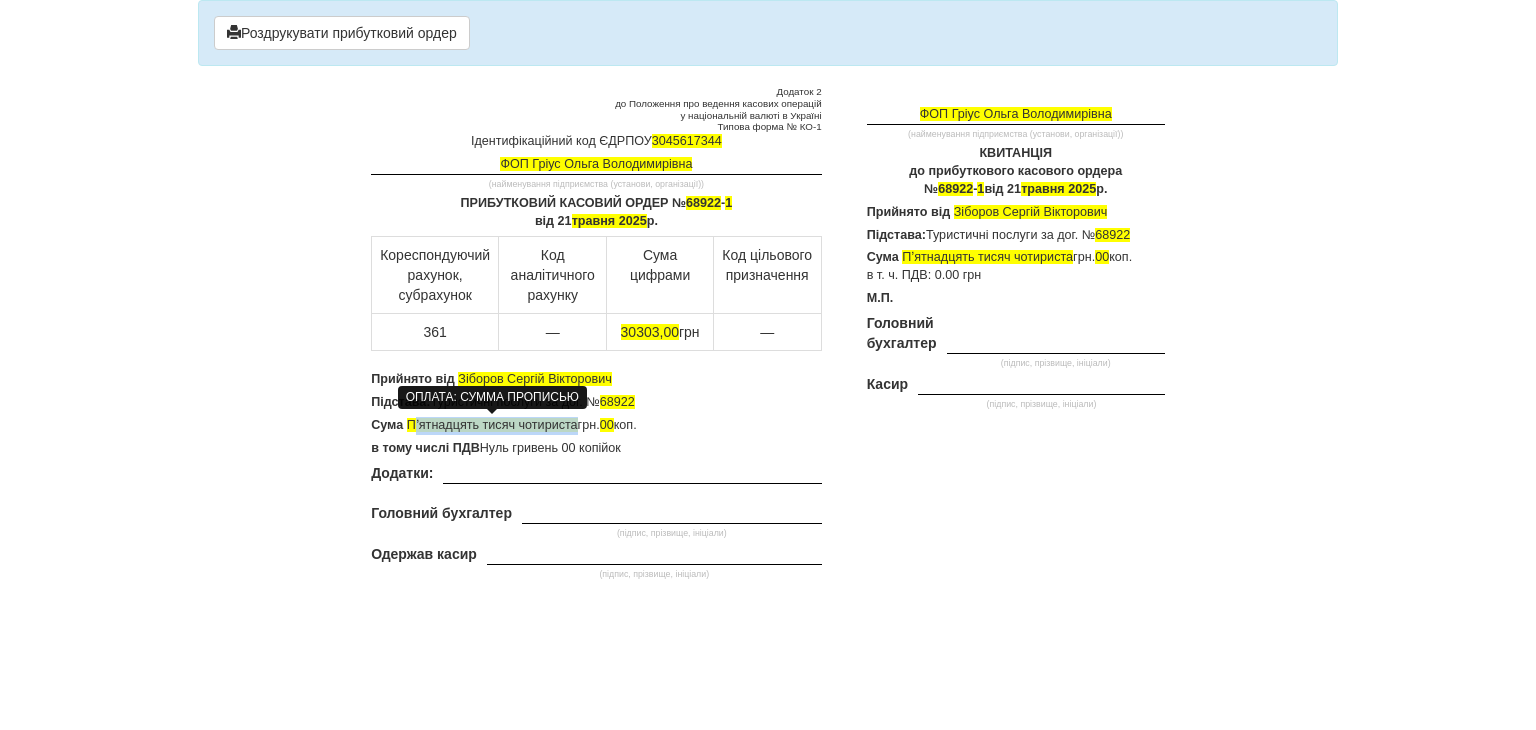drag, startPoint x: 579, startPoint y: 427, endPoint x: 415, endPoint y: 425, distance: 164.01219 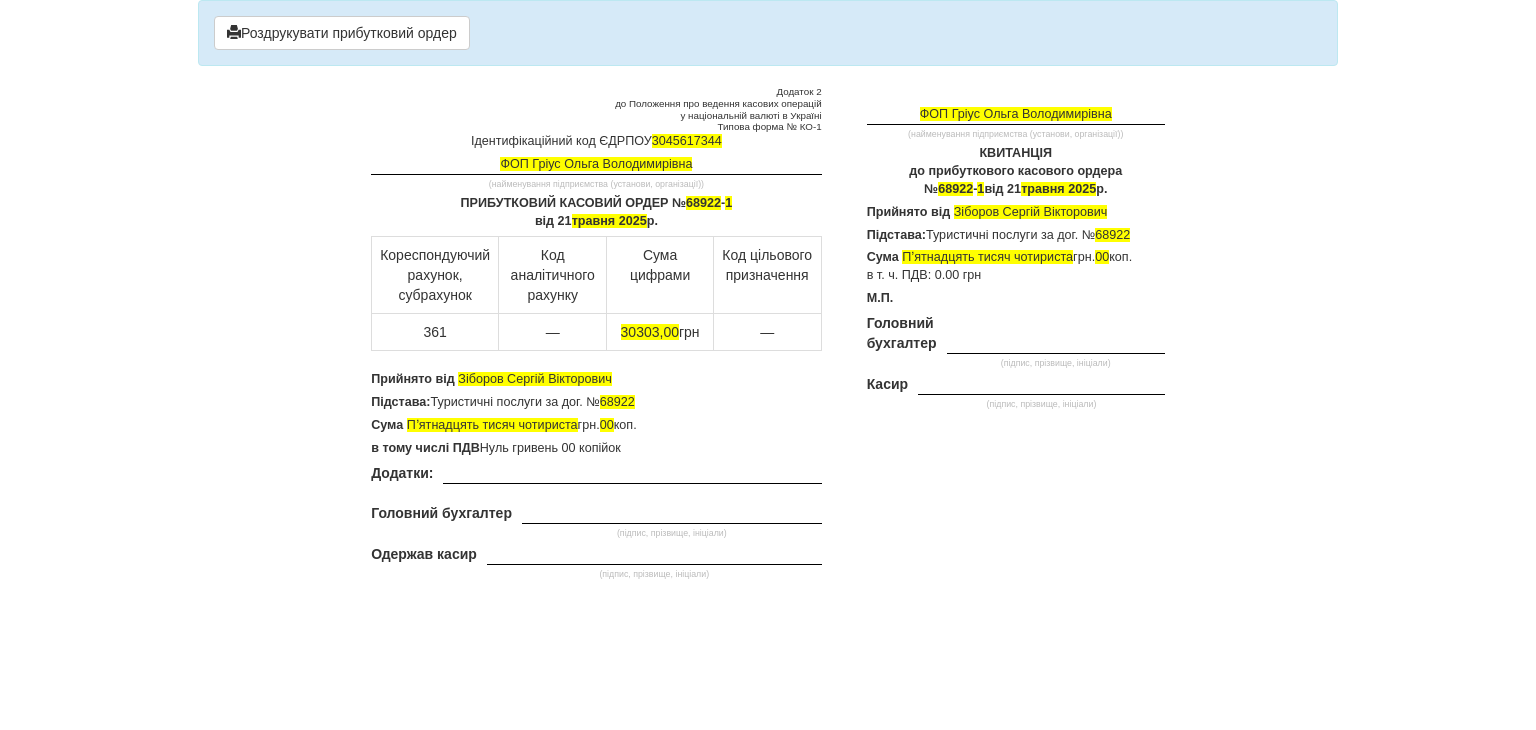 click on "Сума   Пʼятнадцять тисяч чотириста  грн.  00  коп." at bounding box center [596, 426] 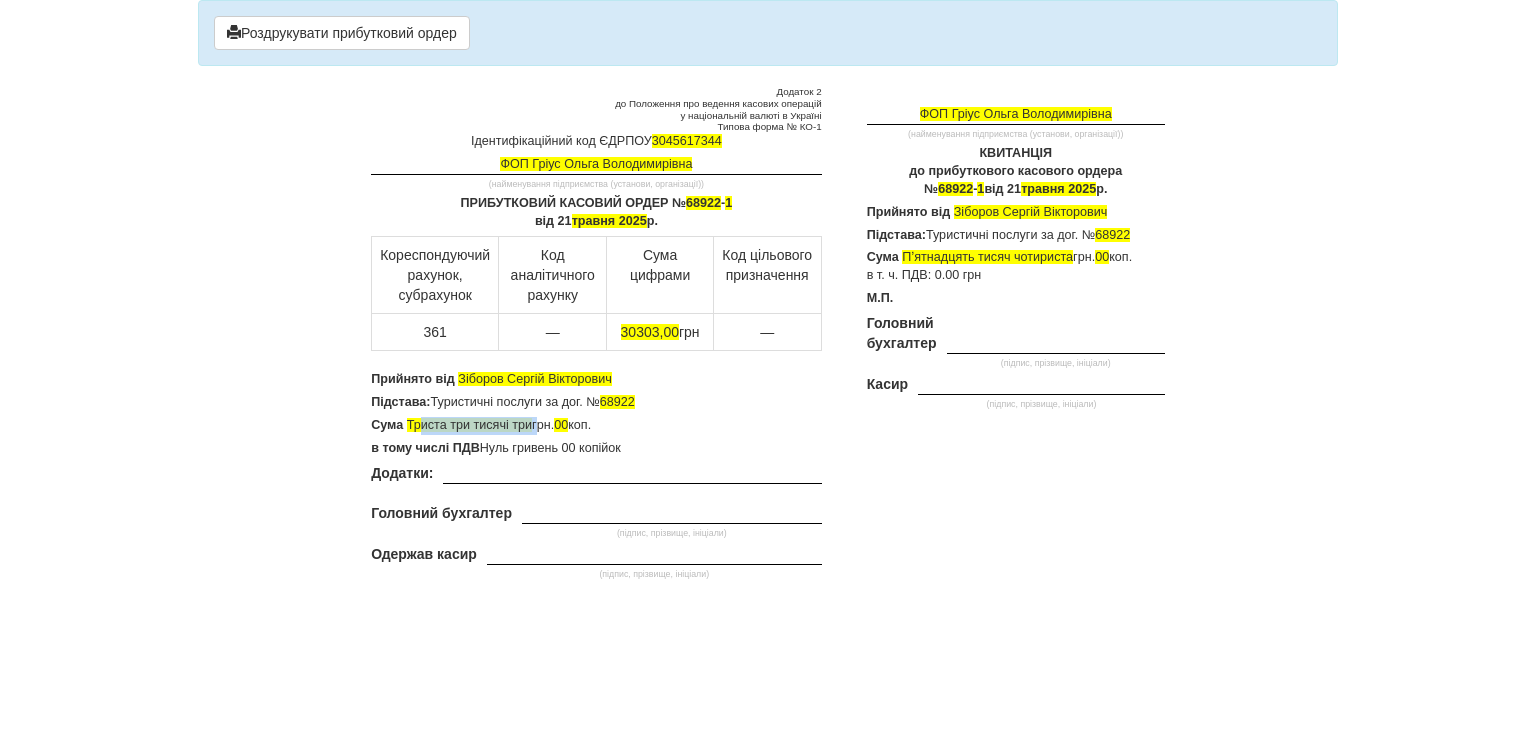 drag, startPoint x: 536, startPoint y: 422, endPoint x: 421, endPoint y: 426, distance: 115.06954 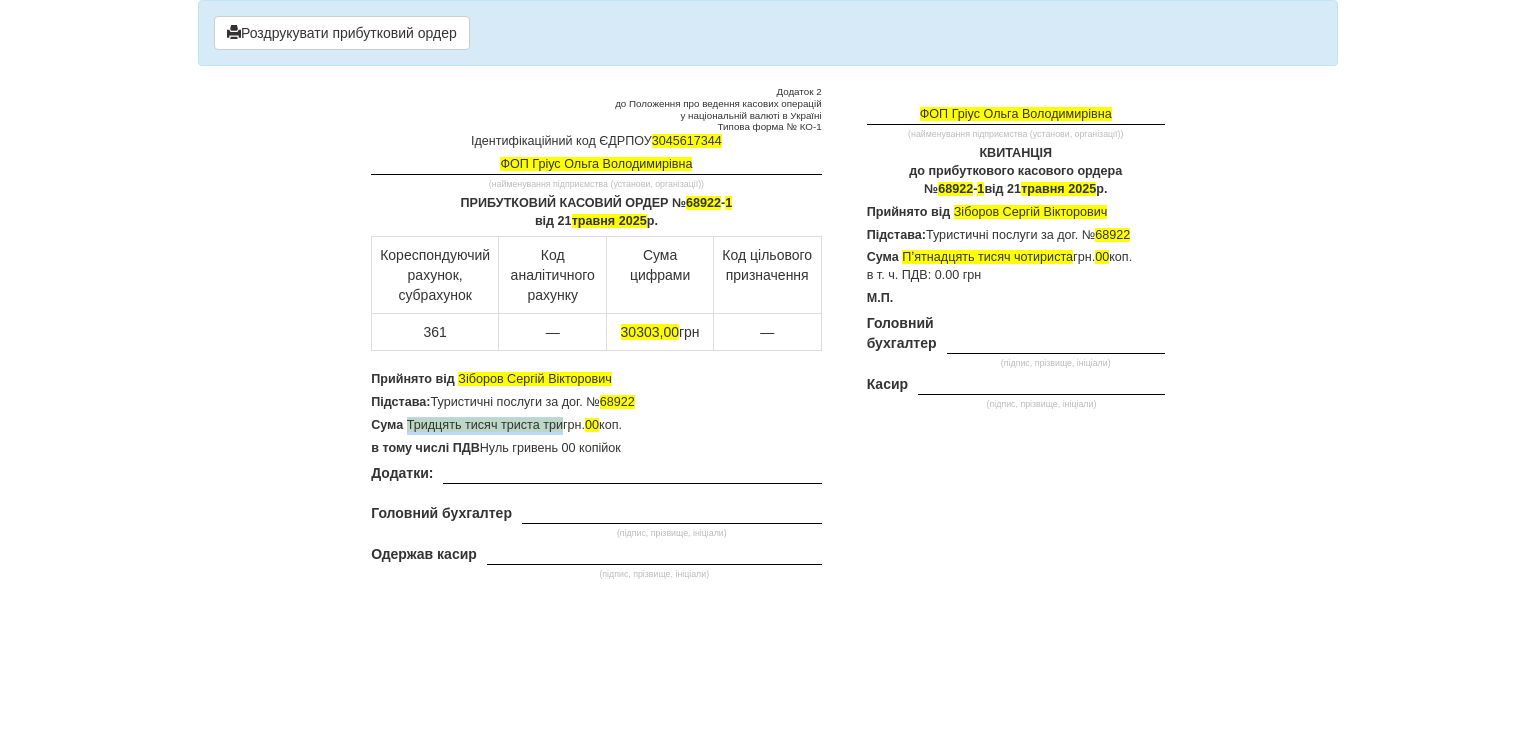 drag, startPoint x: 564, startPoint y: 427, endPoint x: 409, endPoint y: 417, distance: 155.32225 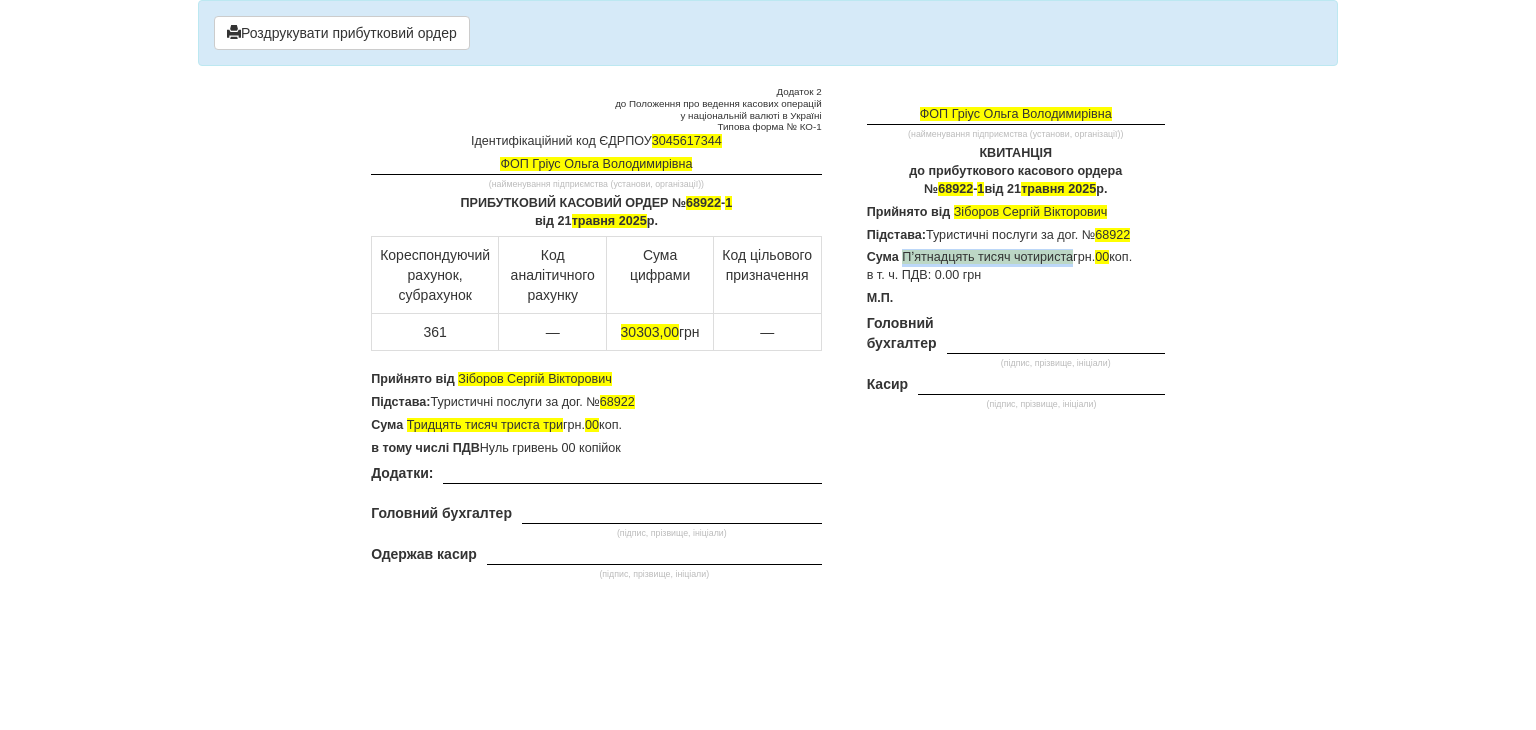 drag, startPoint x: 1071, startPoint y: 256, endPoint x: 901, endPoint y: 265, distance: 170.23807 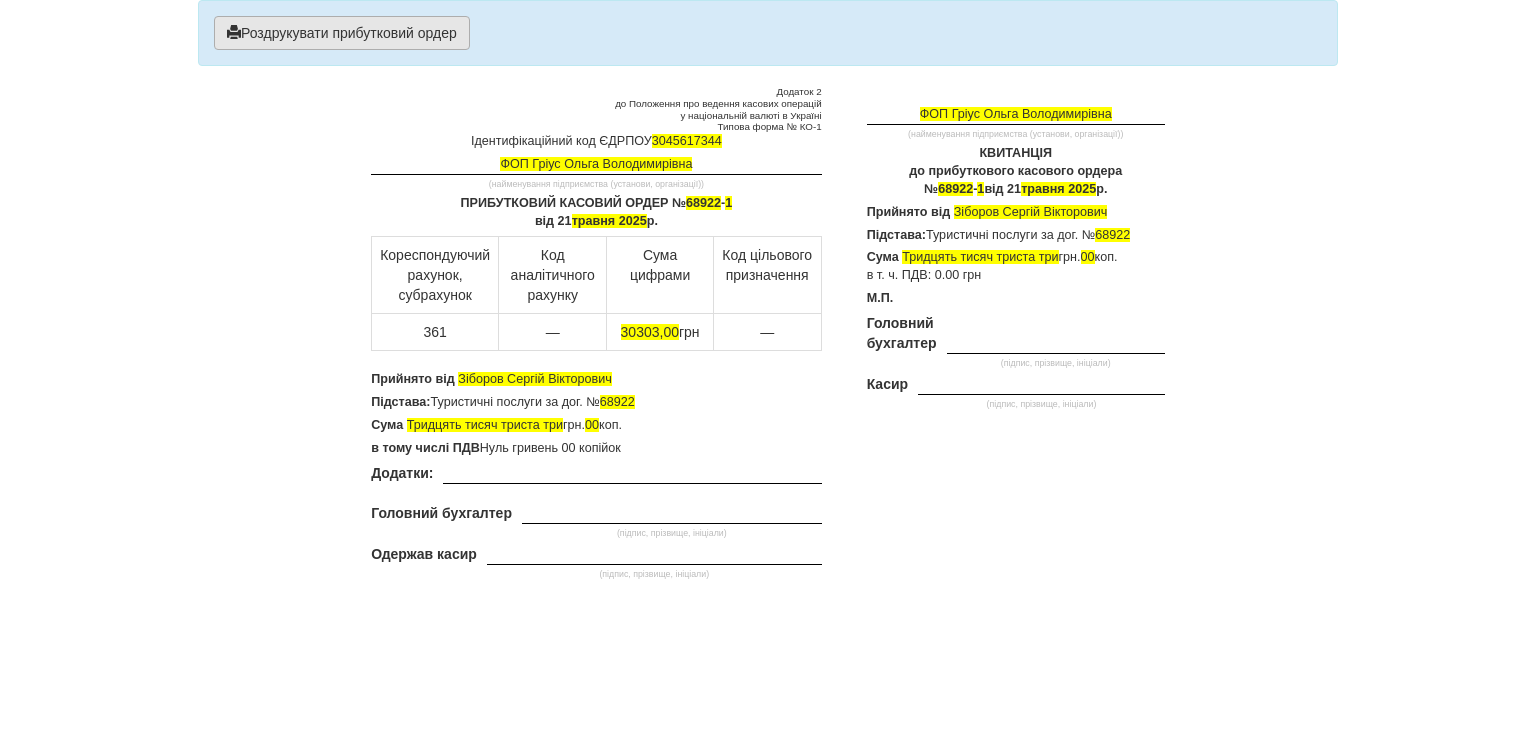 click on "Роздрукувати прибутковий ордер" at bounding box center (342, 33) 